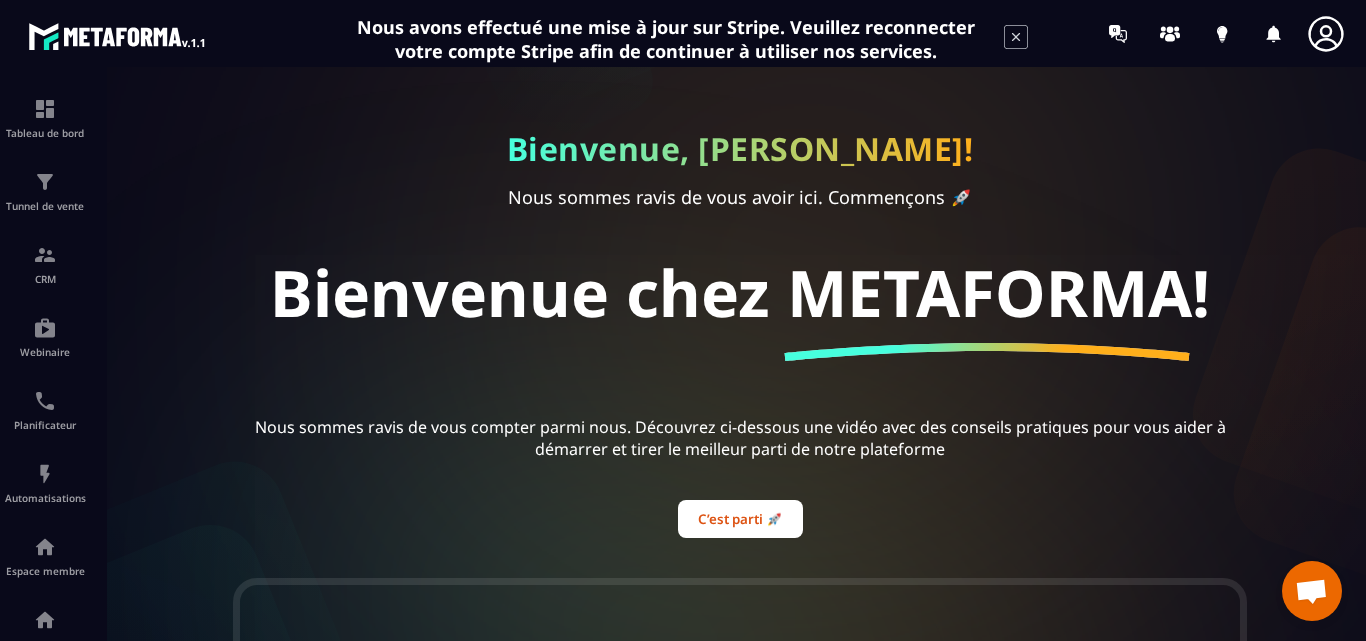 scroll, scrollTop: 0, scrollLeft: 0, axis: both 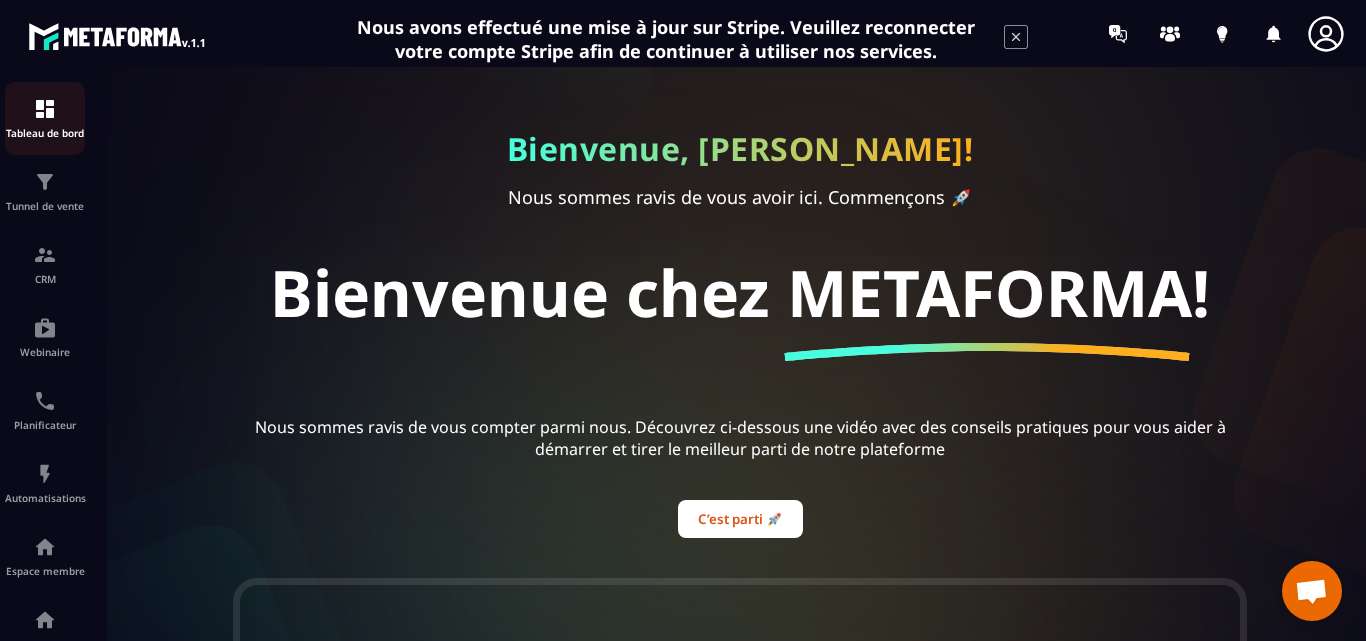 click at bounding box center [45, 109] 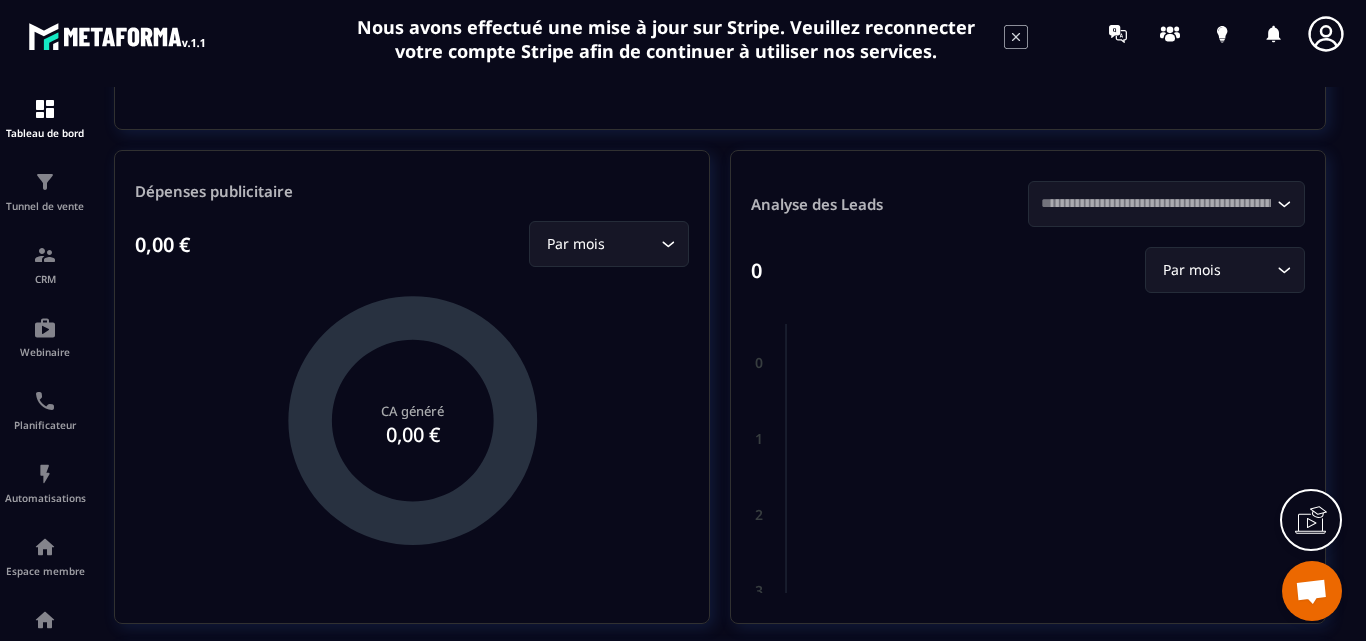 scroll, scrollTop: 400, scrollLeft: 0, axis: vertical 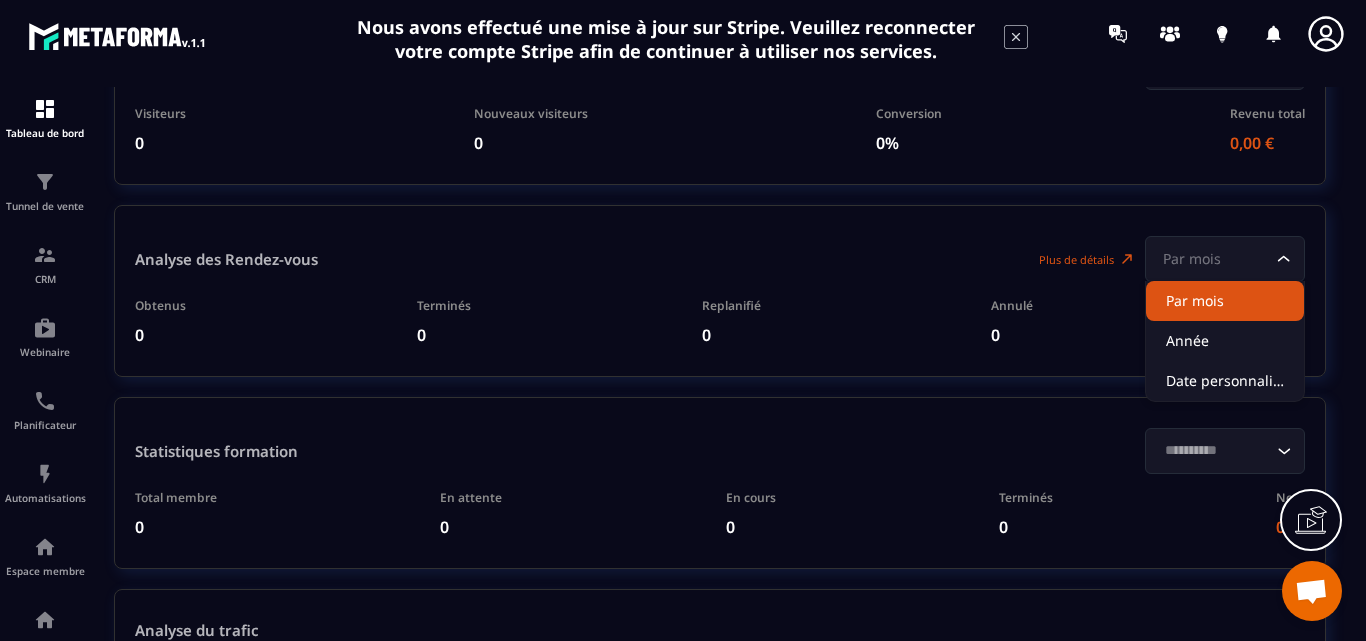 drag, startPoint x: 1149, startPoint y: 258, endPoint x: 1000, endPoint y: 329, distance: 165.05151 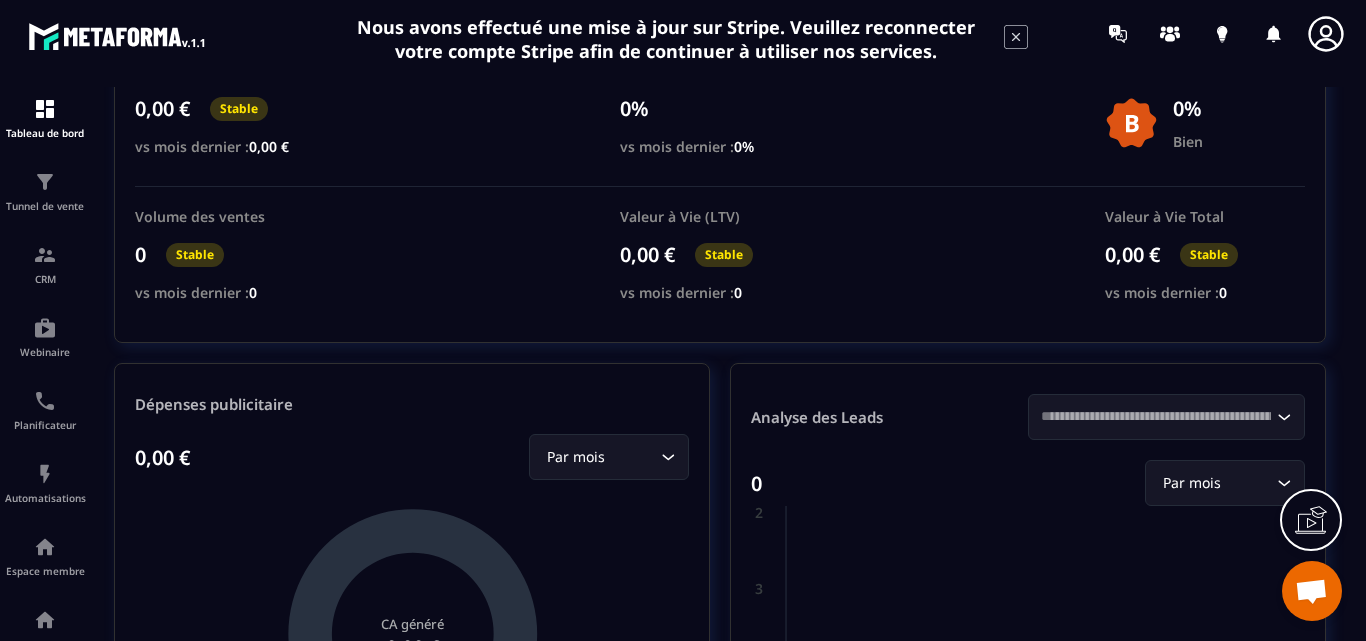 scroll, scrollTop: 0, scrollLeft: 0, axis: both 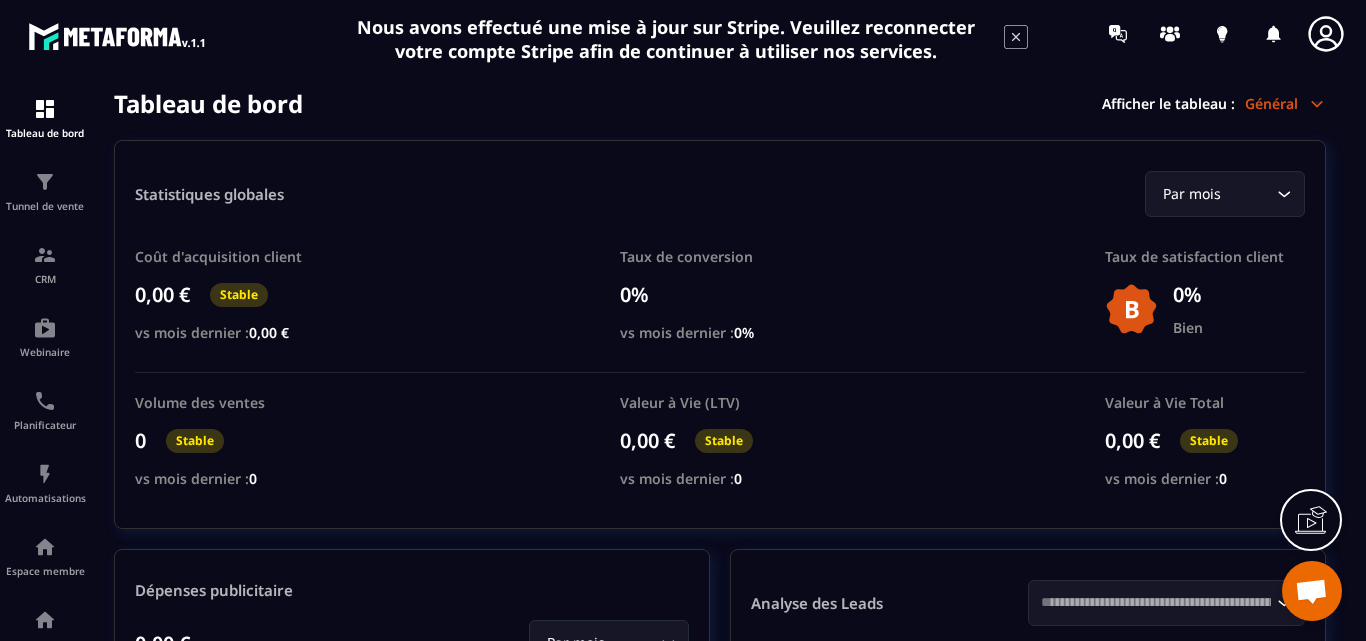click on "Général" at bounding box center (1285, 103) 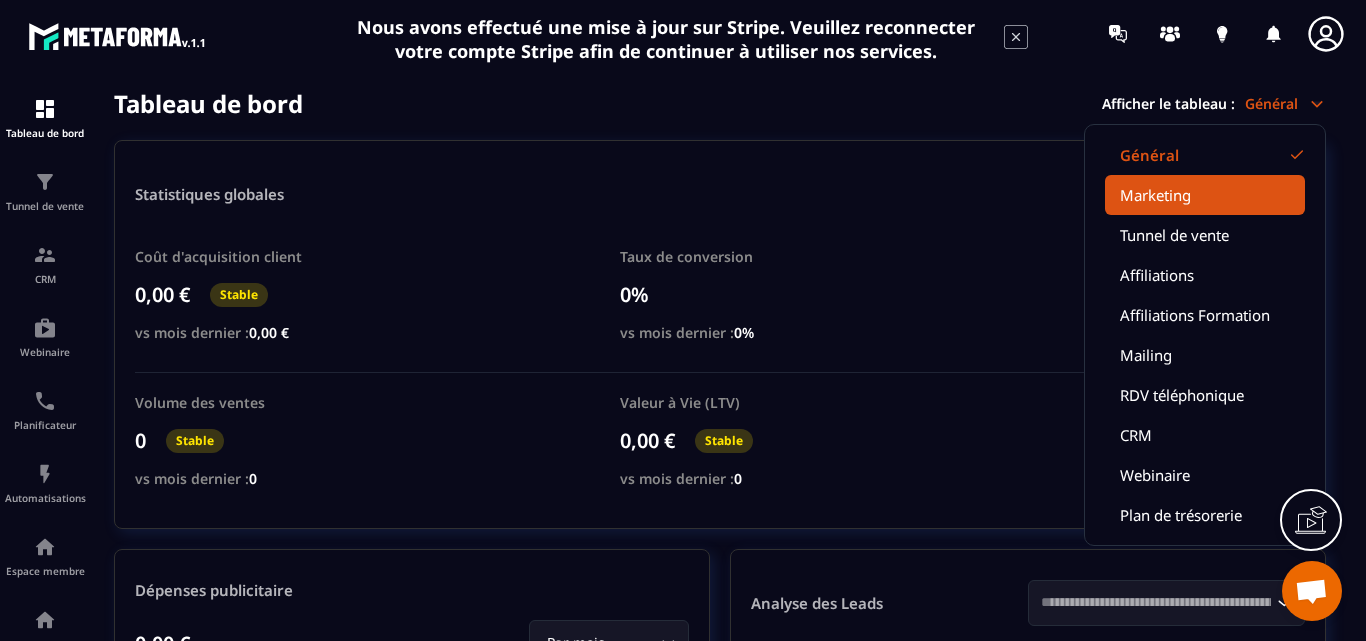 click on "Marketing" at bounding box center [1205, 195] 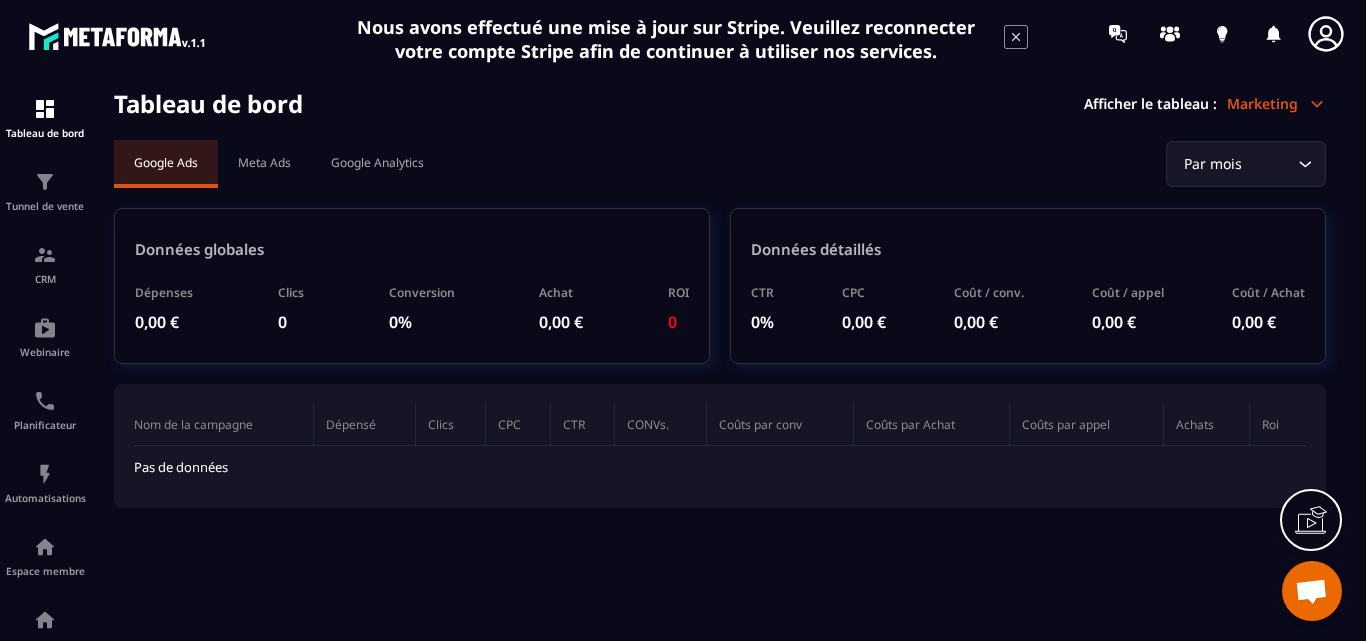 click on "Marketing" at bounding box center [1276, 103] 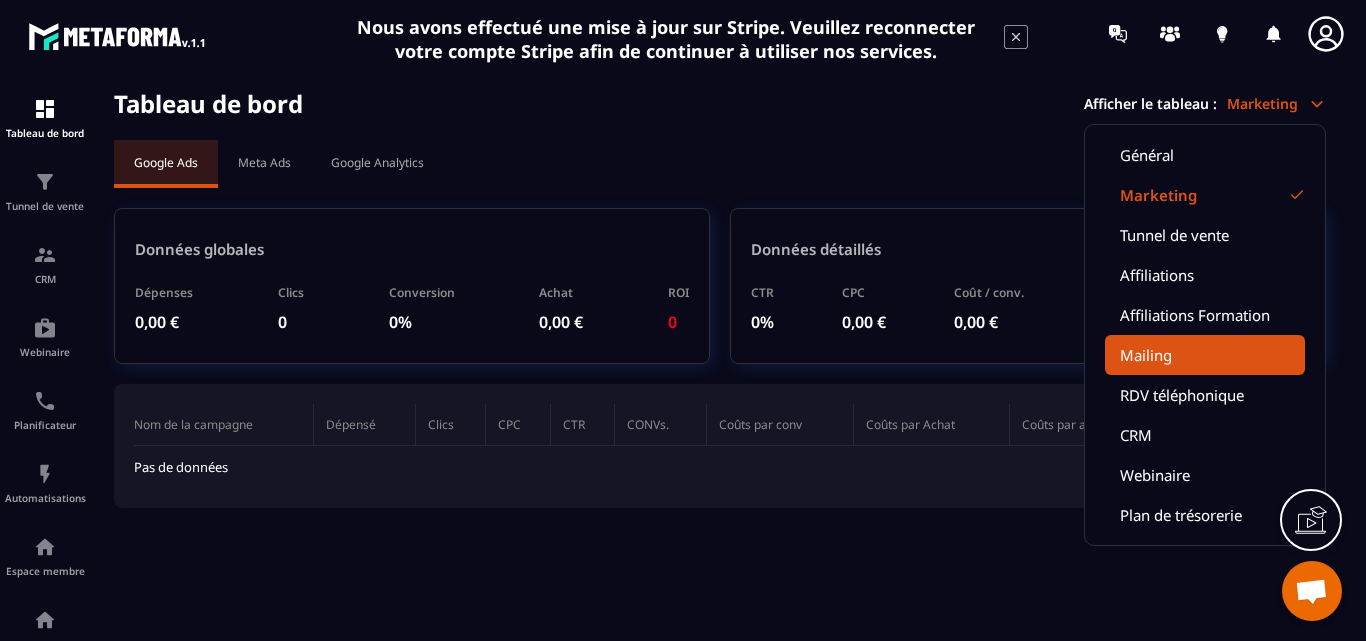 click on "Mailing" at bounding box center (1205, 355) 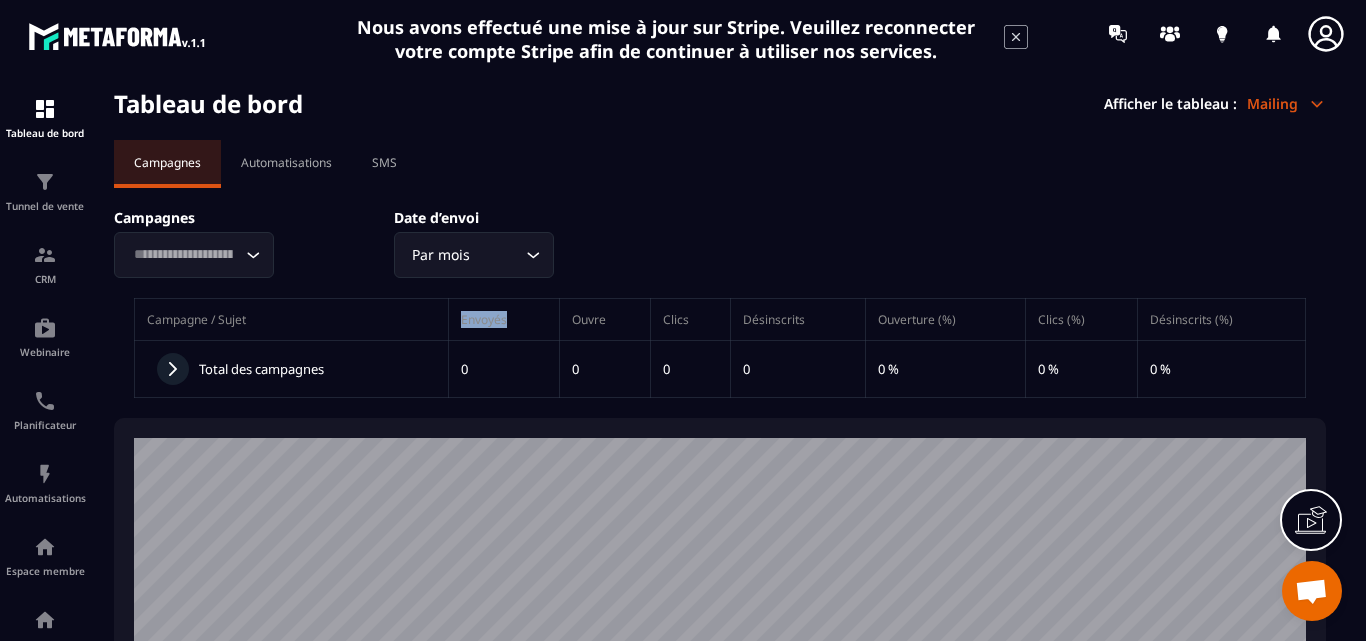 drag, startPoint x: 462, startPoint y: 316, endPoint x: 520, endPoint y: 329, distance: 59.439045 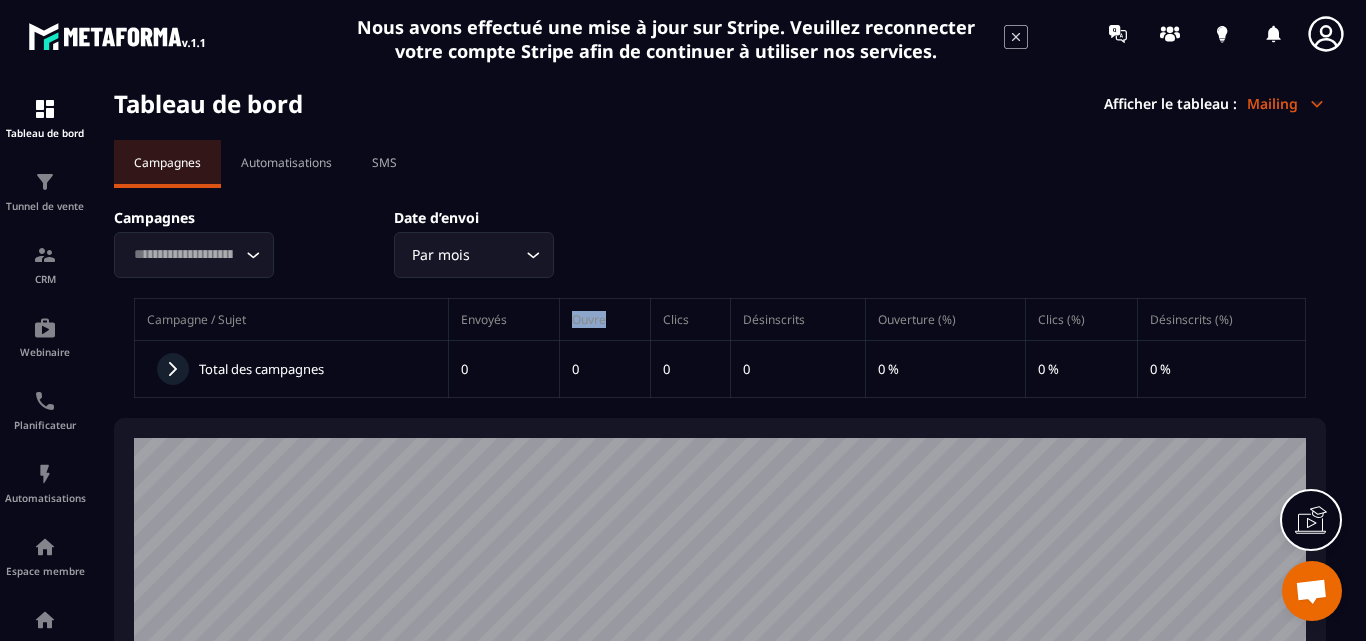 drag, startPoint x: 573, startPoint y: 315, endPoint x: 628, endPoint y: 322, distance: 55.443665 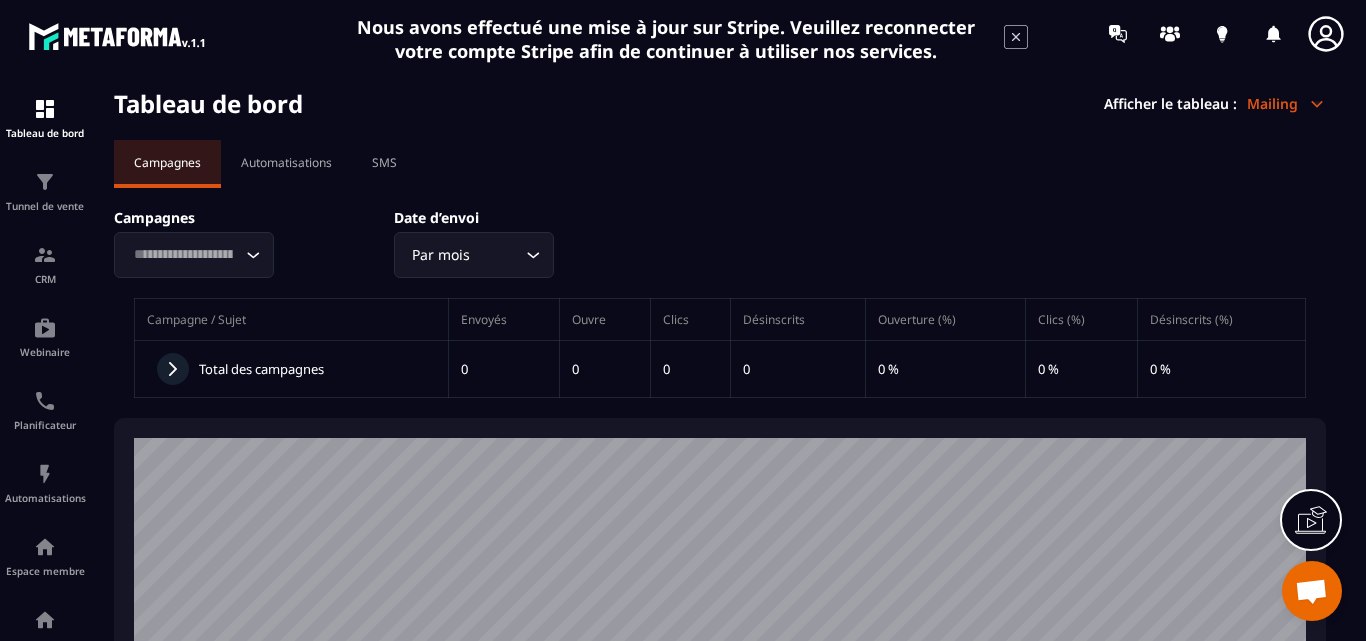 click on "Clics" at bounding box center (690, 320) 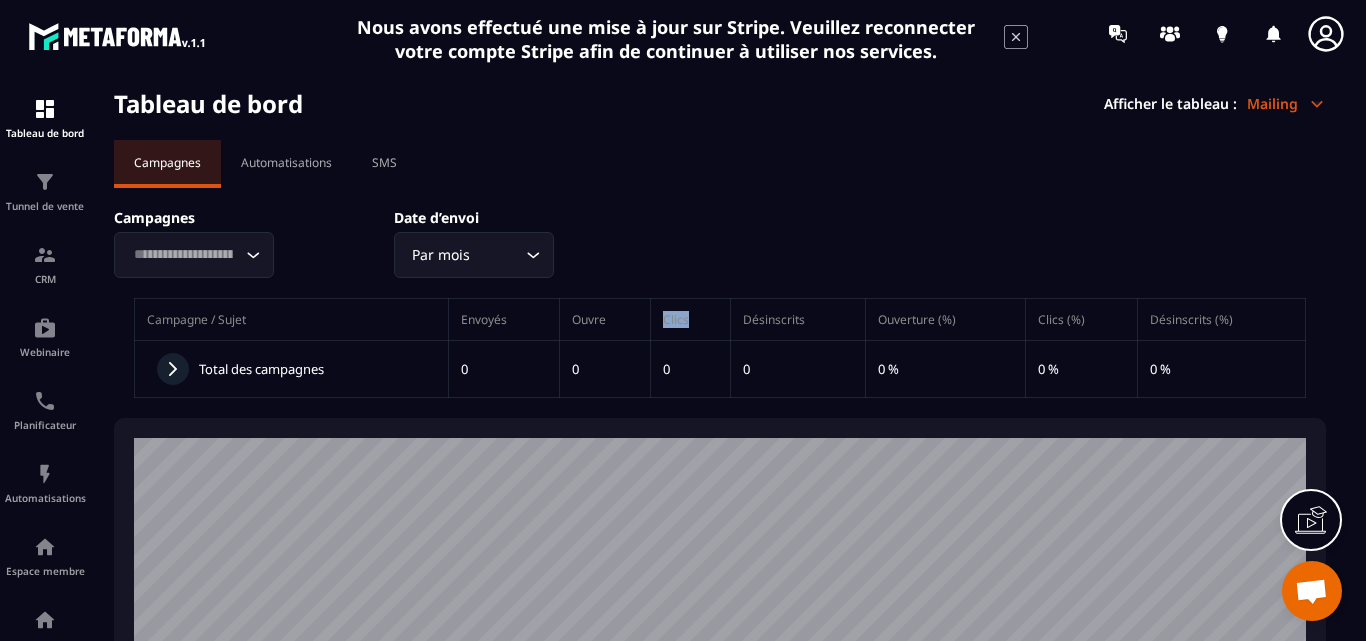 drag, startPoint x: 666, startPoint y: 321, endPoint x: 700, endPoint y: 323, distance: 34.058773 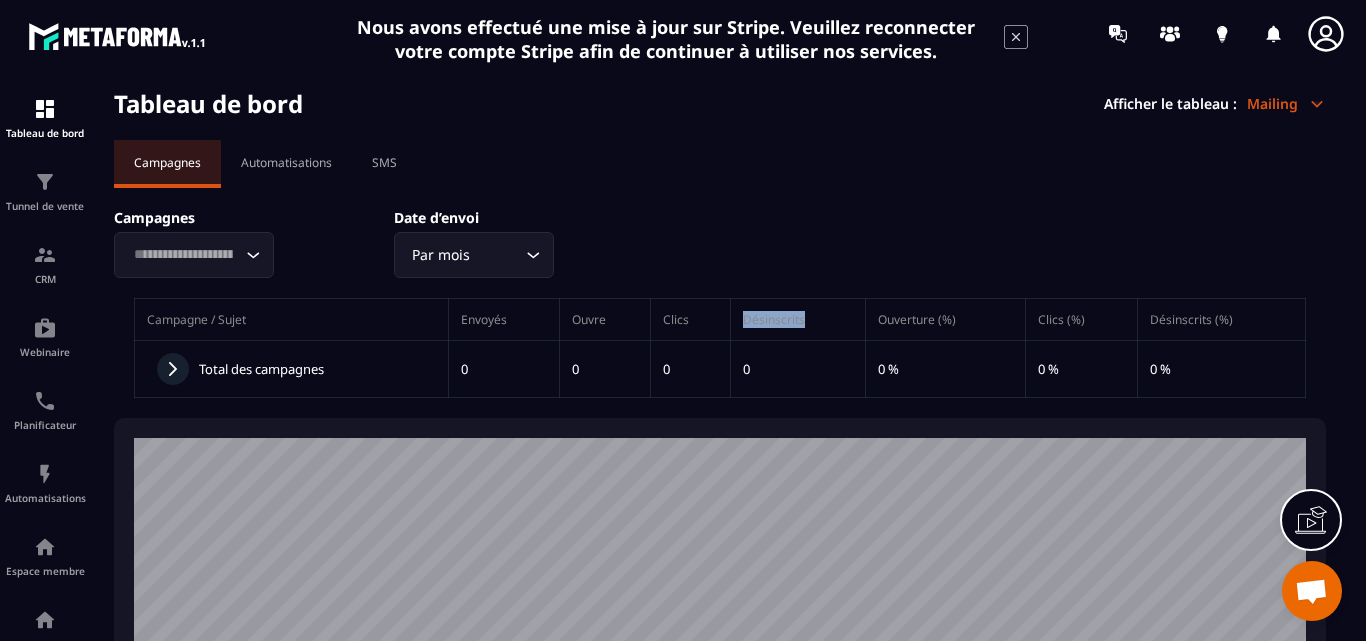 drag, startPoint x: 742, startPoint y: 316, endPoint x: 825, endPoint y: 321, distance: 83.15047 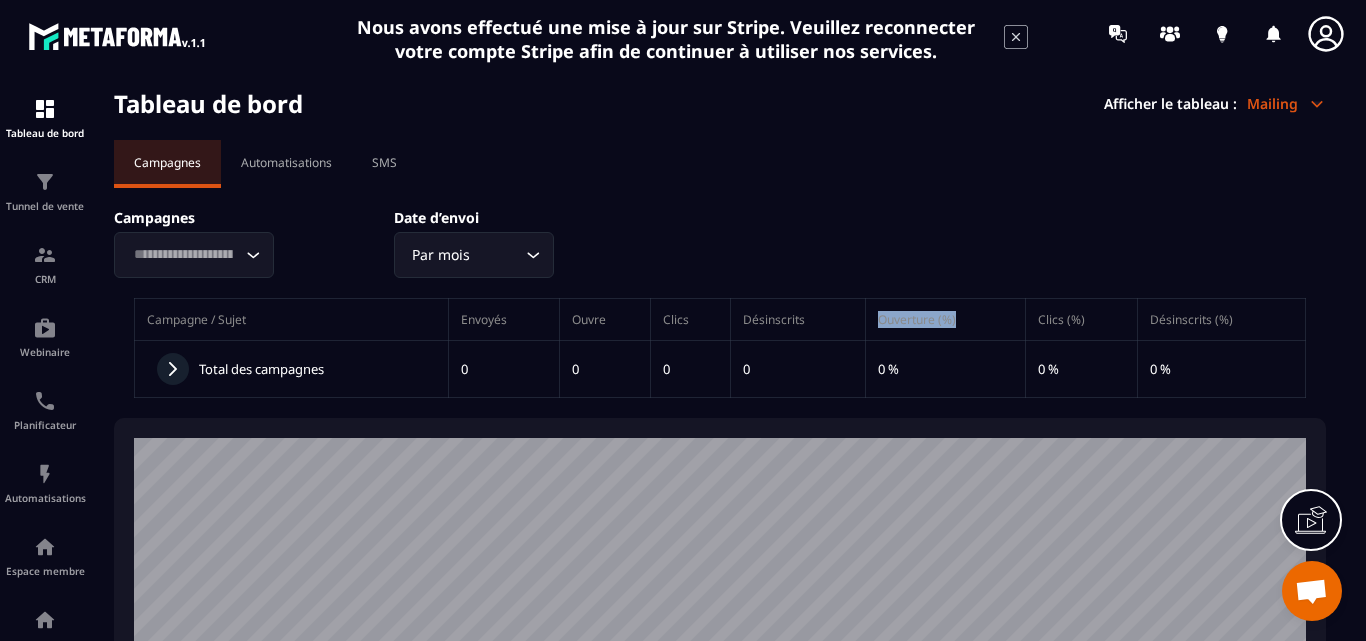 drag, startPoint x: 884, startPoint y: 318, endPoint x: 970, endPoint y: 323, distance: 86.145226 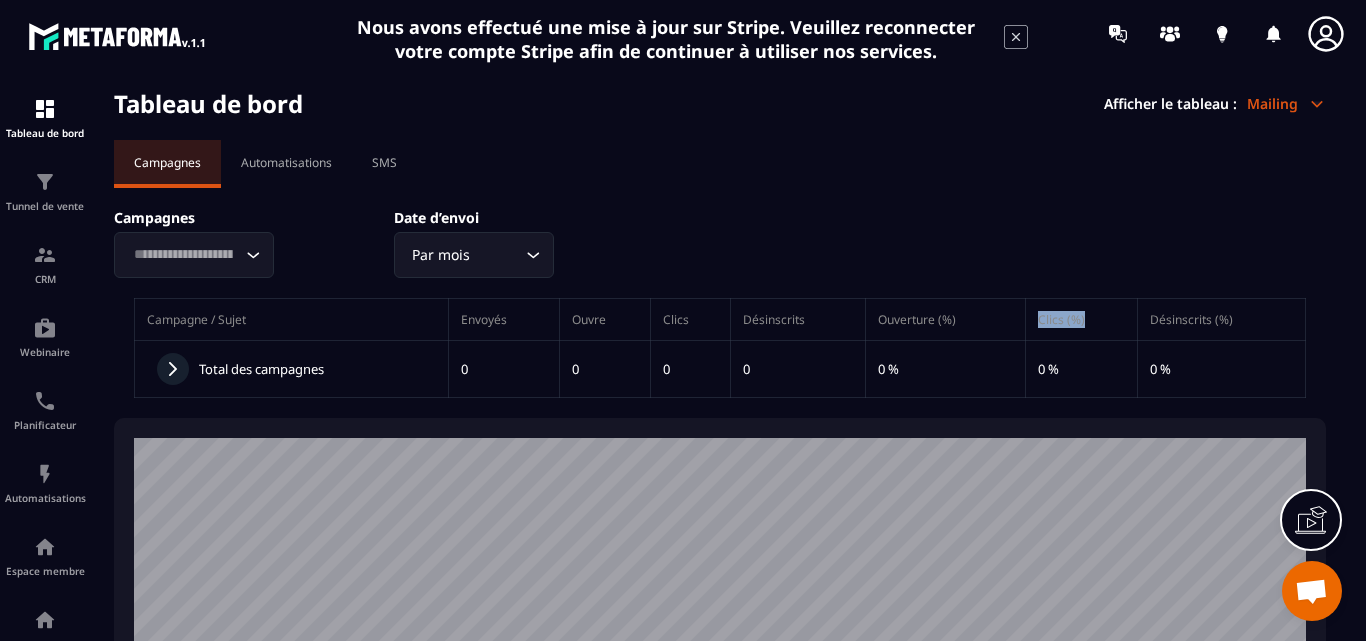 drag, startPoint x: 1090, startPoint y: 315, endPoint x: 1114, endPoint y: 315, distance: 24 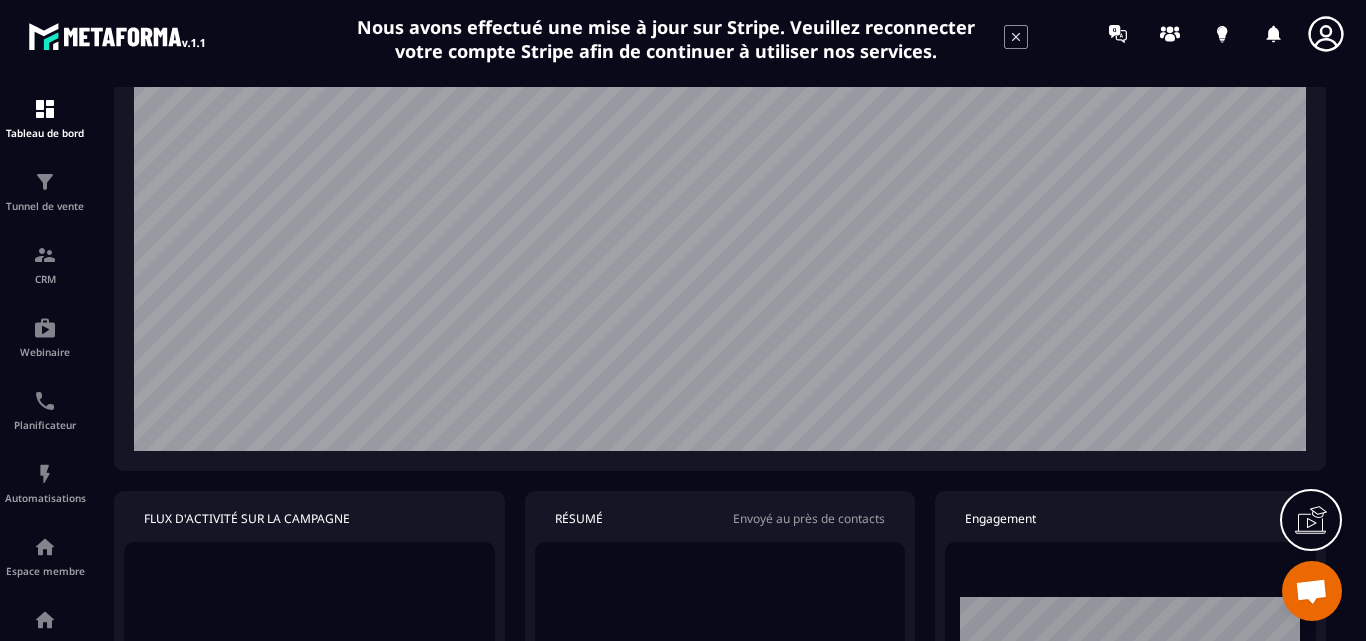 scroll, scrollTop: 0, scrollLeft: 0, axis: both 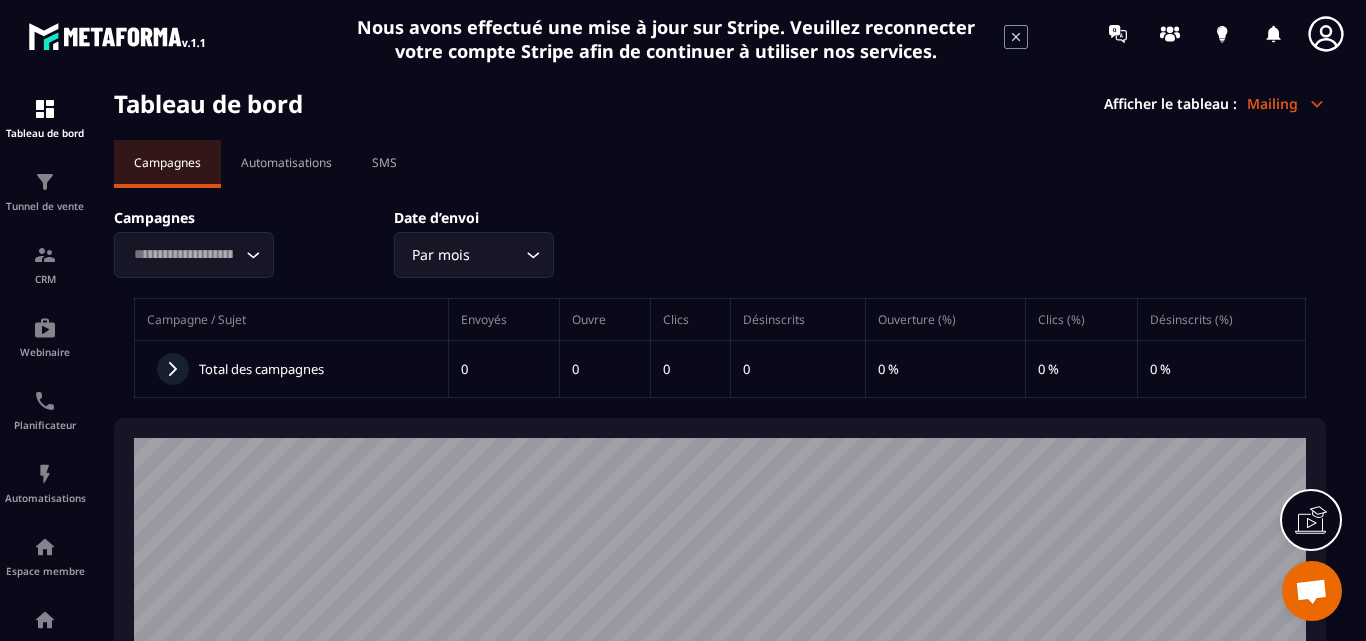 click on "Mailing" at bounding box center (1286, 103) 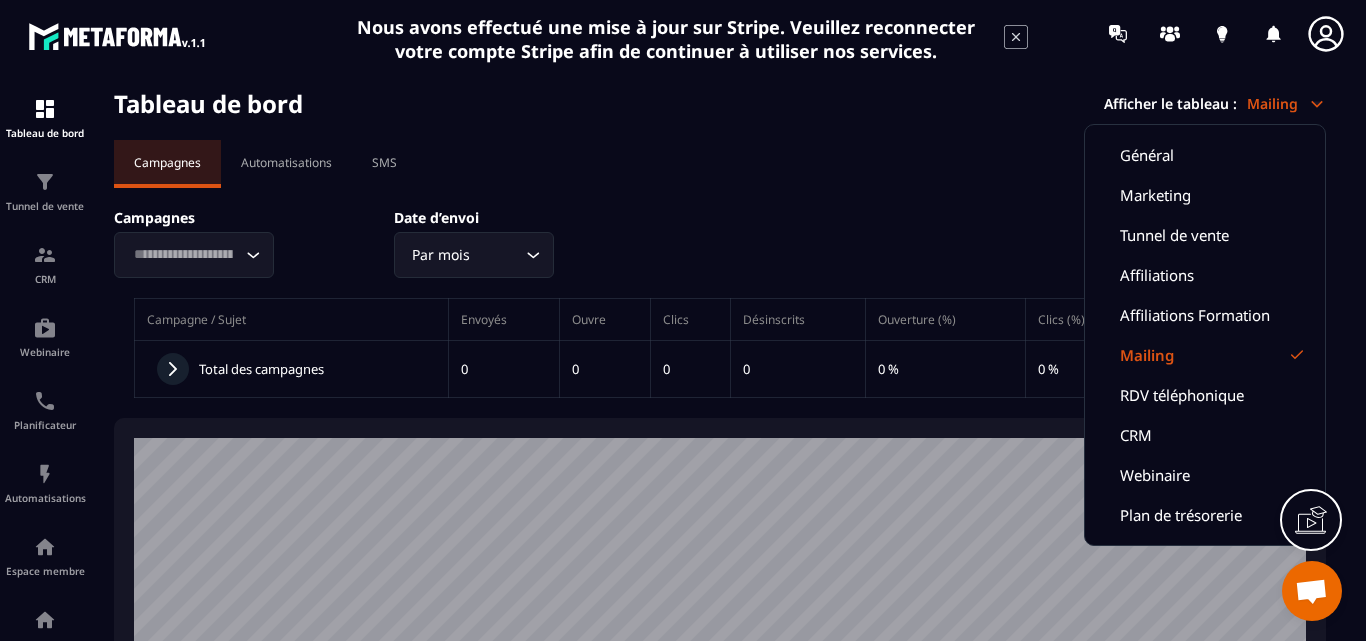 click on "Automatisations" at bounding box center (286, 162) 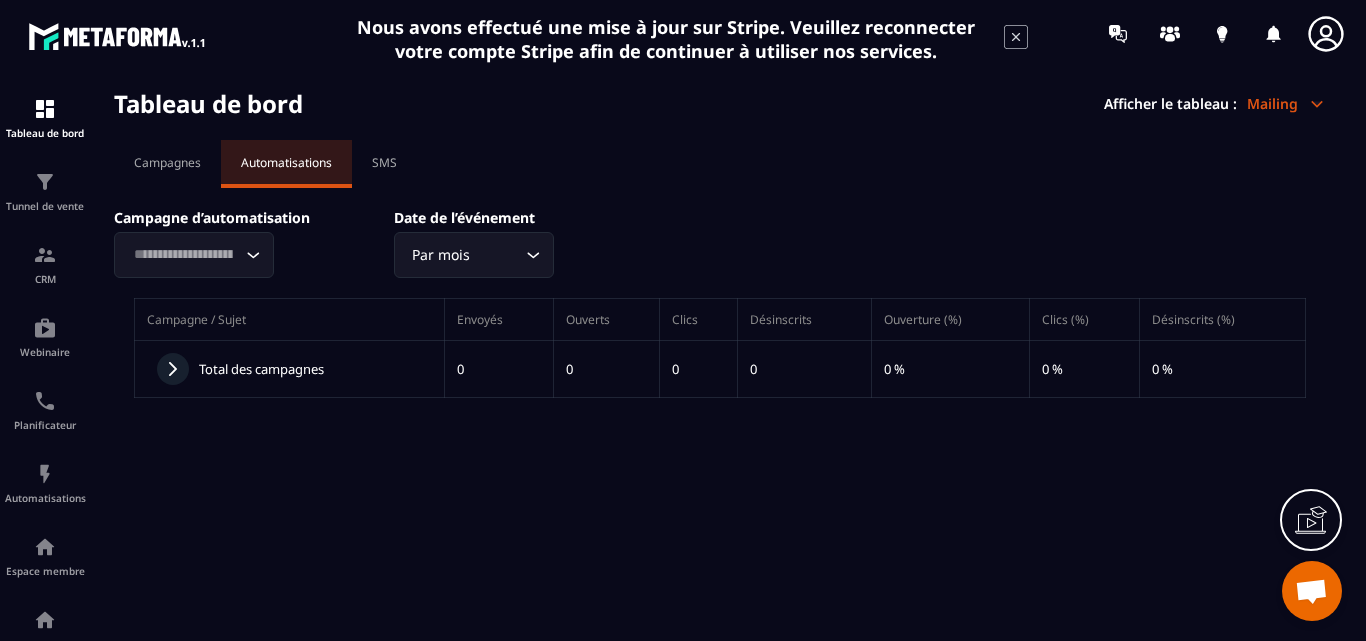 click 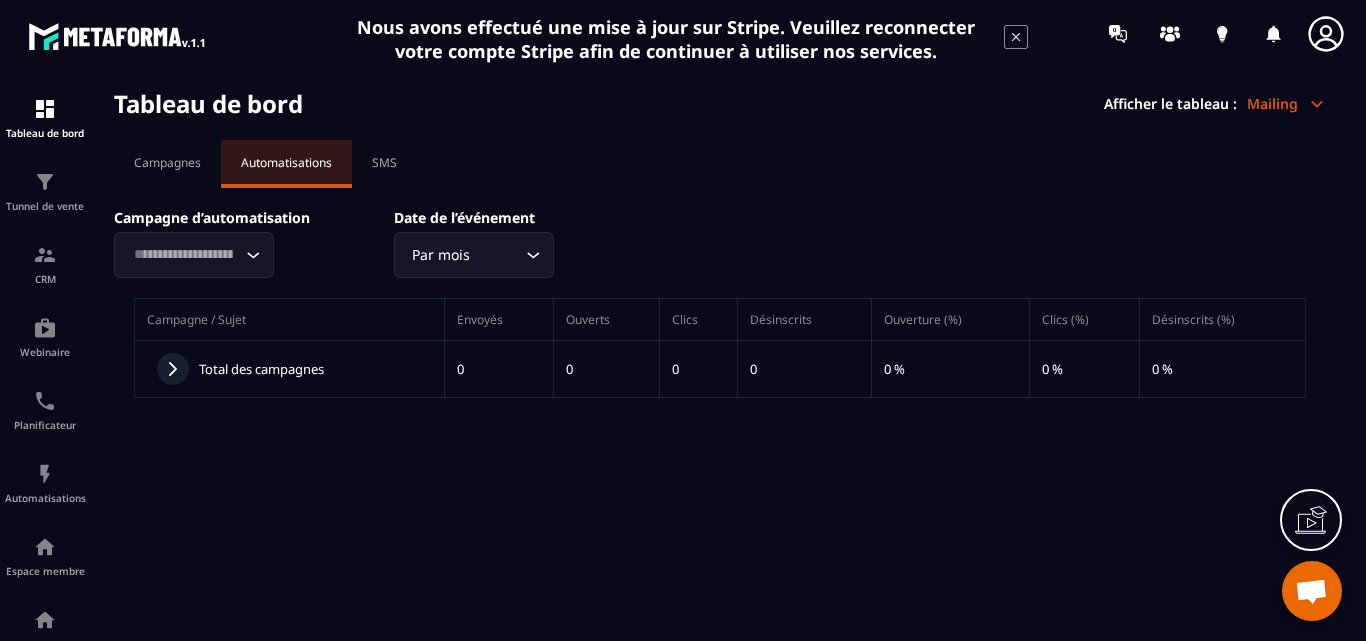 click 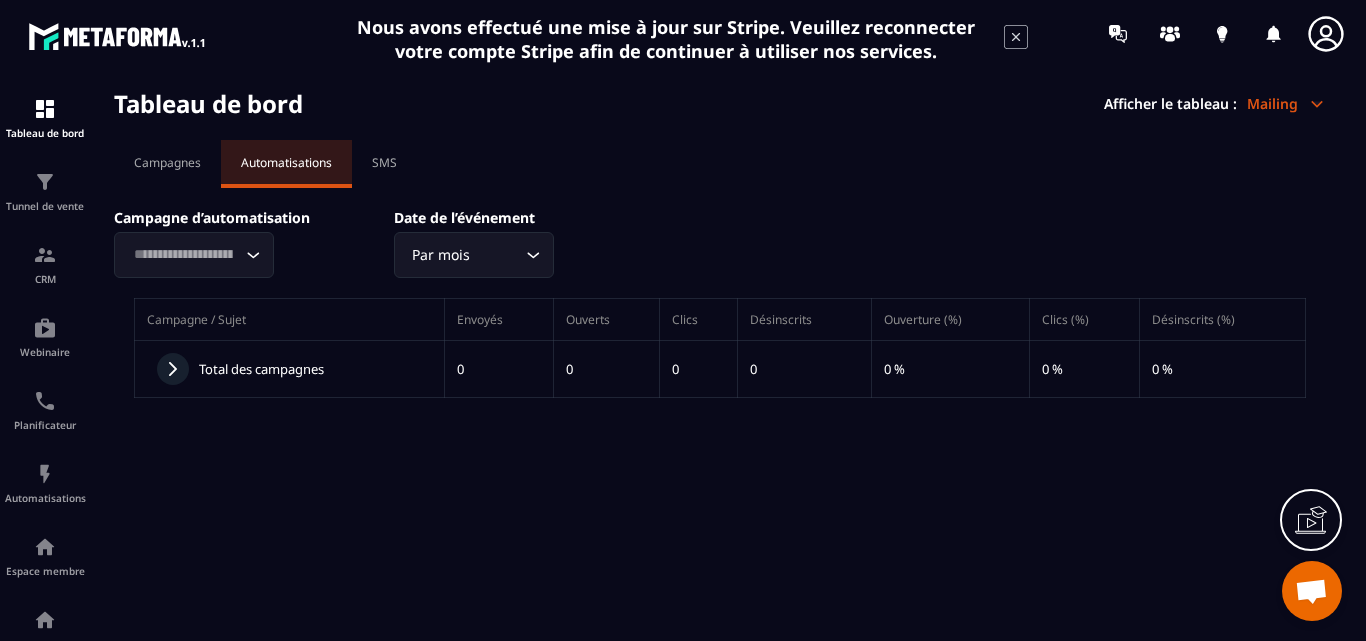 click 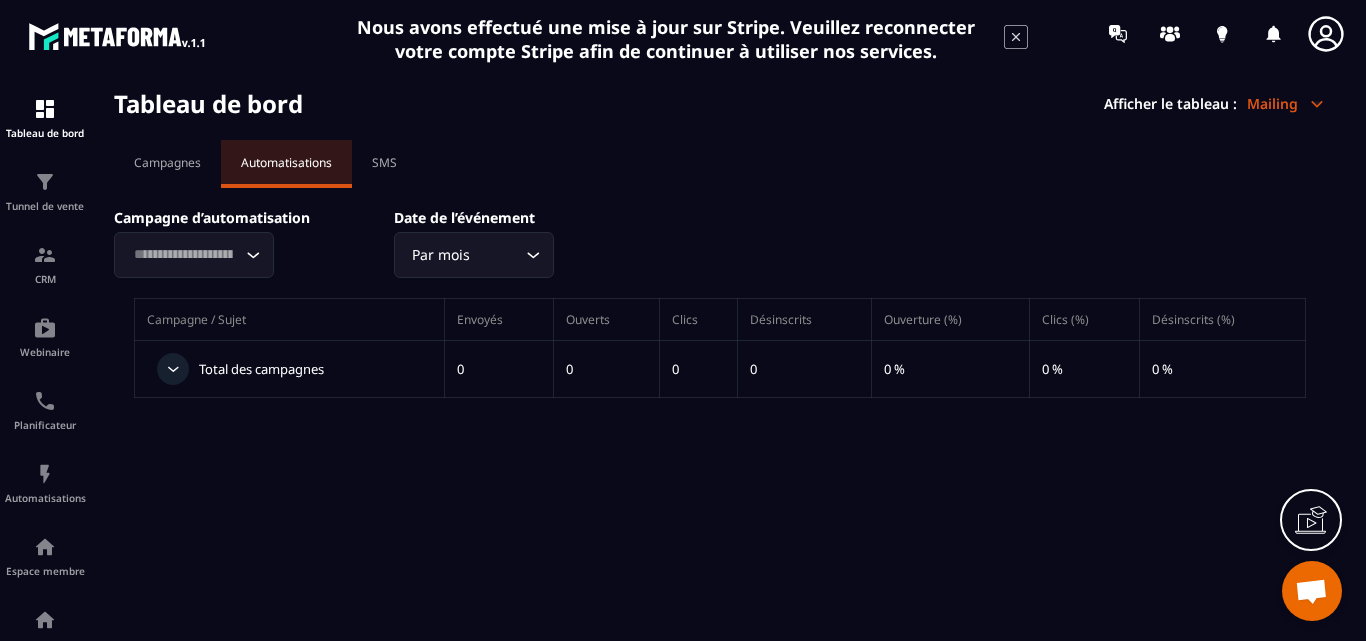 click at bounding box center [173, 369] 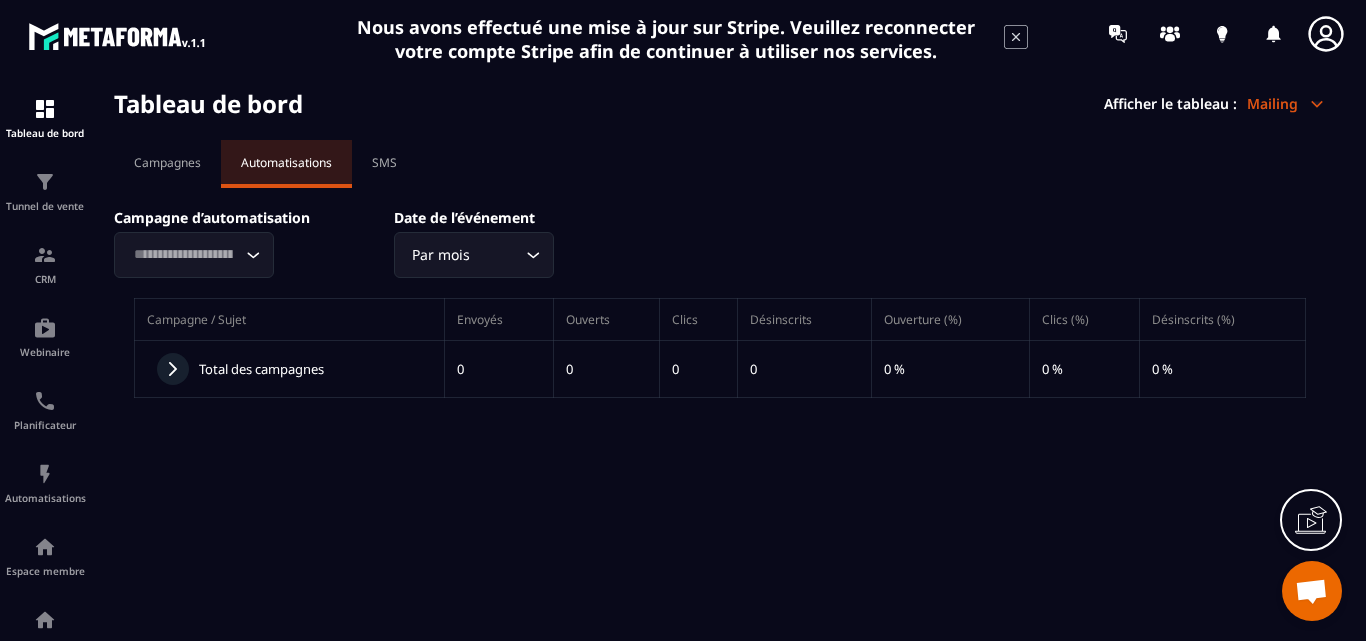click on "SMS" at bounding box center (384, 162) 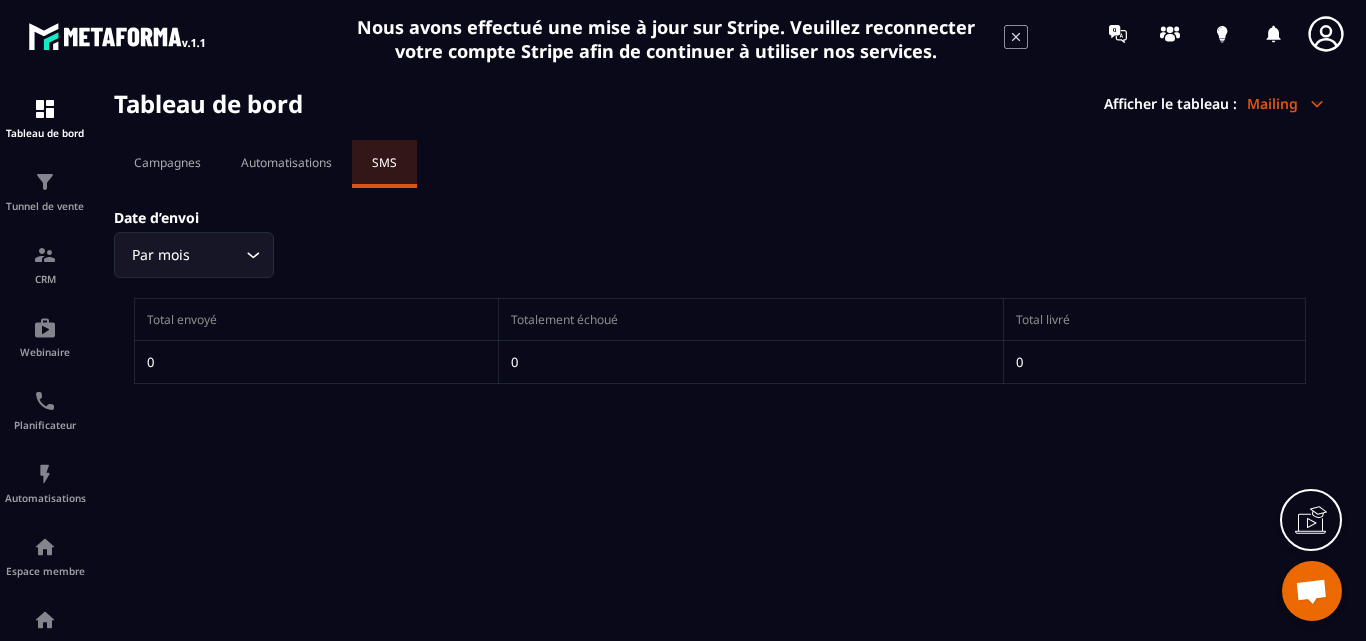 click on "Mailing" at bounding box center (1286, 103) 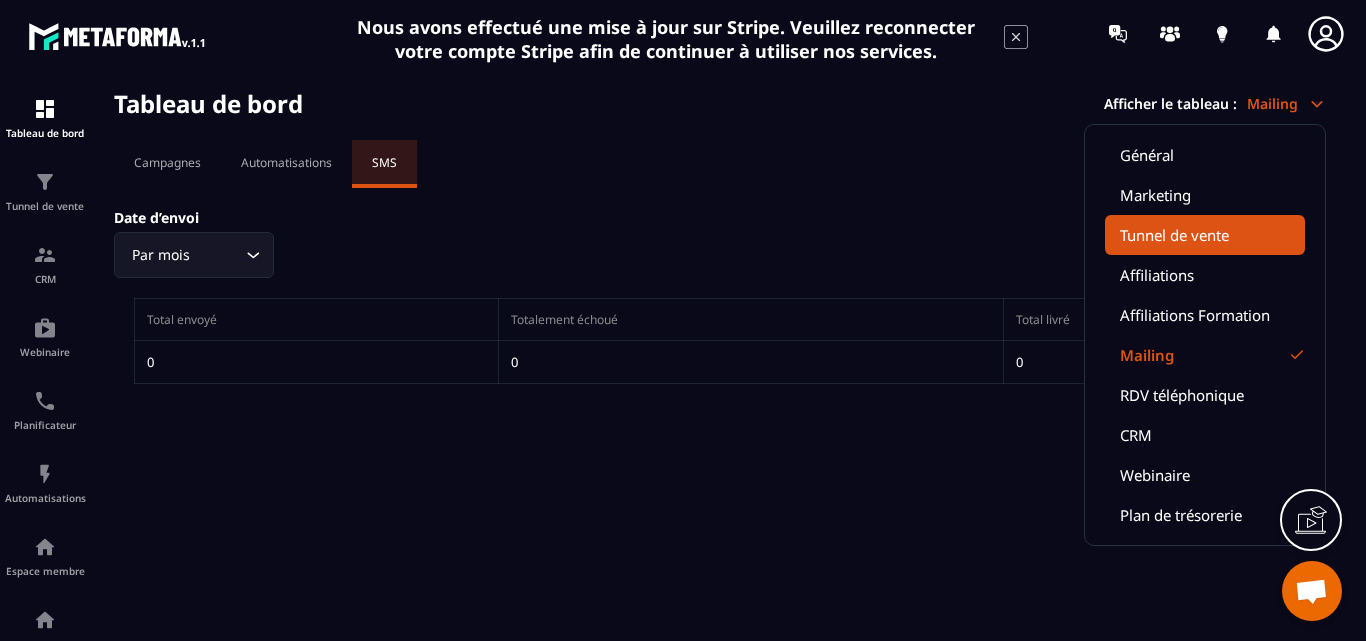 click on "Tunnel de vente" at bounding box center [1205, 235] 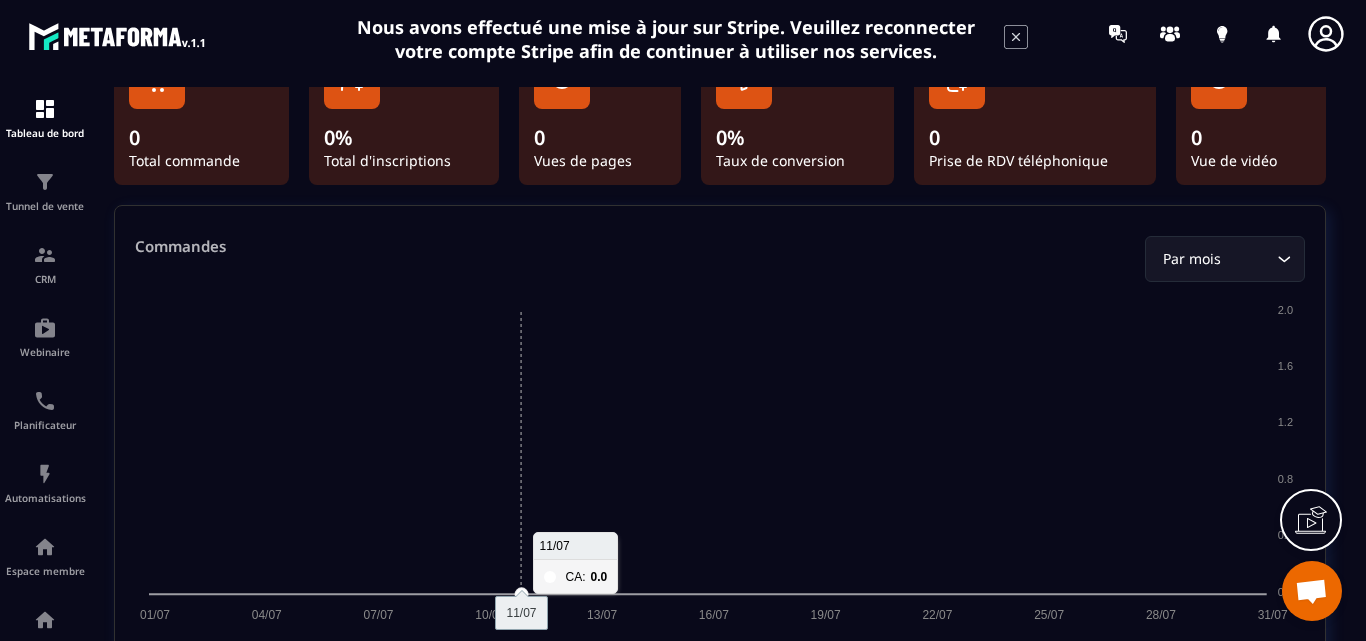 scroll, scrollTop: 0, scrollLeft: 0, axis: both 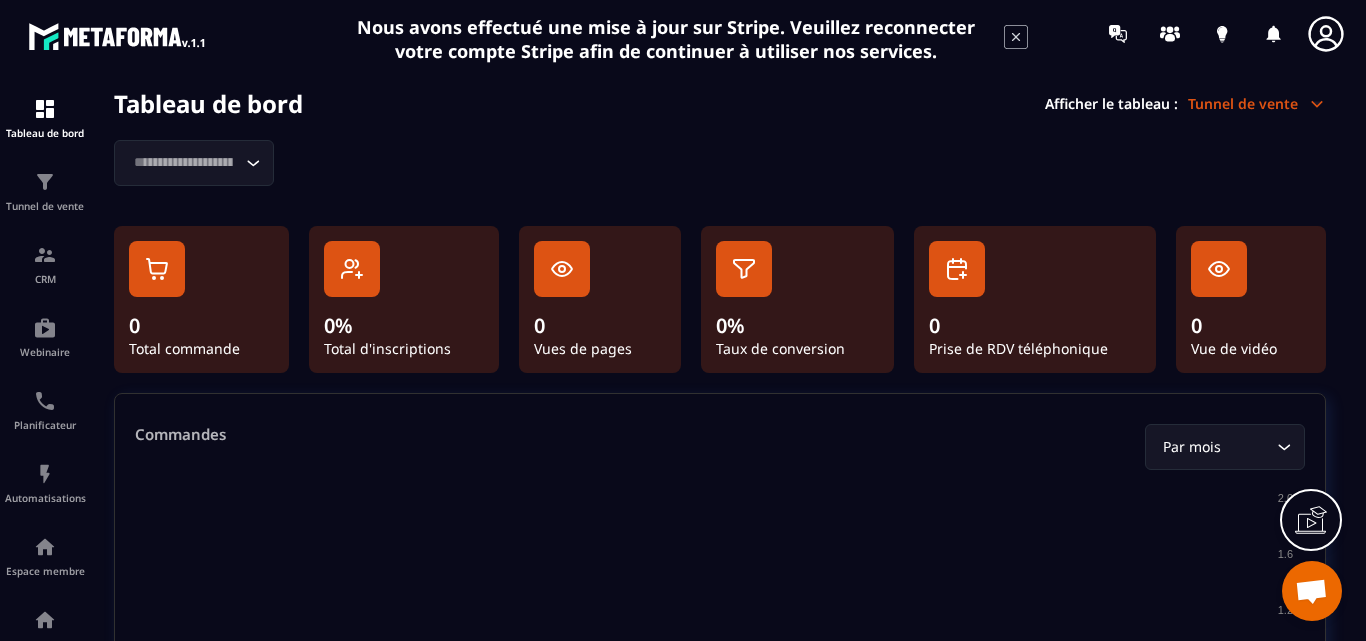 click on "Tunnel de vente" at bounding box center (1257, 103) 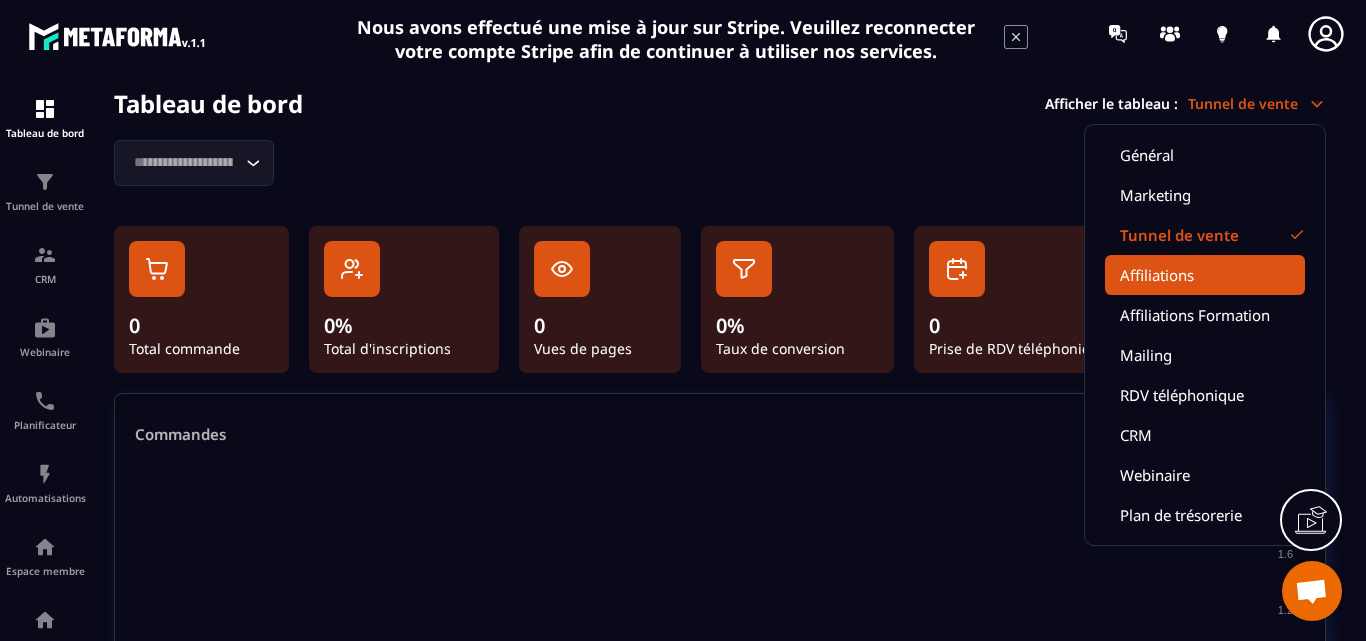 click on "Affiliations" at bounding box center [1205, 275] 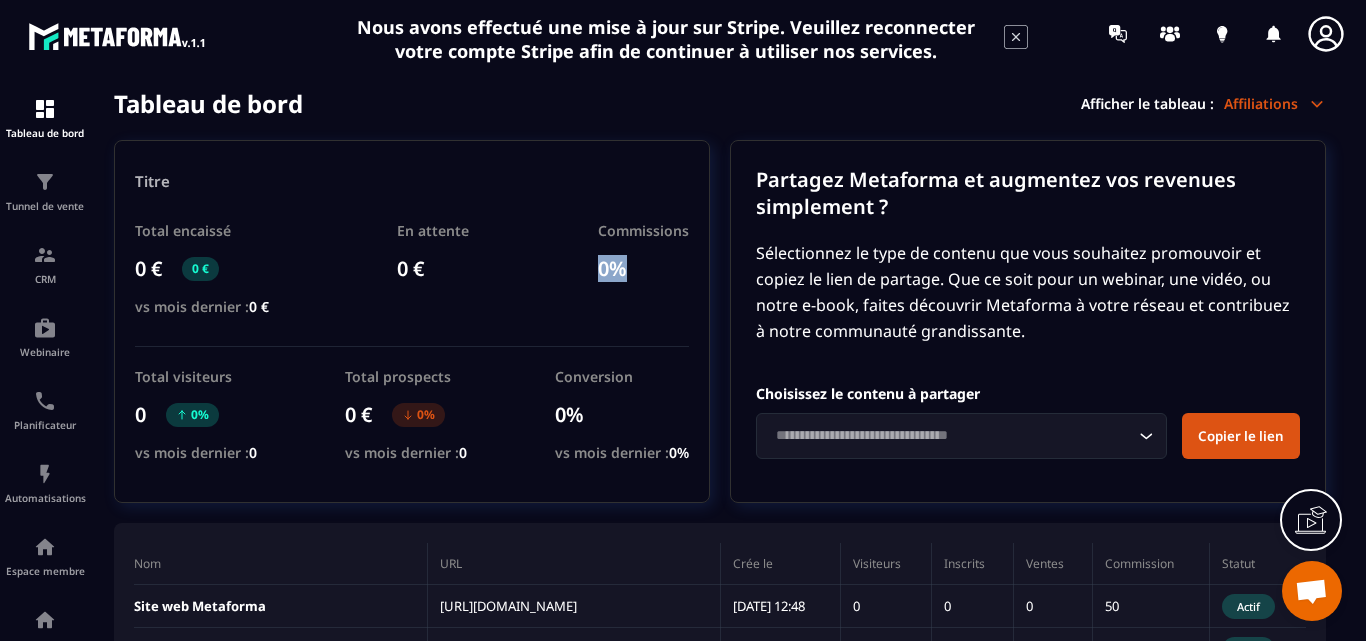 drag, startPoint x: 598, startPoint y: 256, endPoint x: 639, endPoint y: 269, distance: 43.011627 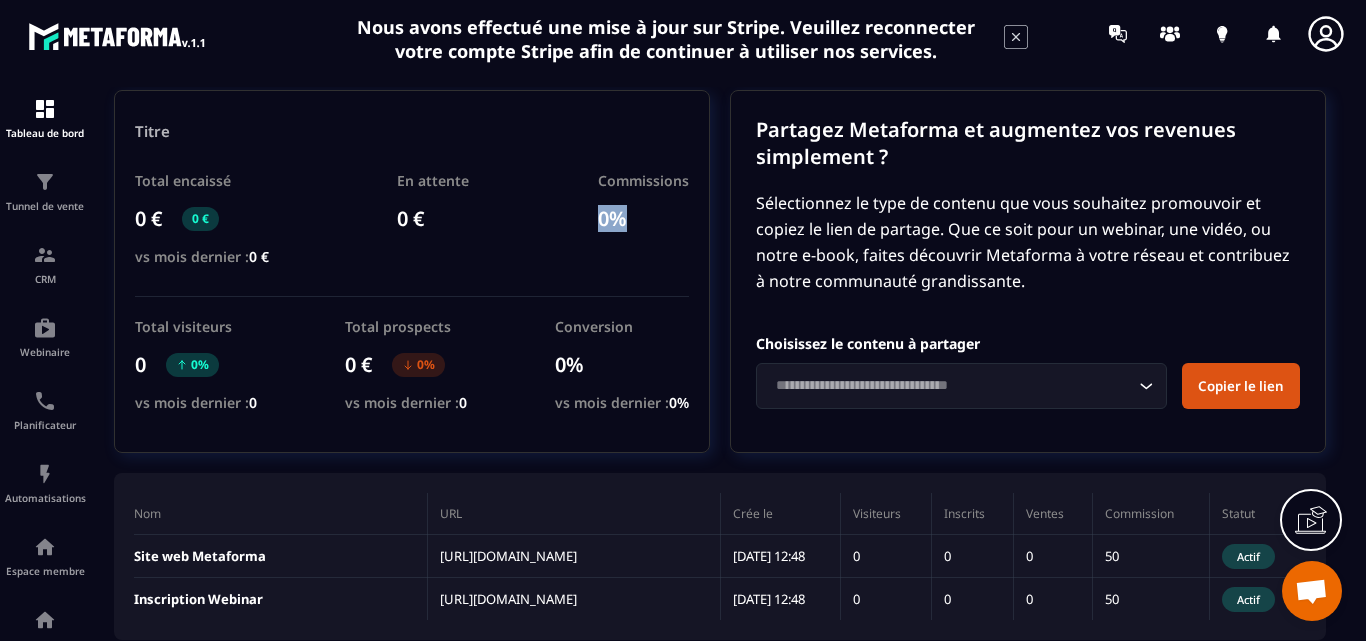 scroll, scrollTop: 0, scrollLeft: 0, axis: both 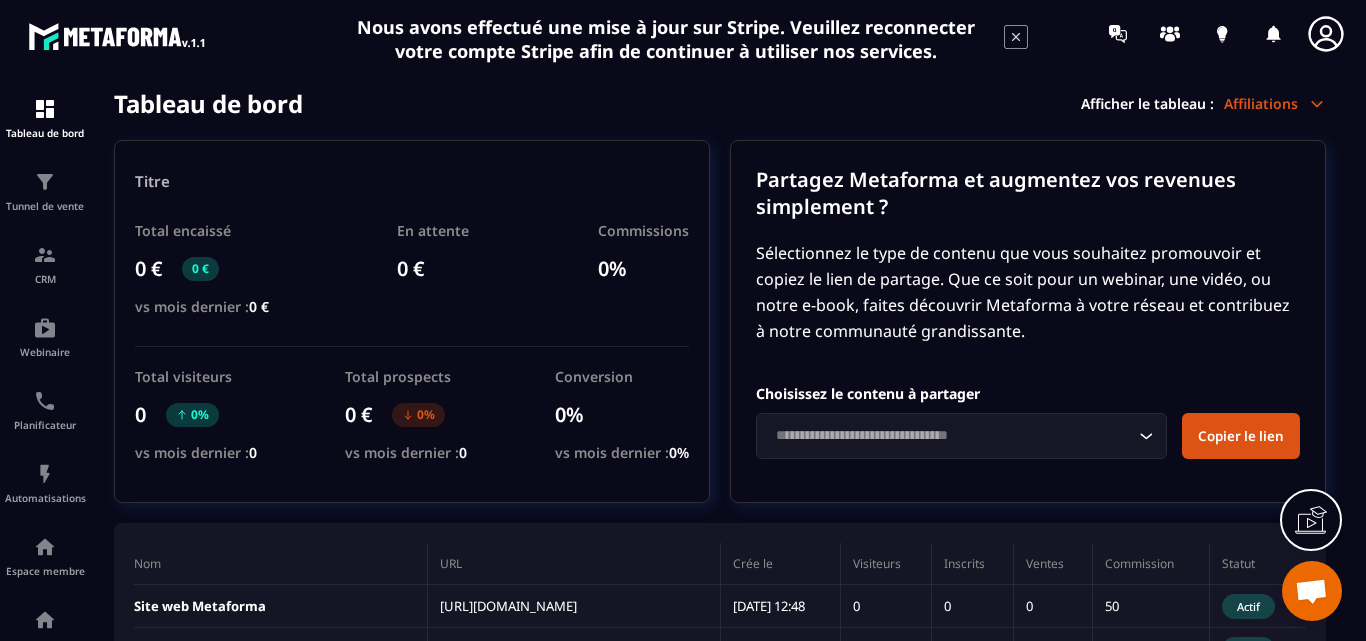 click on "Tableau de bord Afficher le tableau :  Affiliations" at bounding box center [720, 103] 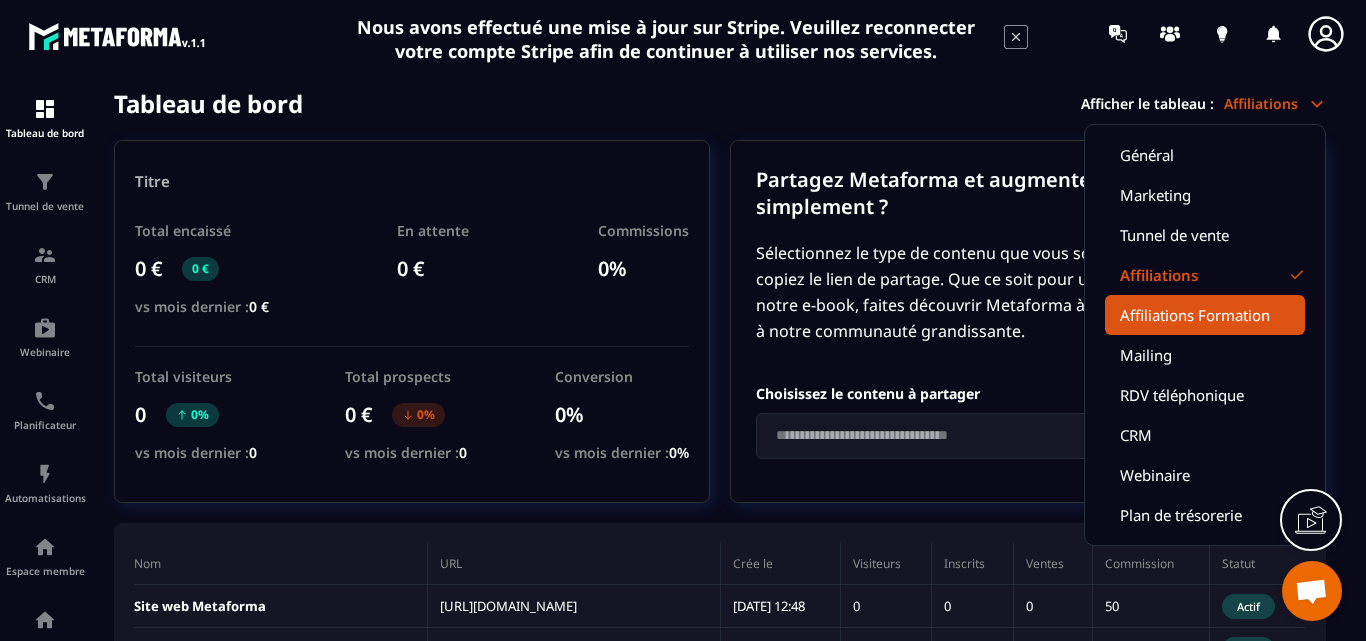 click on "Affiliations Formation" at bounding box center (1205, 315) 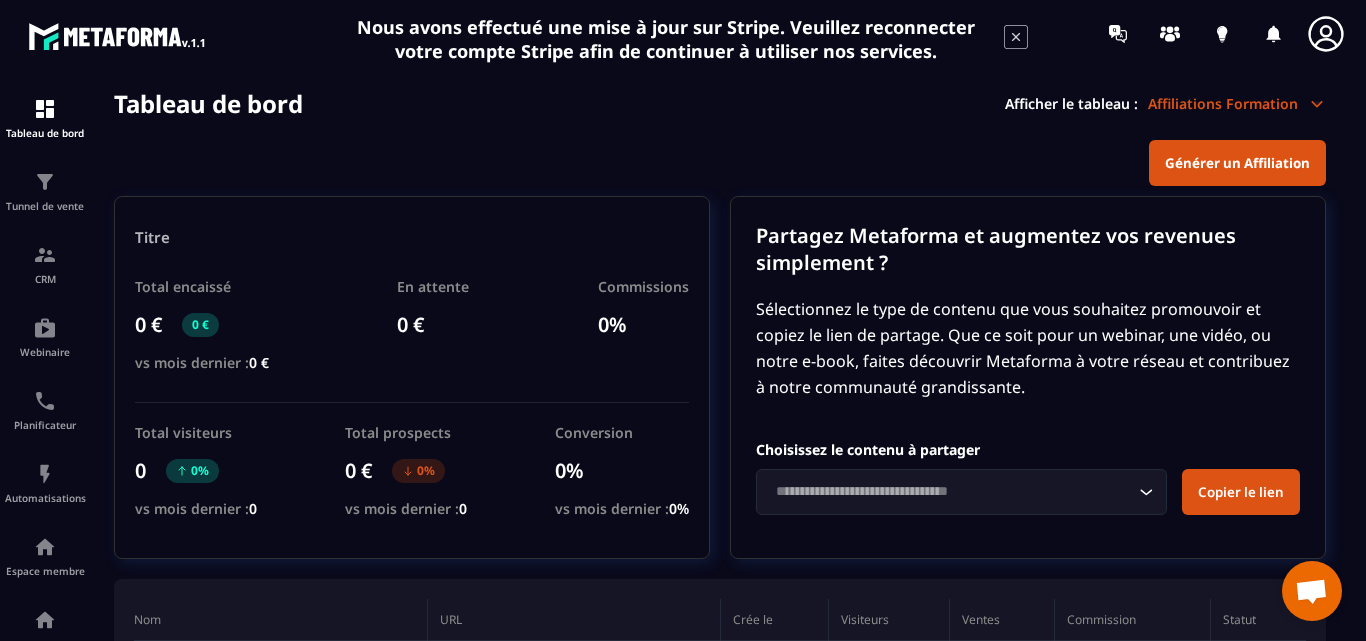 click 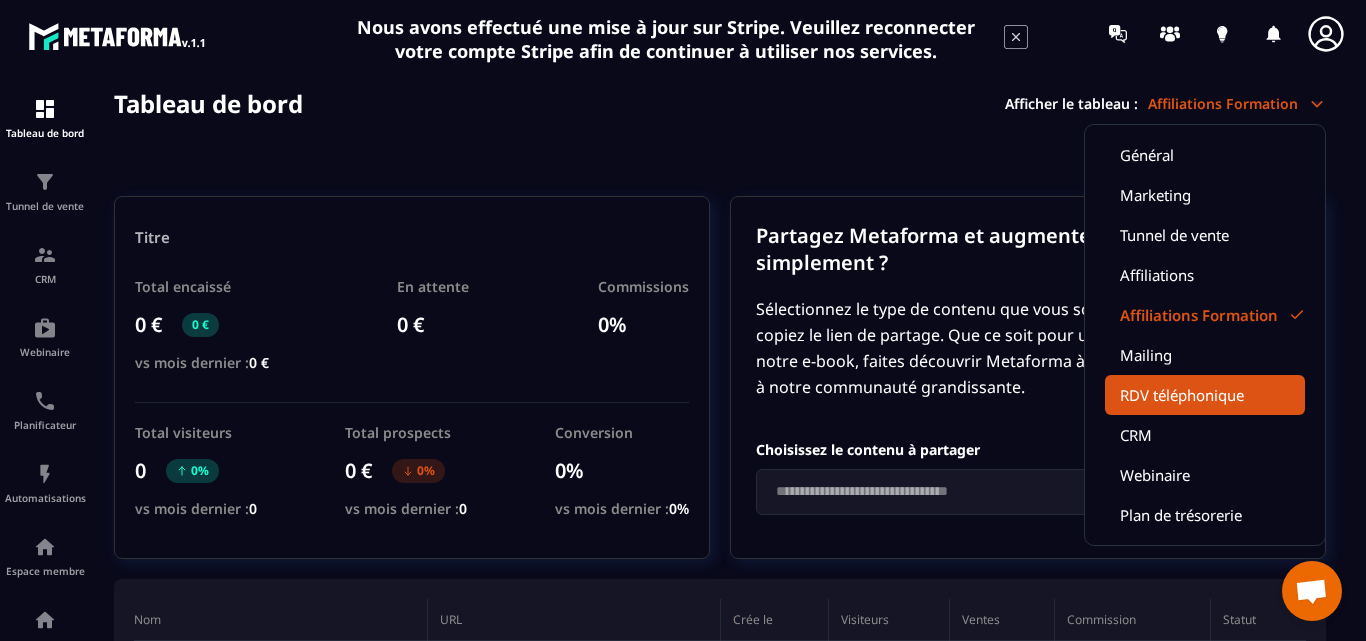 click on "RDV téléphonique" at bounding box center (1205, 395) 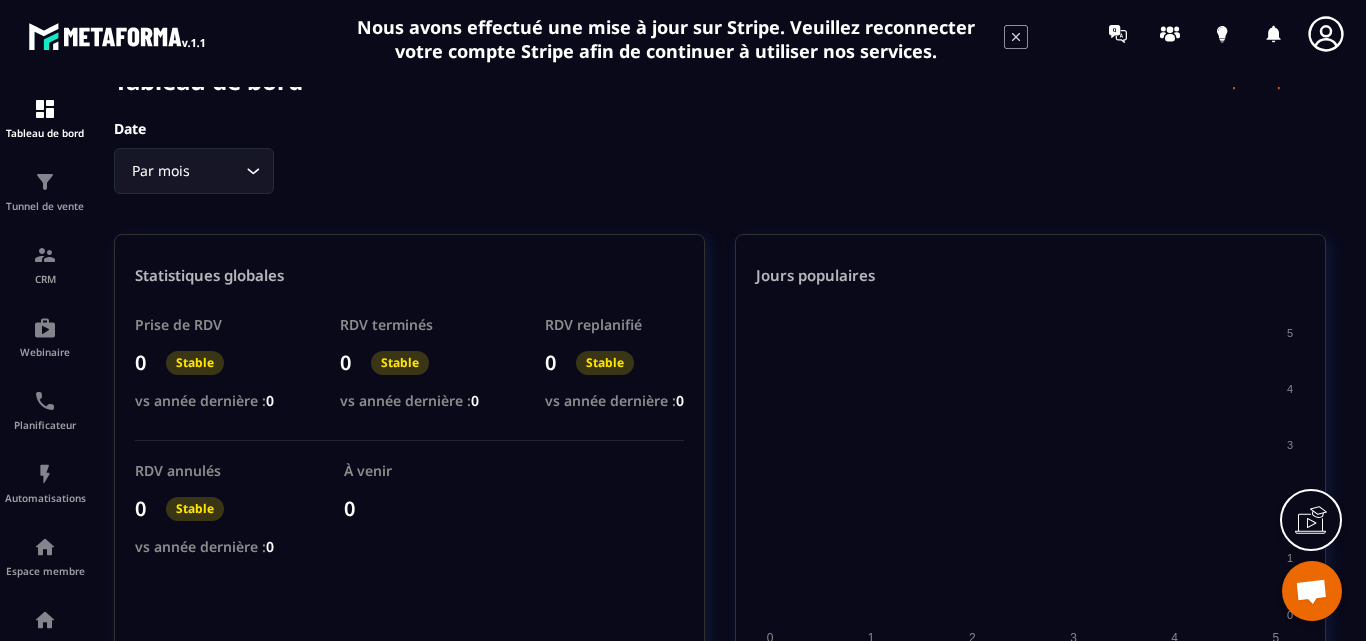 scroll, scrollTop: 0, scrollLeft: 0, axis: both 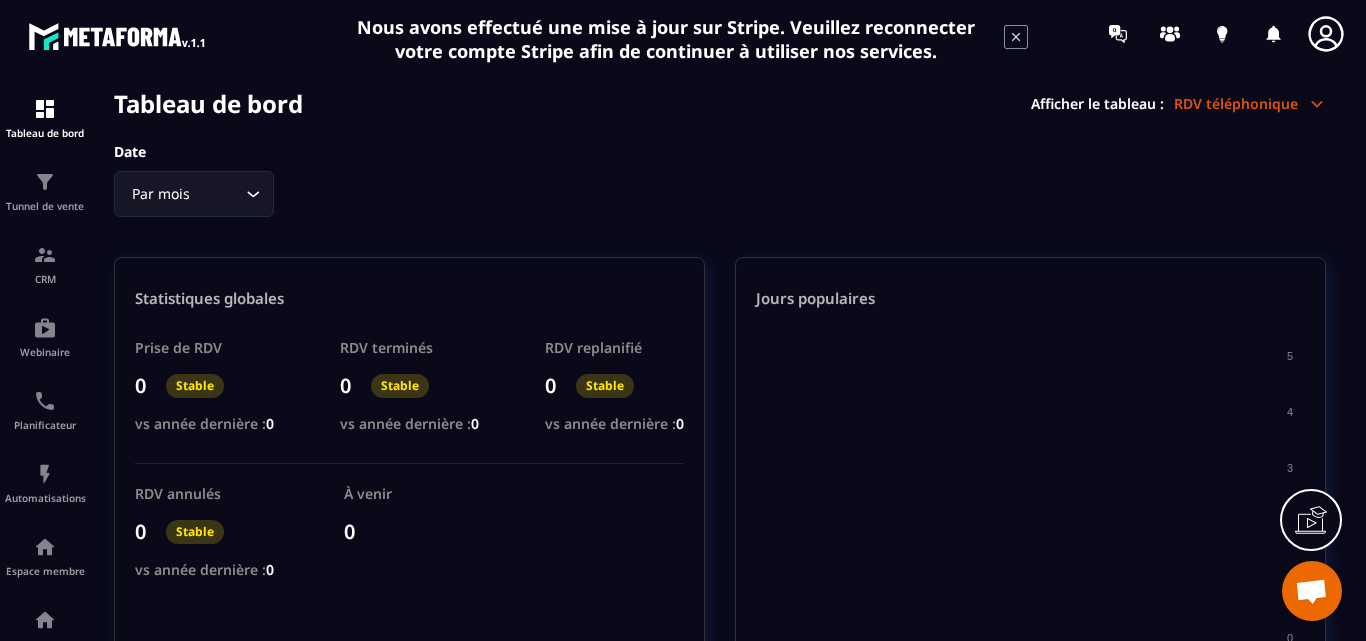 click on "Tableau de bord Afficher le tableau :  RDV téléphonique" at bounding box center [720, 103] 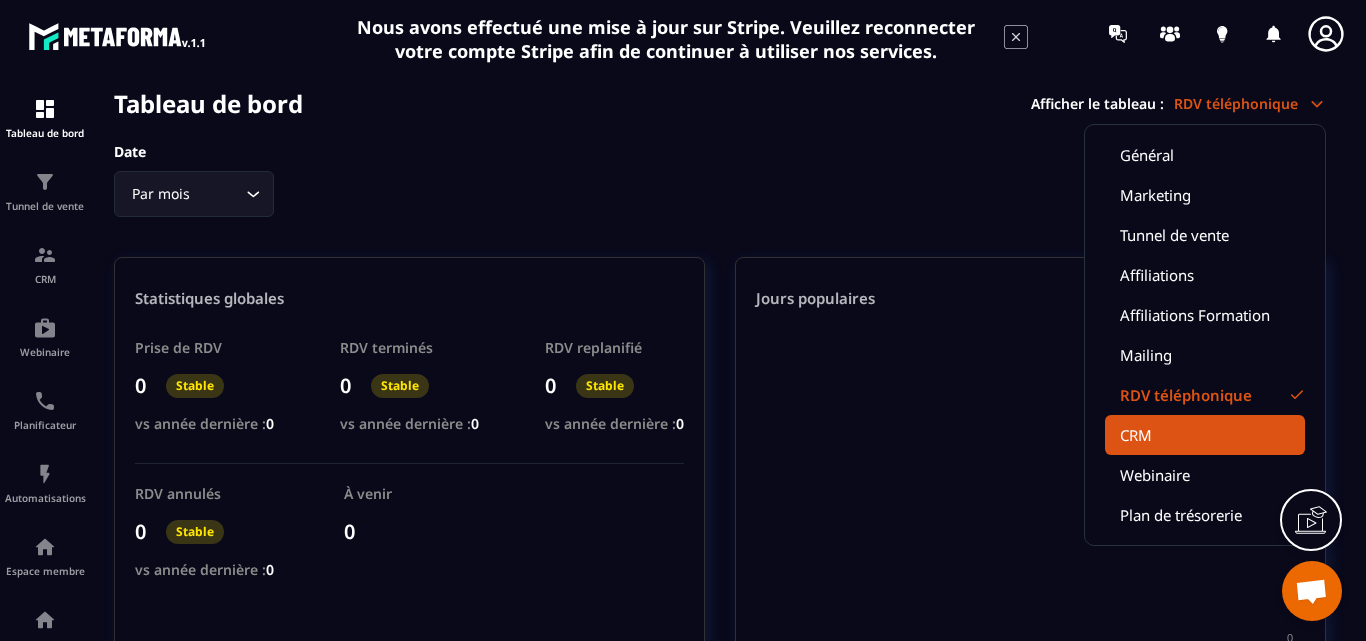 click on "CRM" at bounding box center [1205, 435] 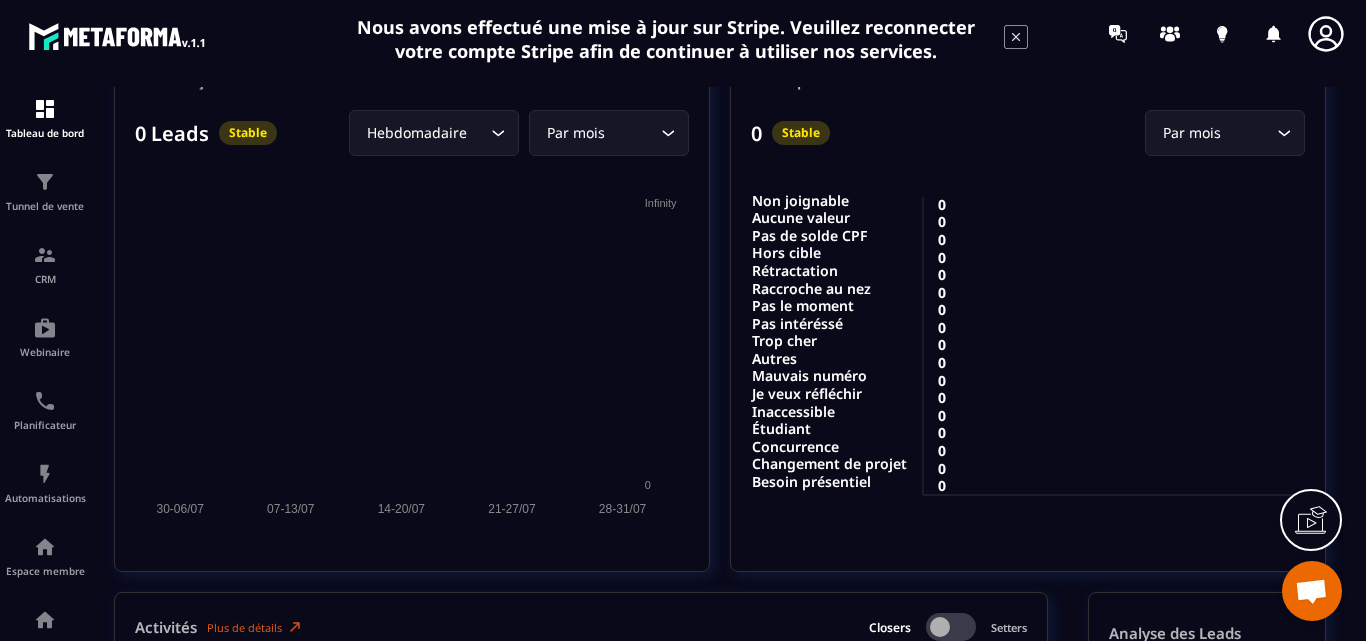 scroll, scrollTop: 100, scrollLeft: 0, axis: vertical 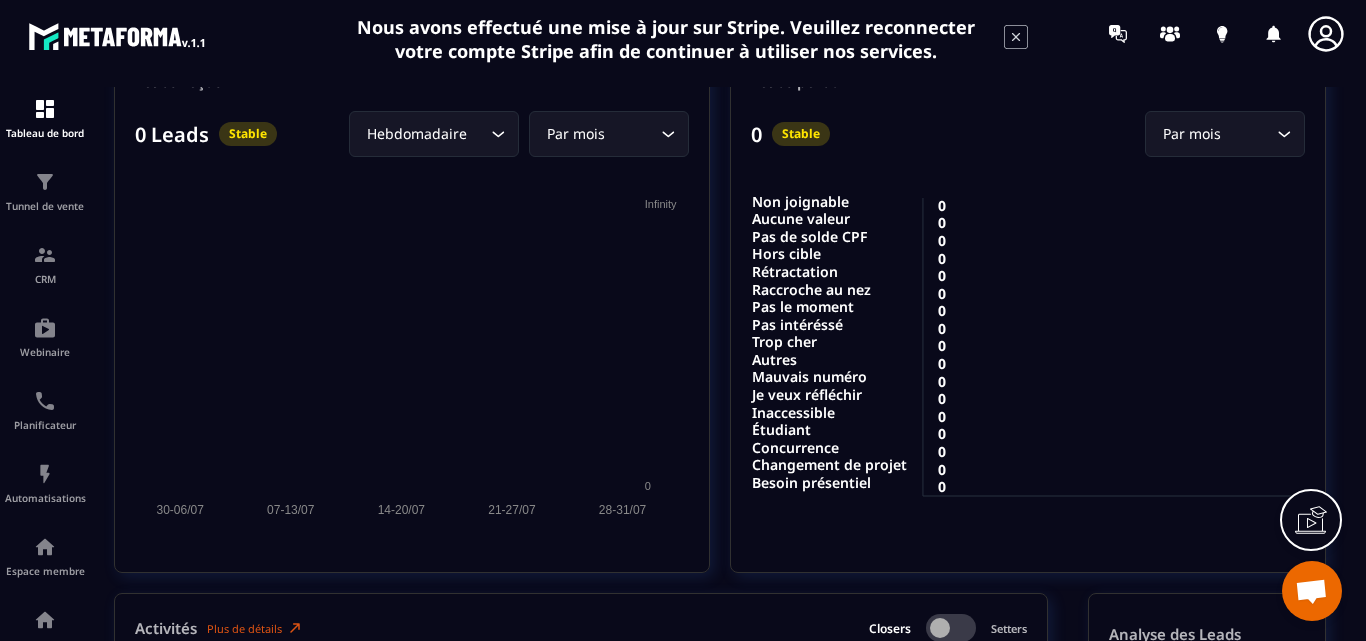 drag, startPoint x: 750, startPoint y: 191, endPoint x: 997, endPoint y: 466, distance: 369.64038 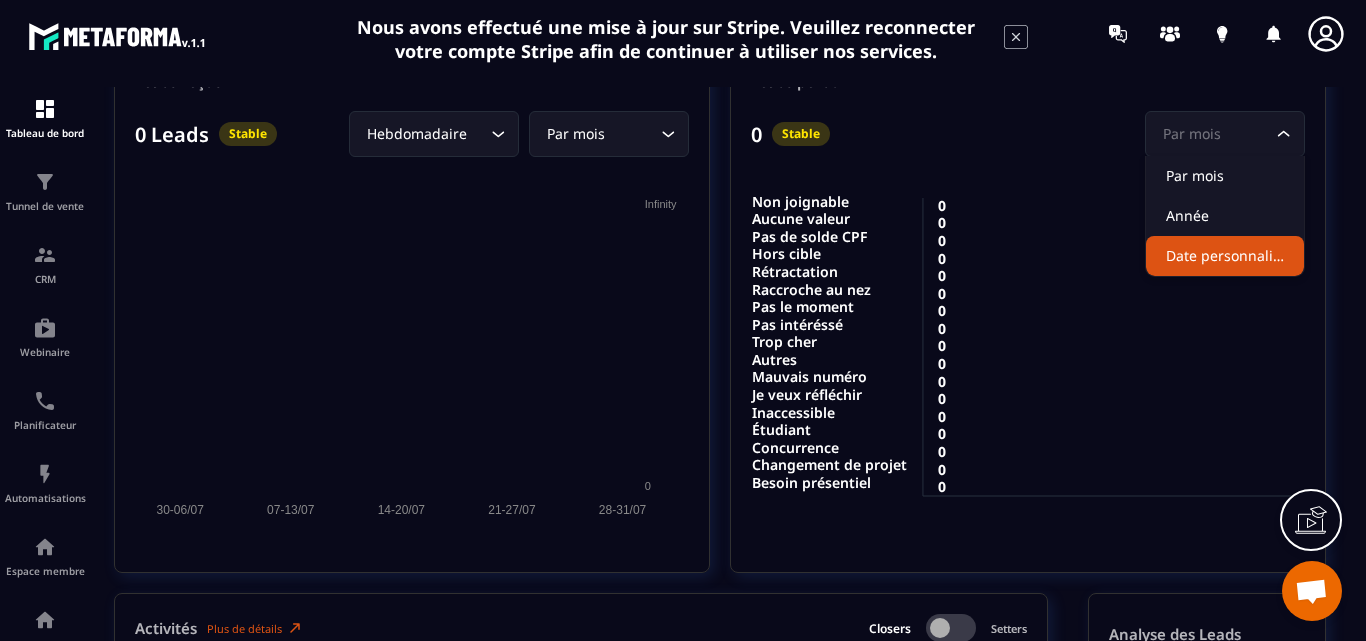 click on "Date personnalisée" 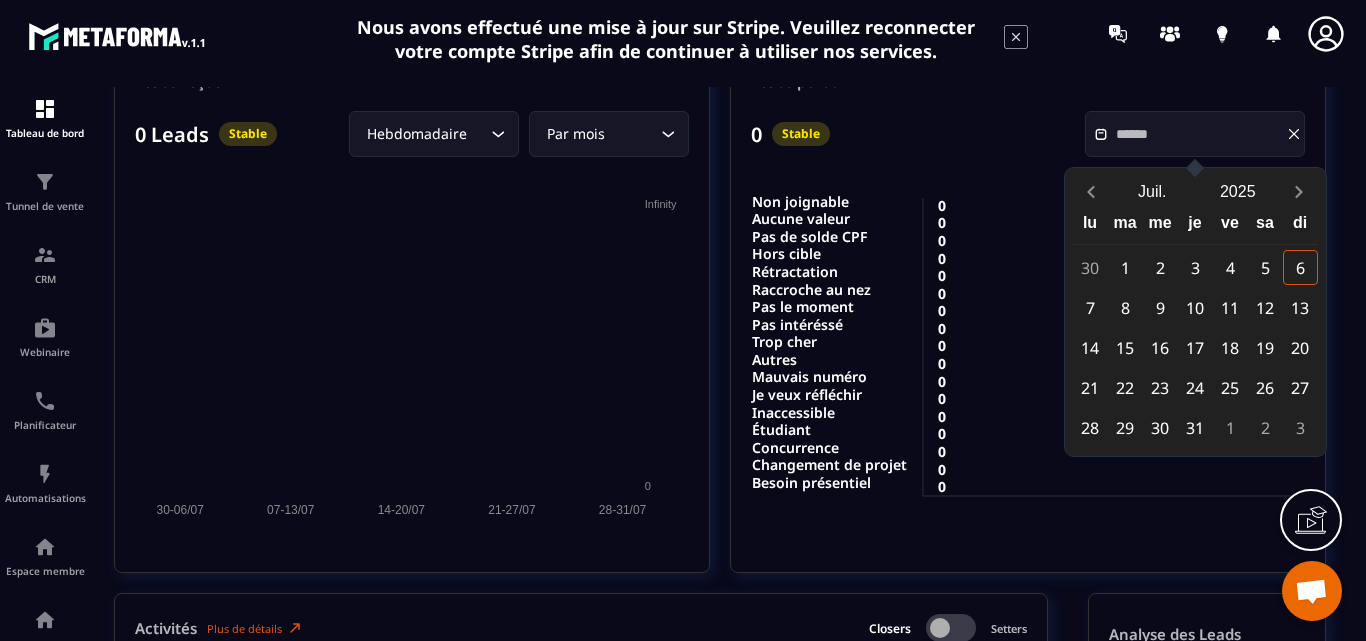 click on "17" at bounding box center [1195, 347] 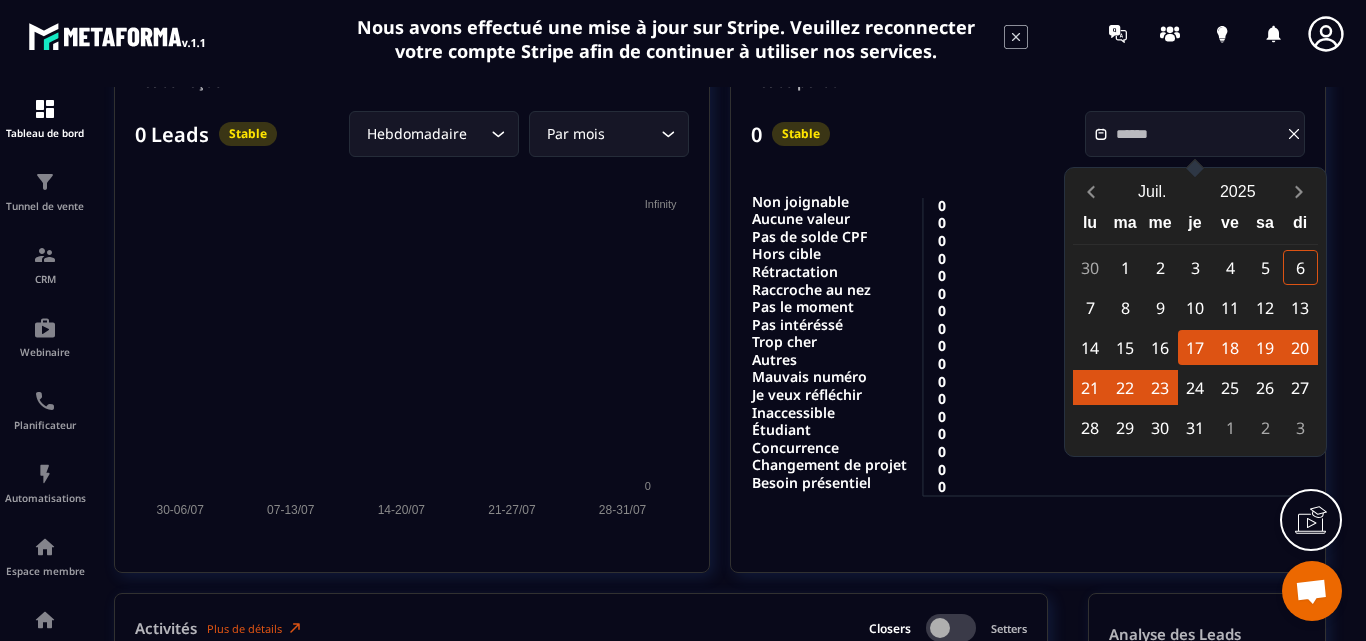 click on "24" at bounding box center [1195, 387] 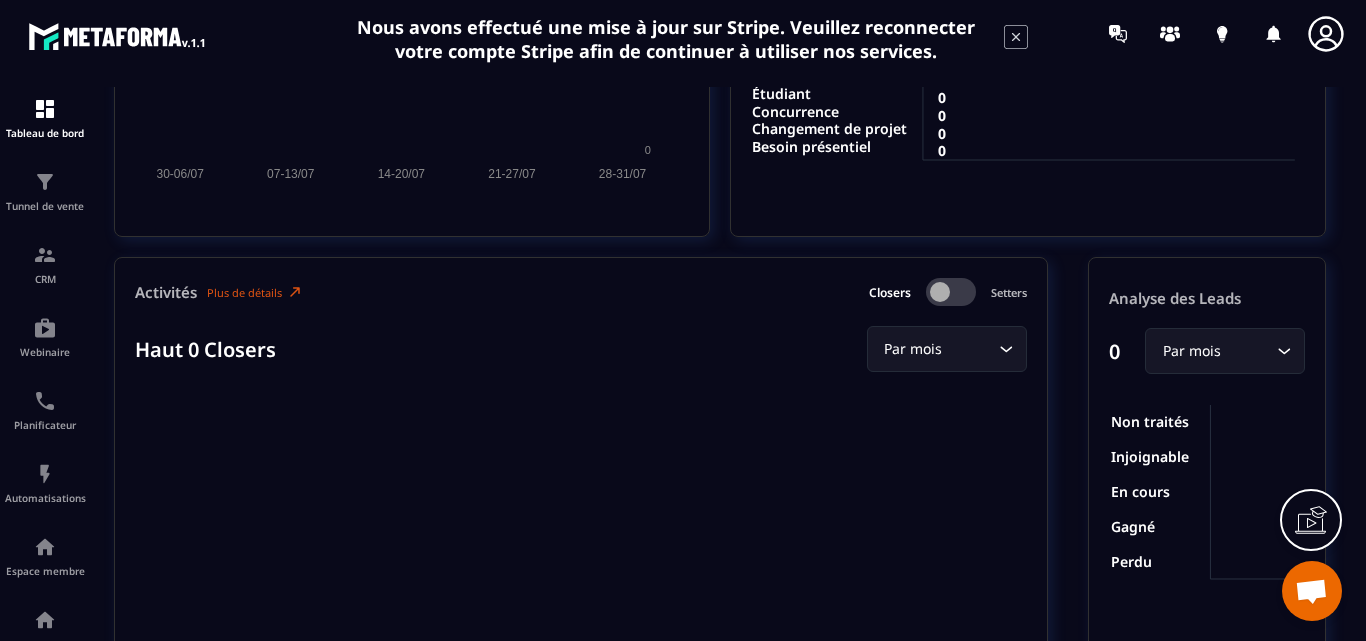 scroll, scrollTop: 500, scrollLeft: 0, axis: vertical 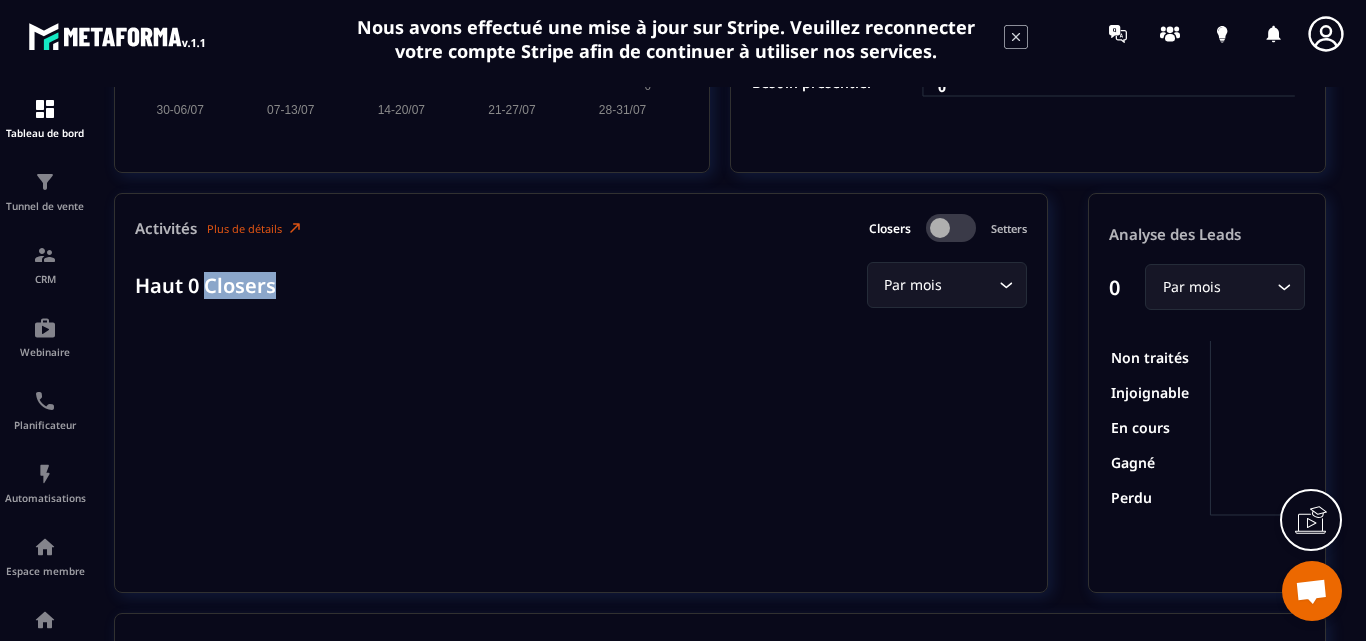 drag, startPoint x: 206, startPoint y: 283, endPoint x: 289, endPoint y: 288, distance: 83.15047 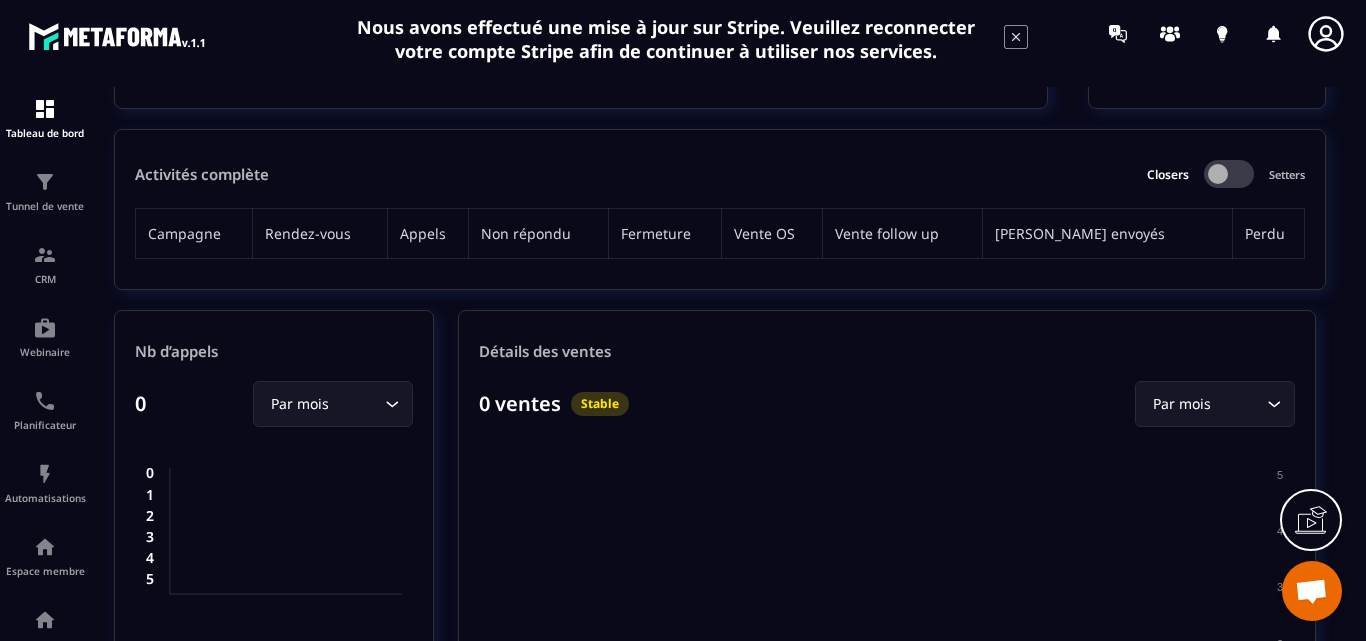 scroll, scrollTop: 872, scrollLeft: 0, axis: vertical 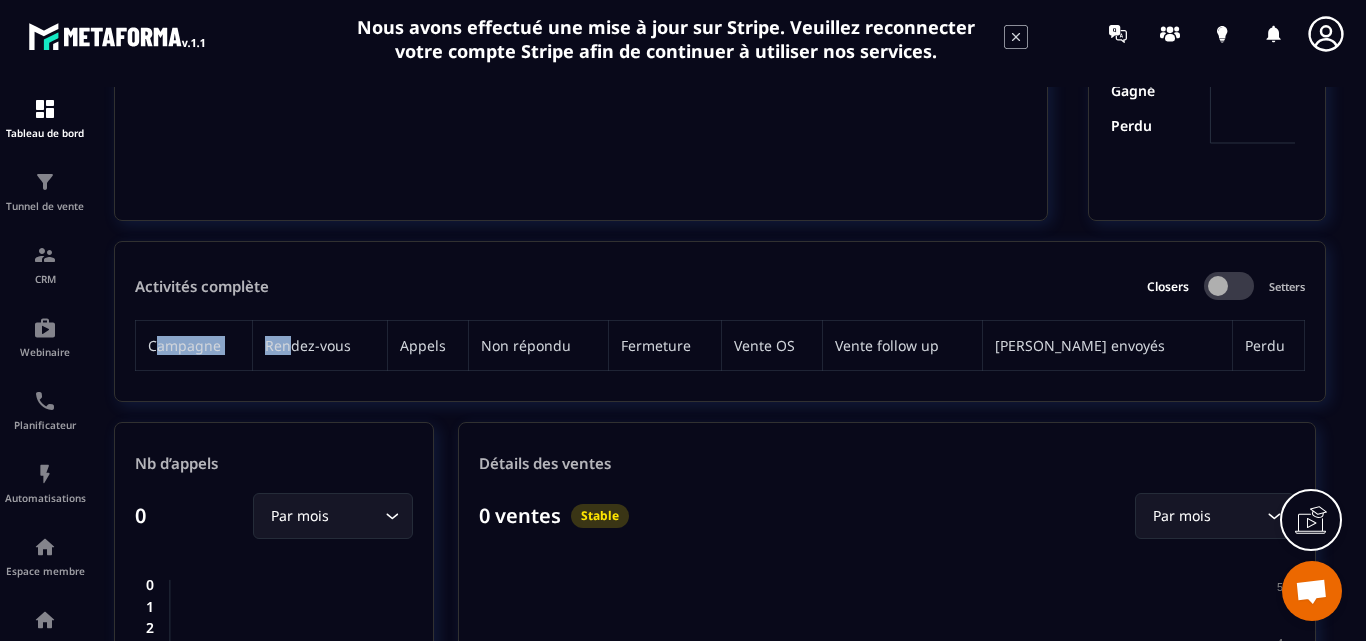 drag, startPoint x: 155, startPoint y: 348, endPoint x: 298, endPoint y: 345, distance: 143.03146 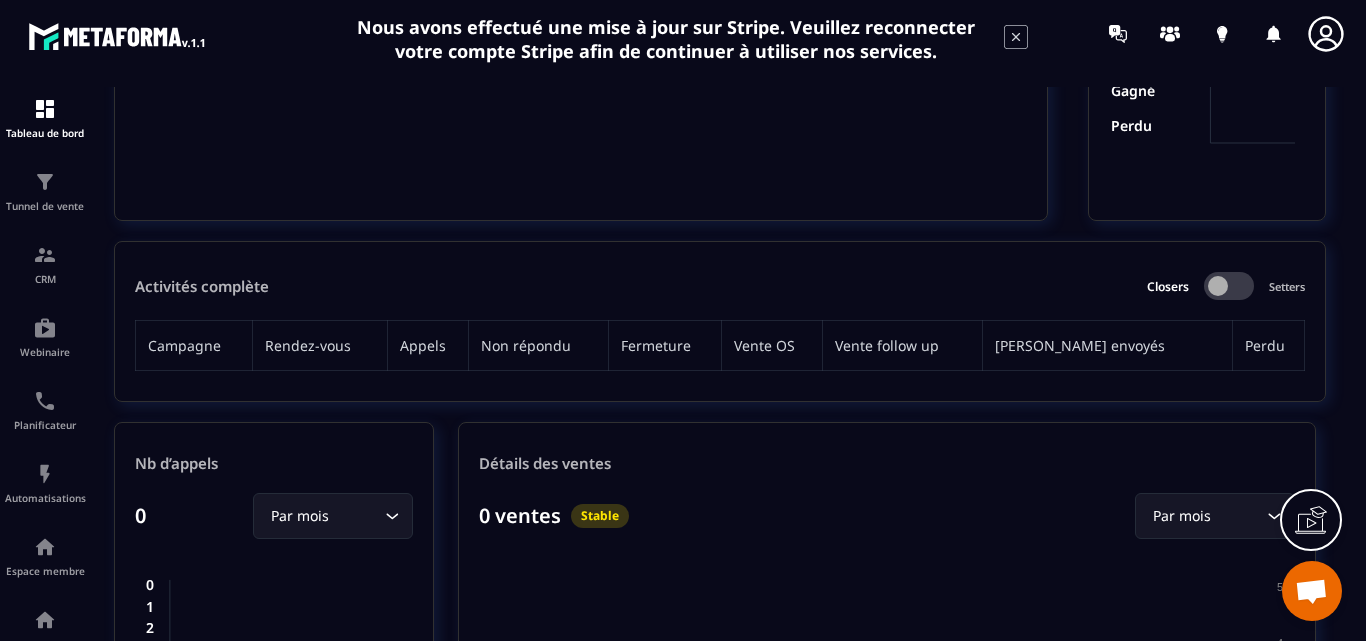 click on "Rendez-vous" at bounding box center [320, 346] 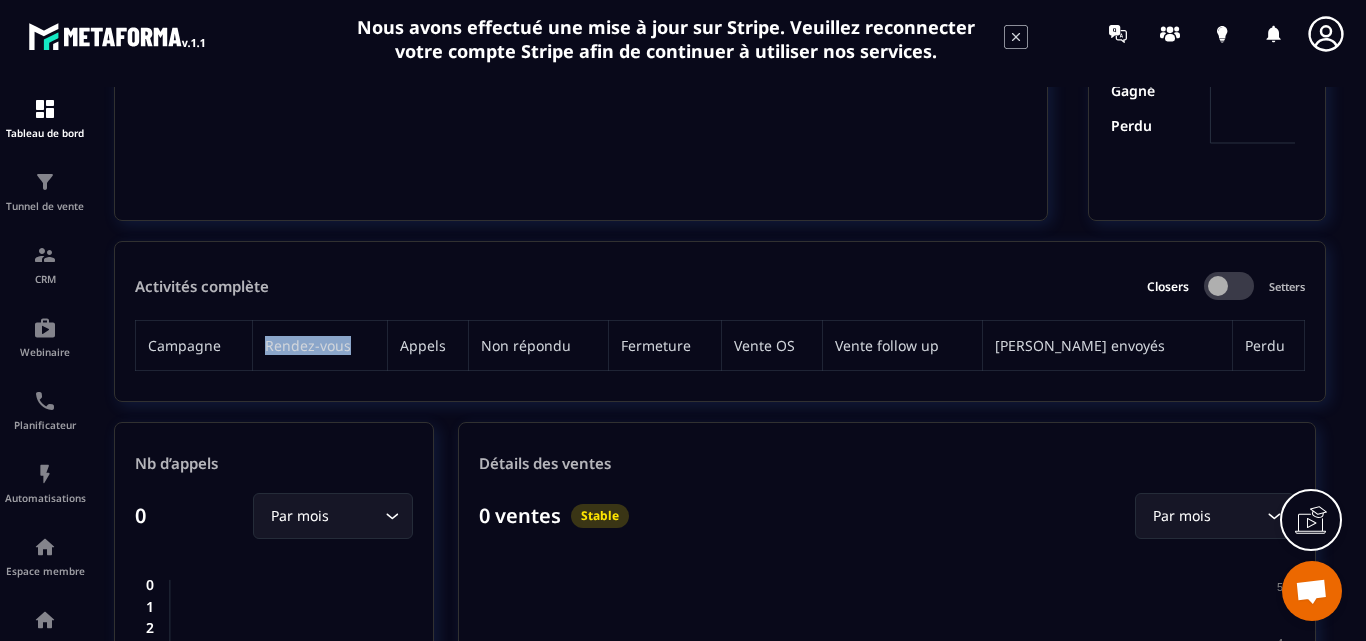 drag, startPoint x: 360, startPoint y: 344, endPoint x: 274, endPoint y: 343, distance: 86.00581 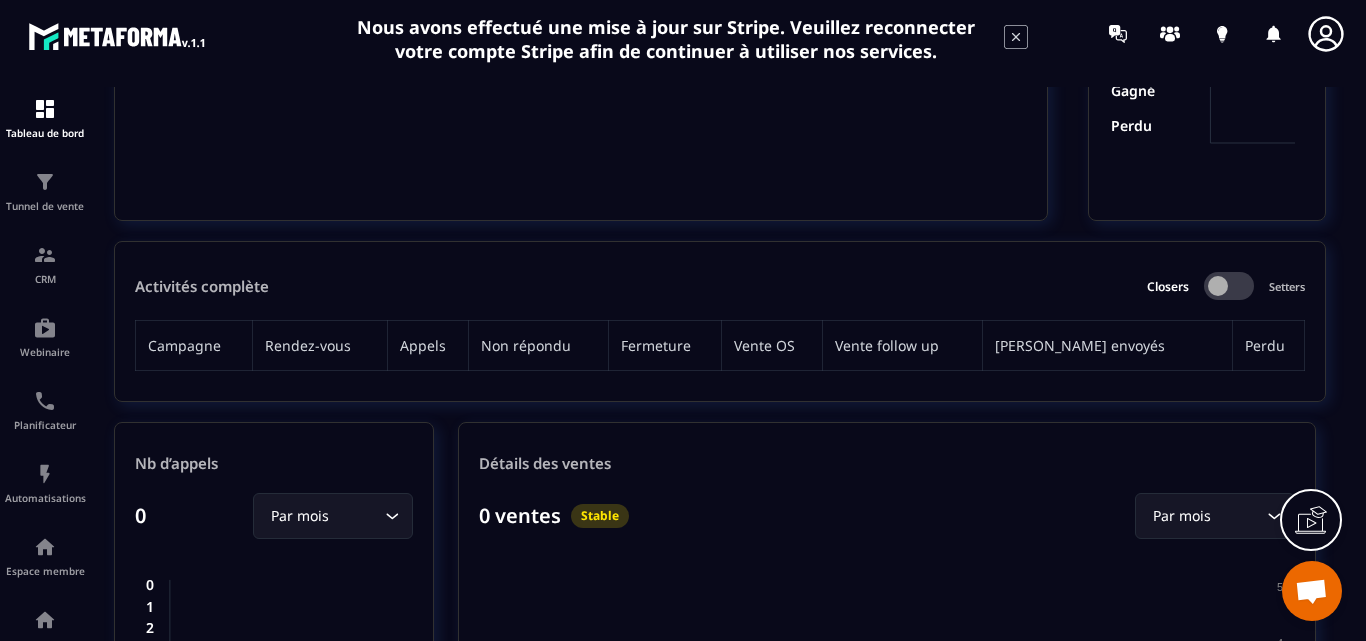 click at bounding box center (1229, 286) 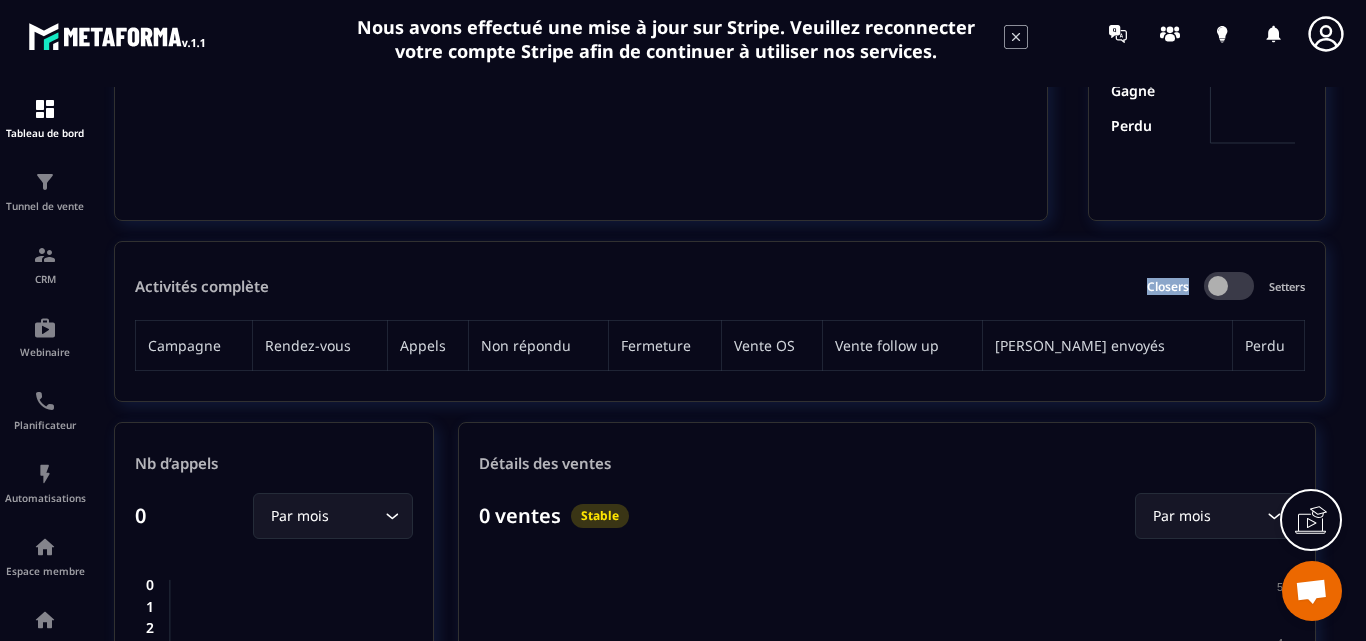drag, startPoint x: 1140, startPoint y: 289, endPoint x: 1186, endPoint y: 284, distance: 46.270943 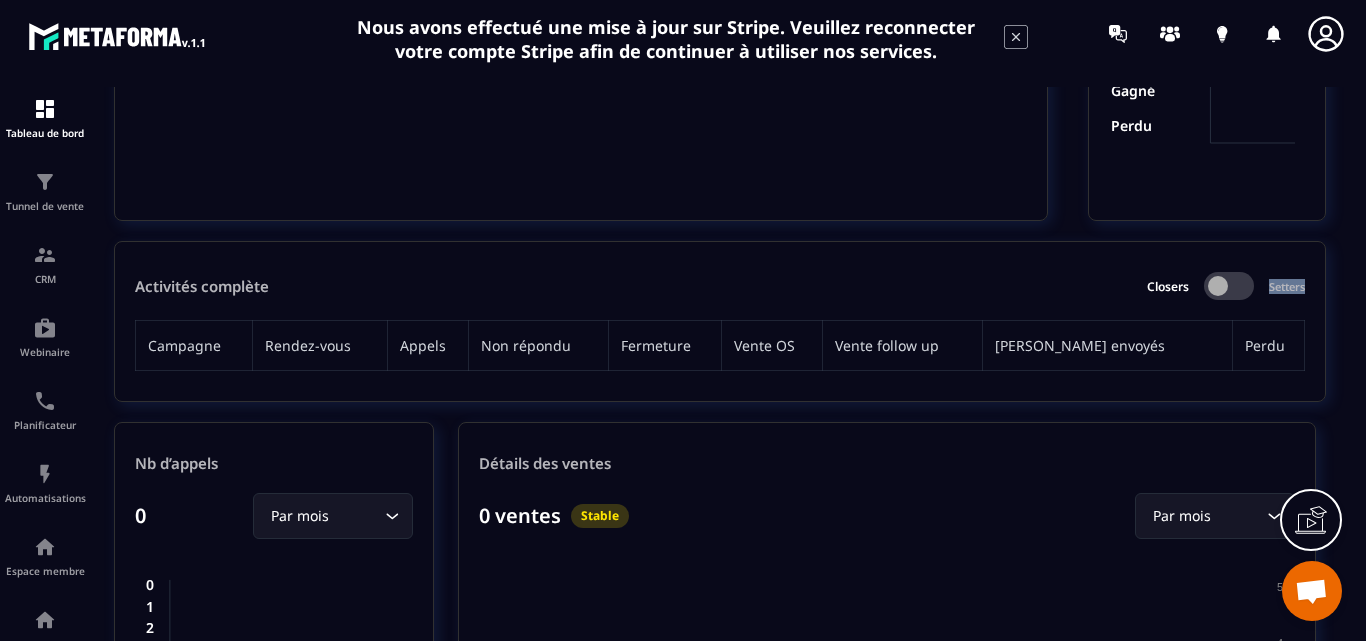 drag, startPoint x: 1268, startPoint y: 284, endPoint x: 1308, endPoint y: 281, distance: 40.112343 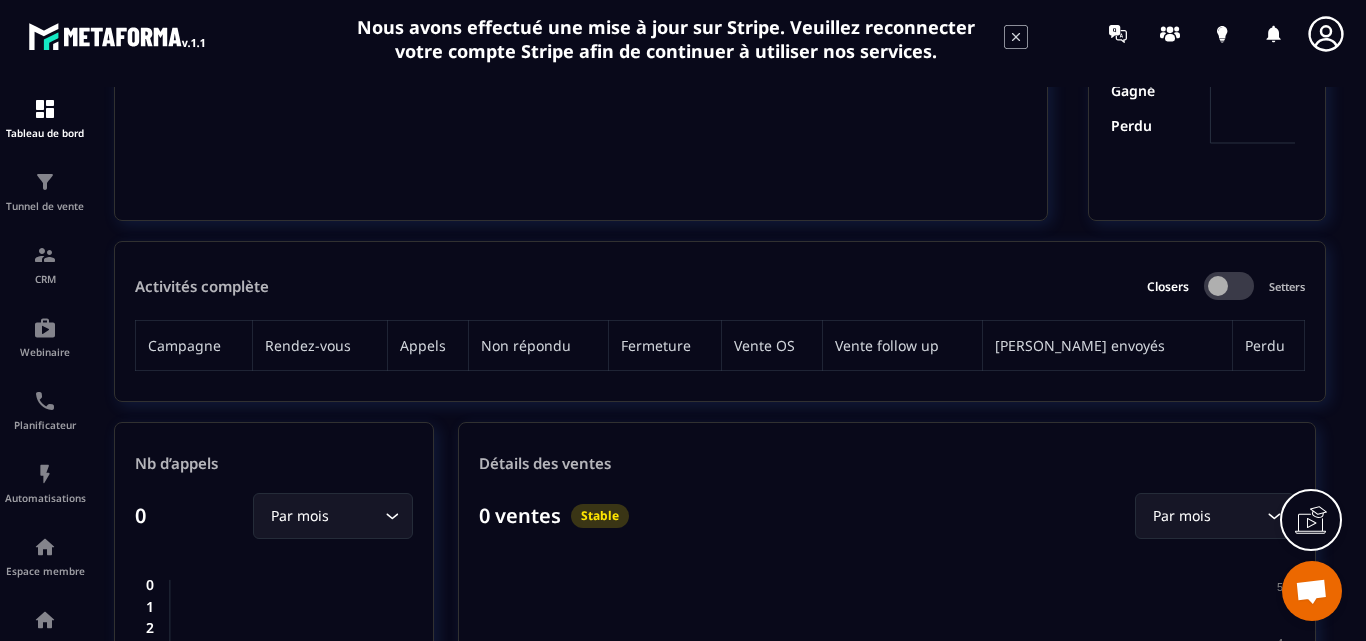 click at bounding box center [1229, 286] 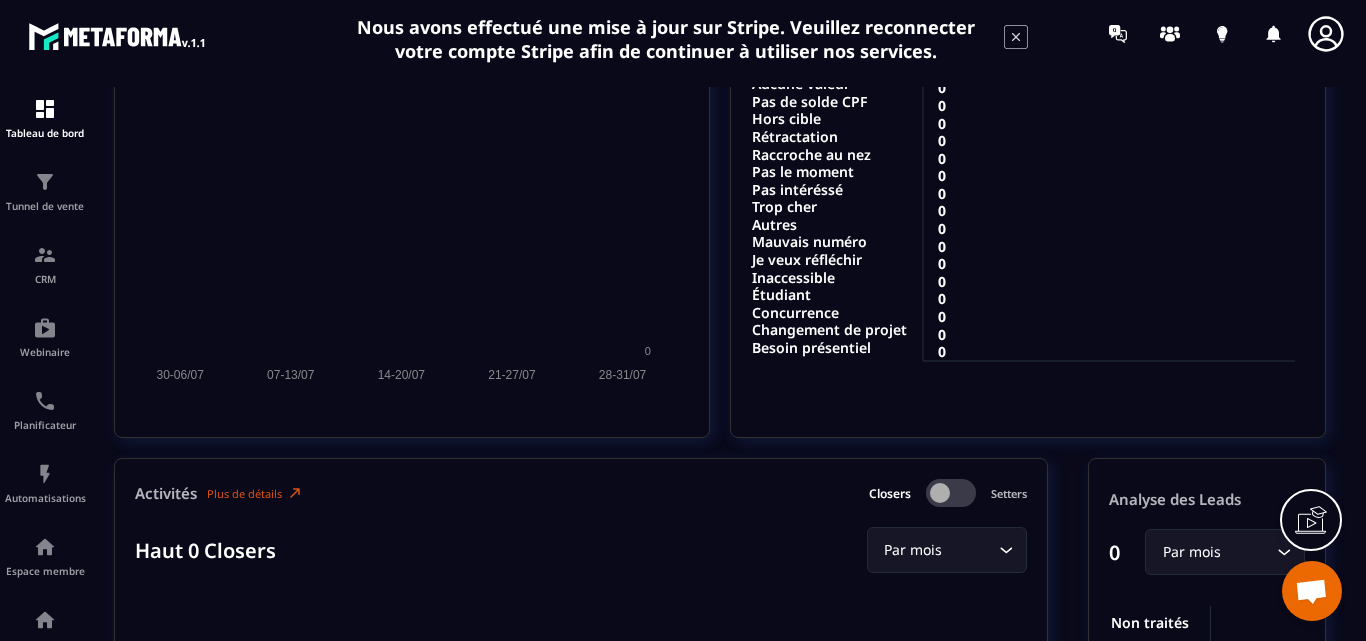 scroll, scrollTop: 0, scrollLeft: 0, axis: both 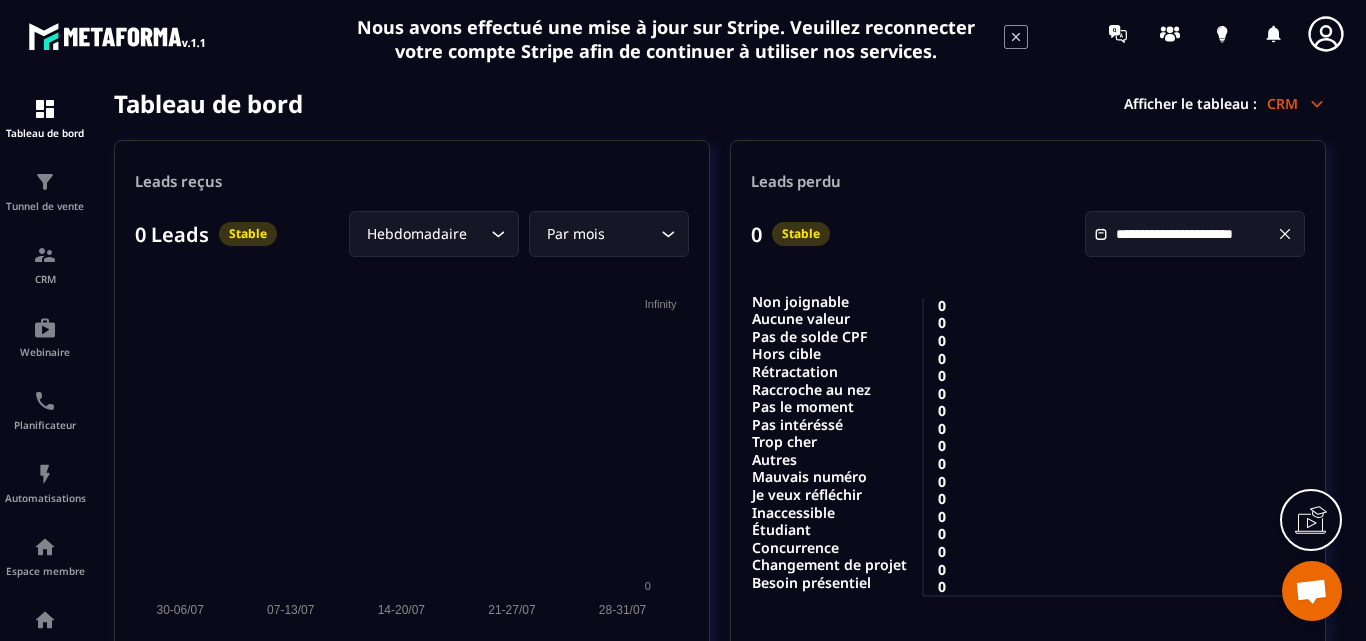 click on "CRM" at bounding box center [1296, 103] 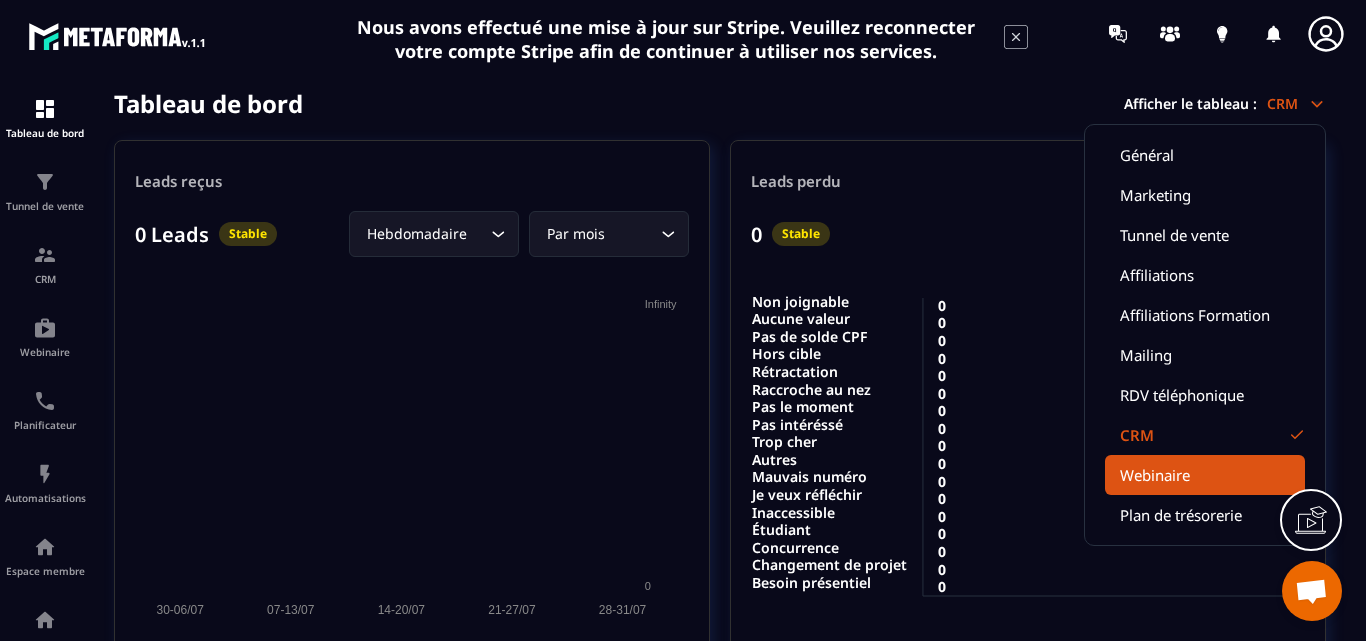 click on "Webinaire" at bounding box center (1205, 475) 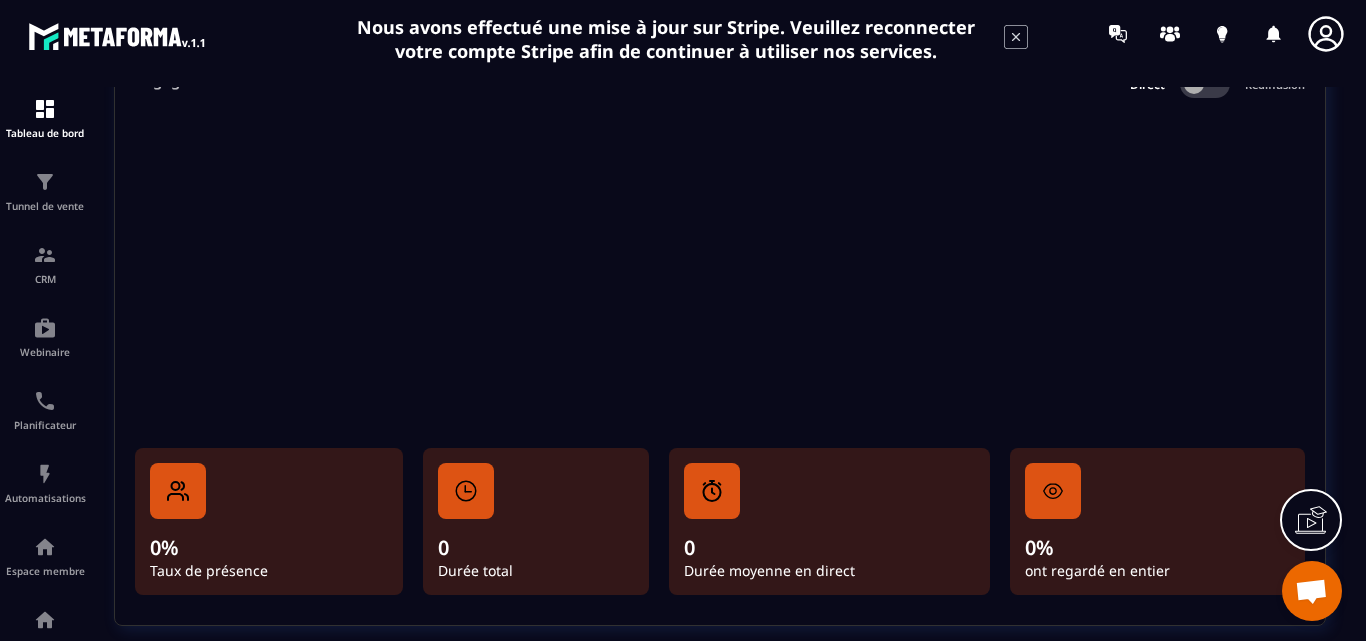 scroll, scrollTop: 423, scrollLeft: 0, axis: vertical 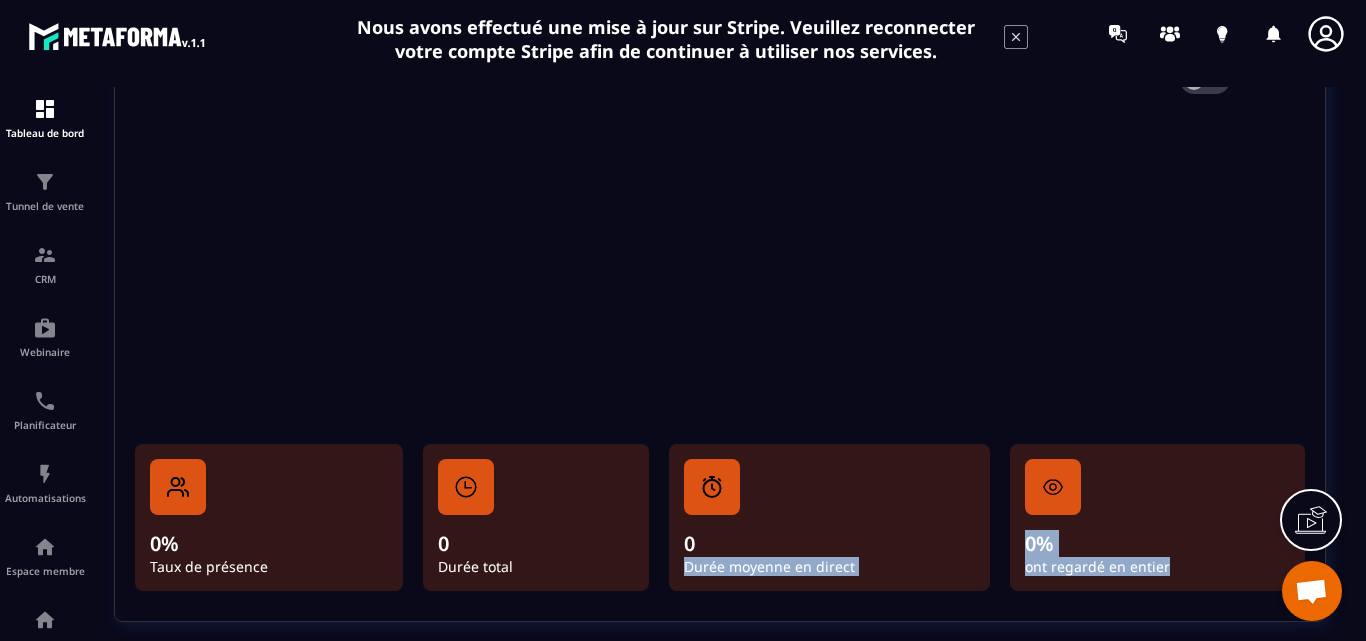 drag, startPoint x: 1165, startPoint y: 562, endPoint x: 926, endPoint y: 510, distance: 244.59149 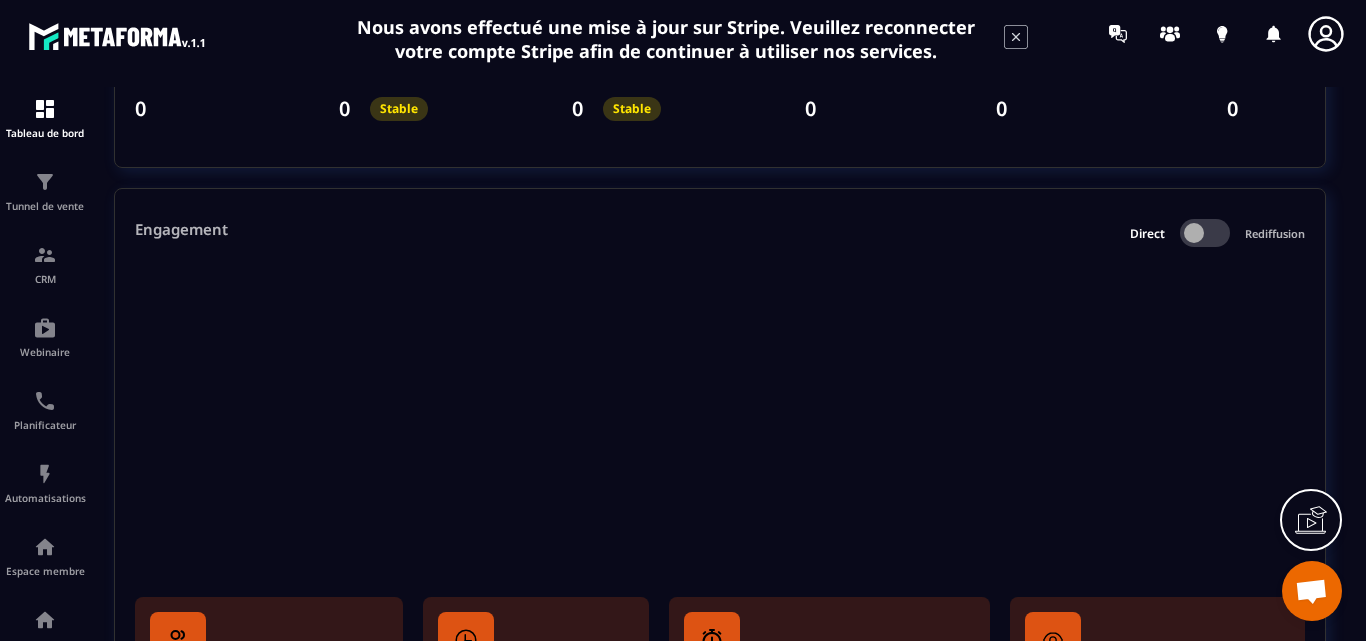 scroll, scrollTop: 0, scrollLeft: 0, axis: both 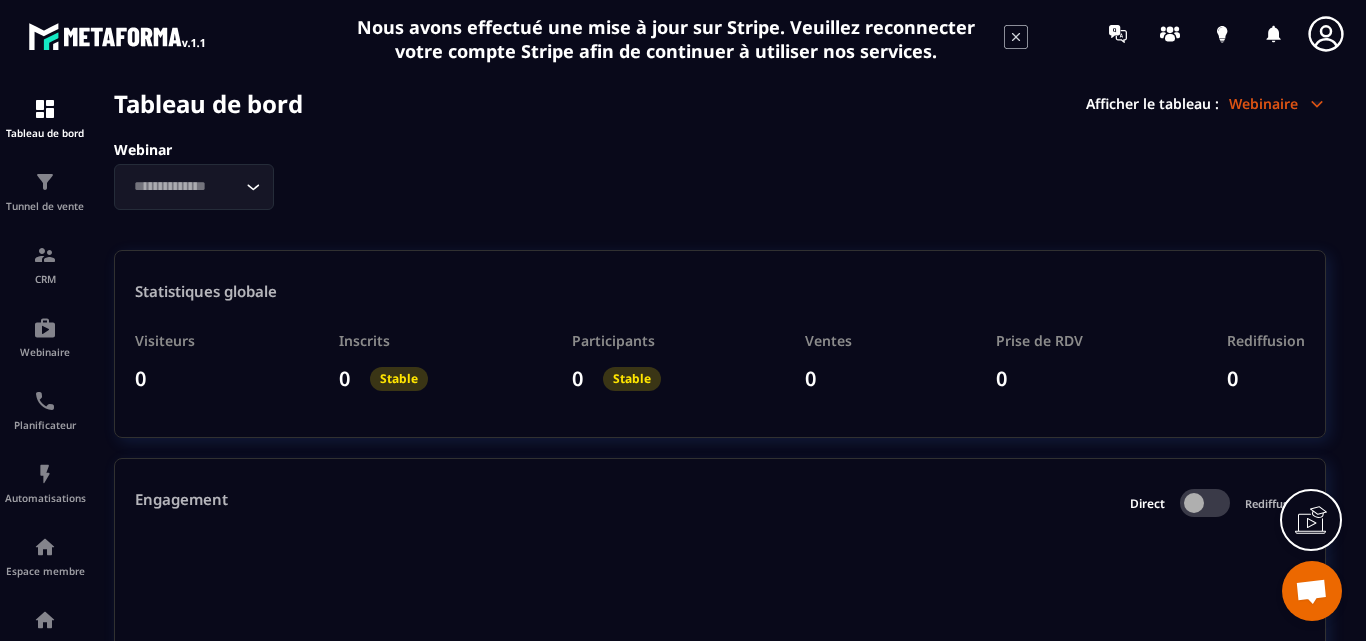 click at bounding box center [1205, 503] 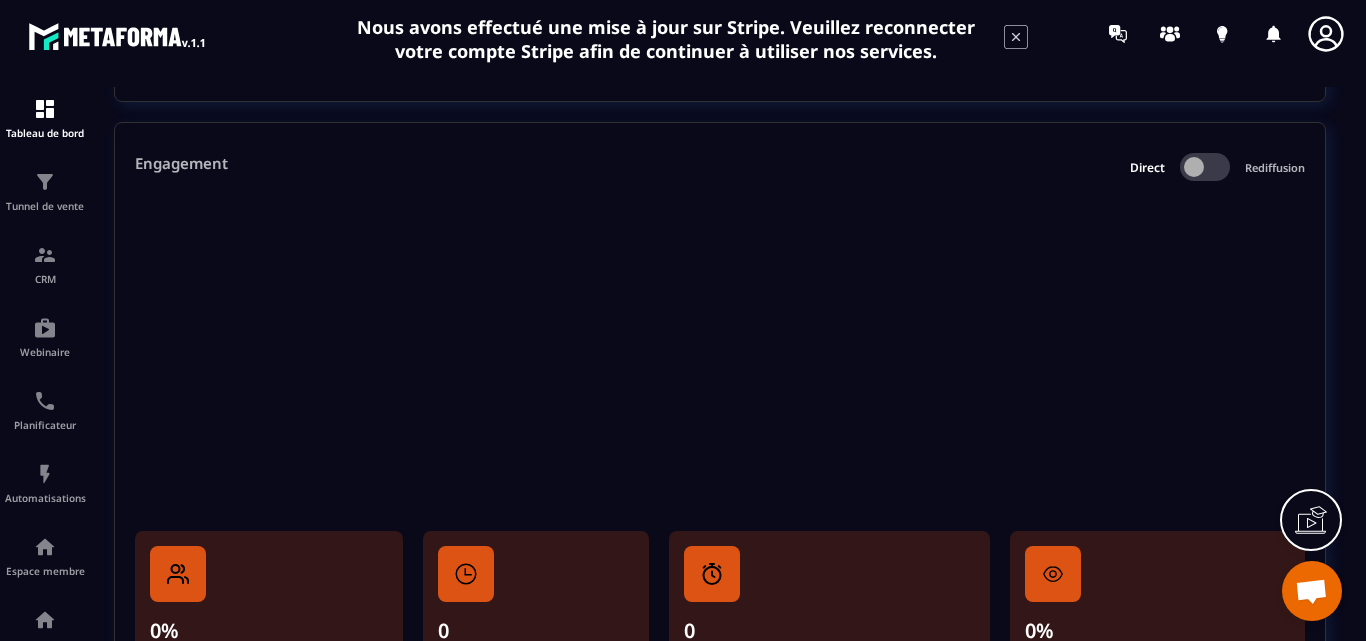 scroll, scrollTop: 300, scrollLeft: 0, axis: vertical 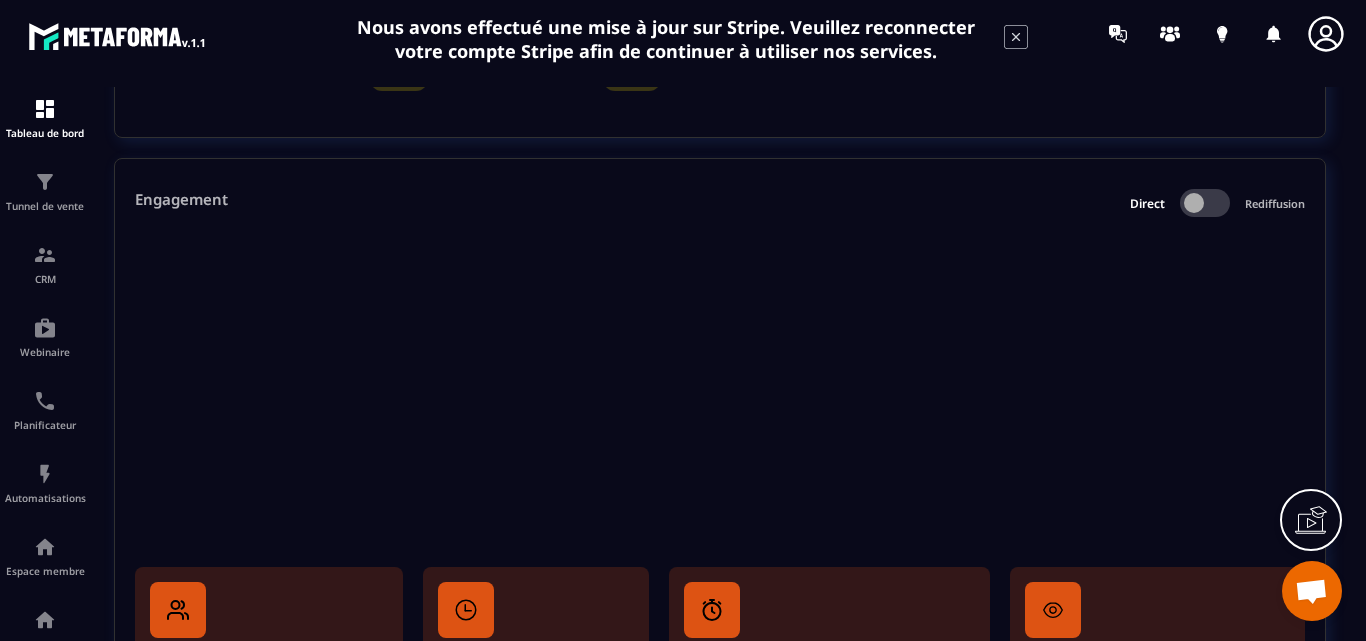 click at bounding box center (1205, 203) 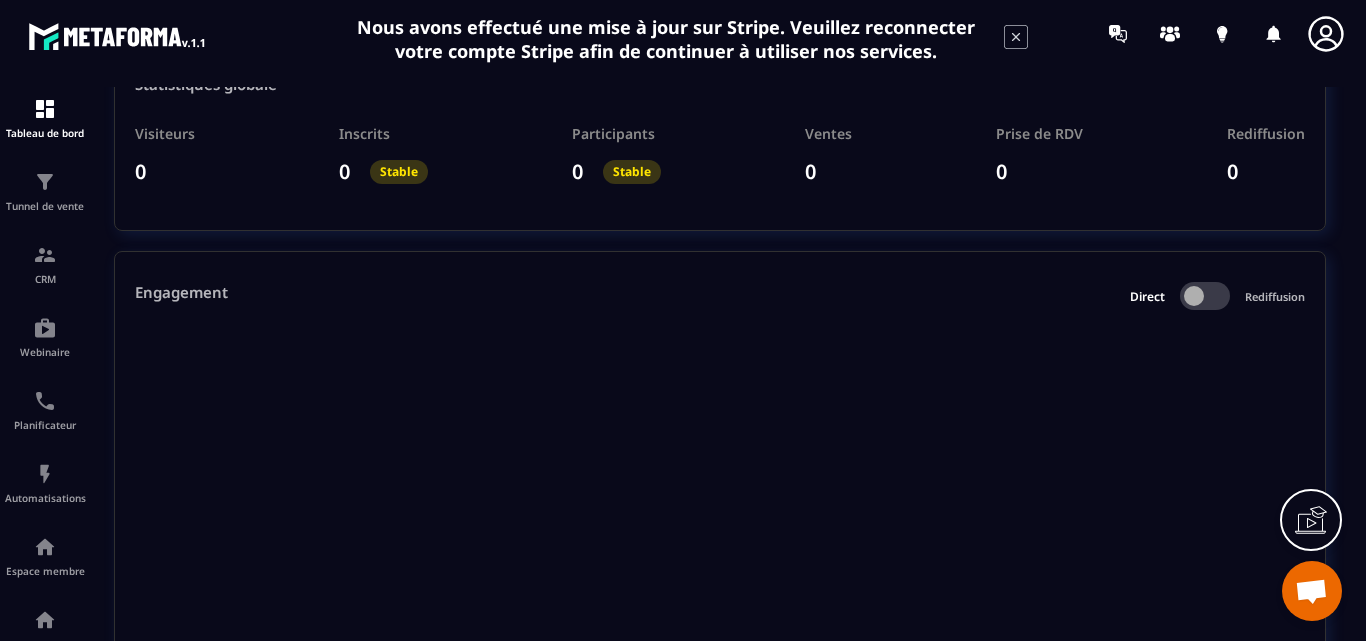 scroll, scrollTop: 0, scrollLeft: 0, axis: both 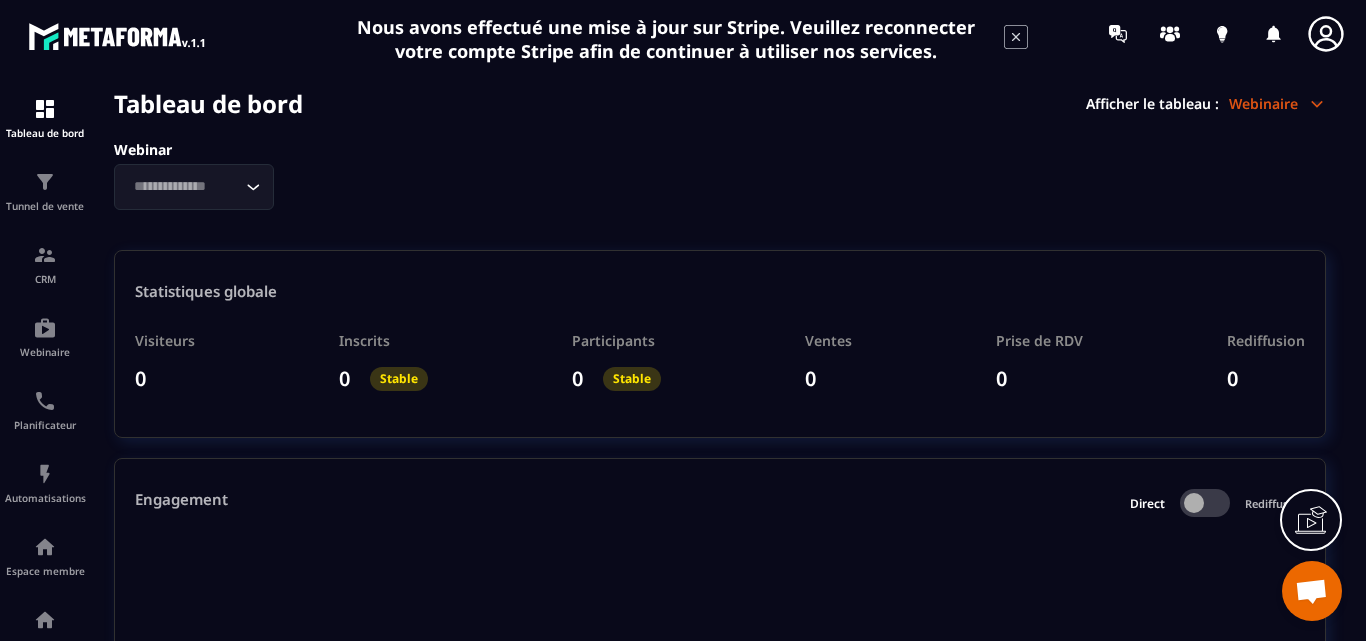click on "Webinaire" at bounding box center [1277, 103] 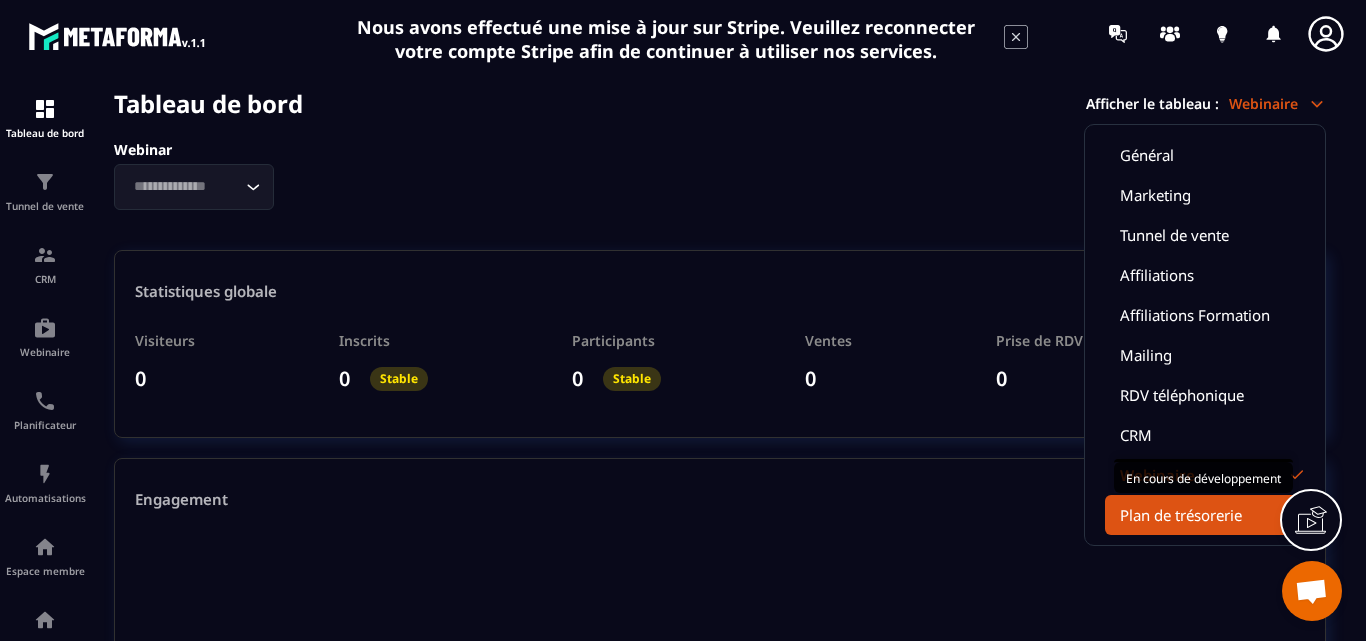 click on "Plan de trésorerie" at bounding box center [1205, 515] 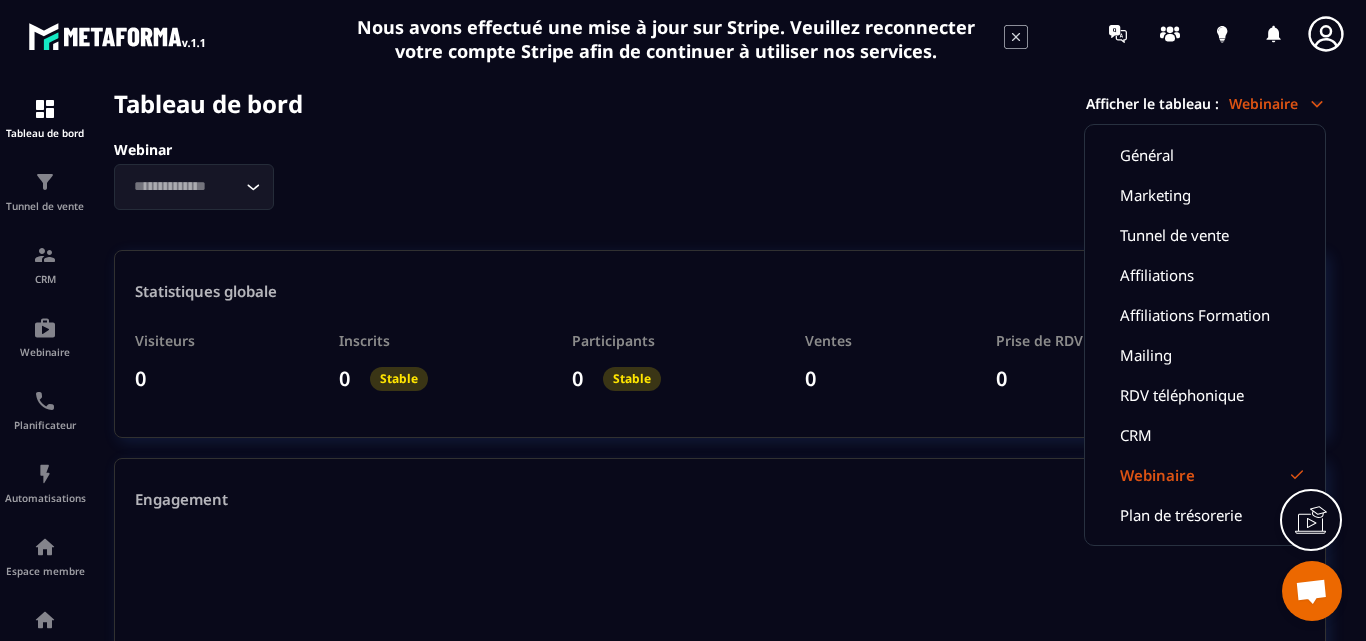 click 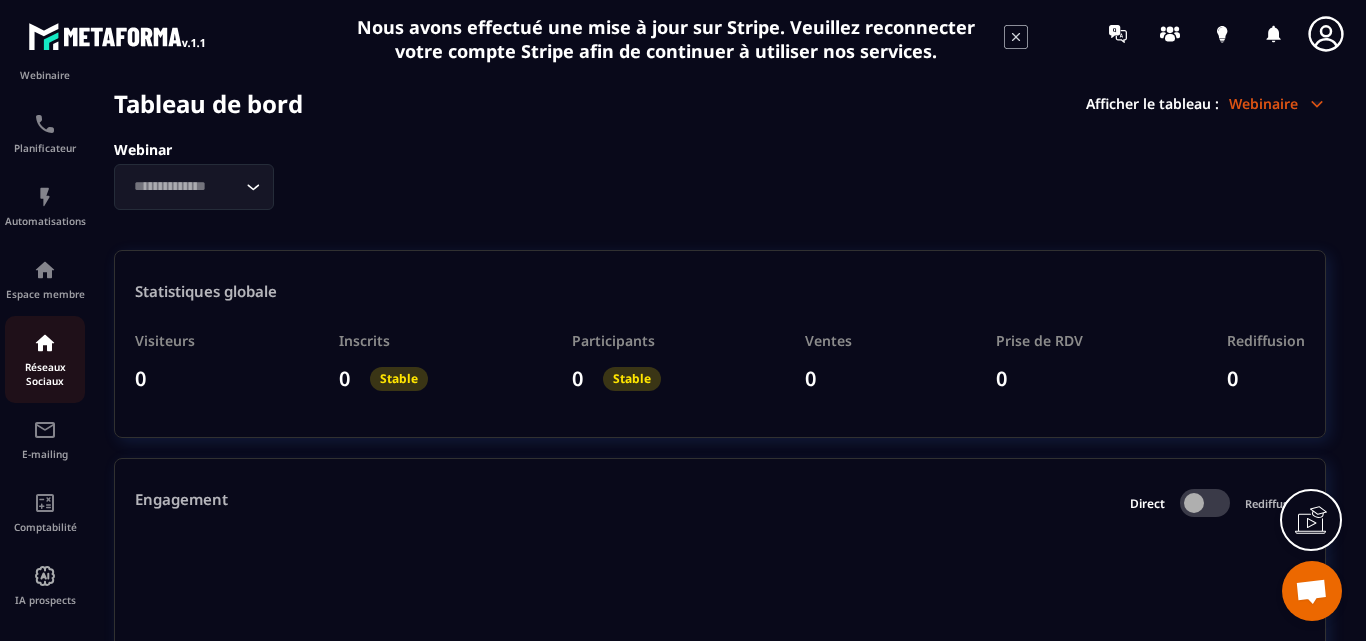scroll, scrollTop: 291, scrollLeft: 0, axis: vertical 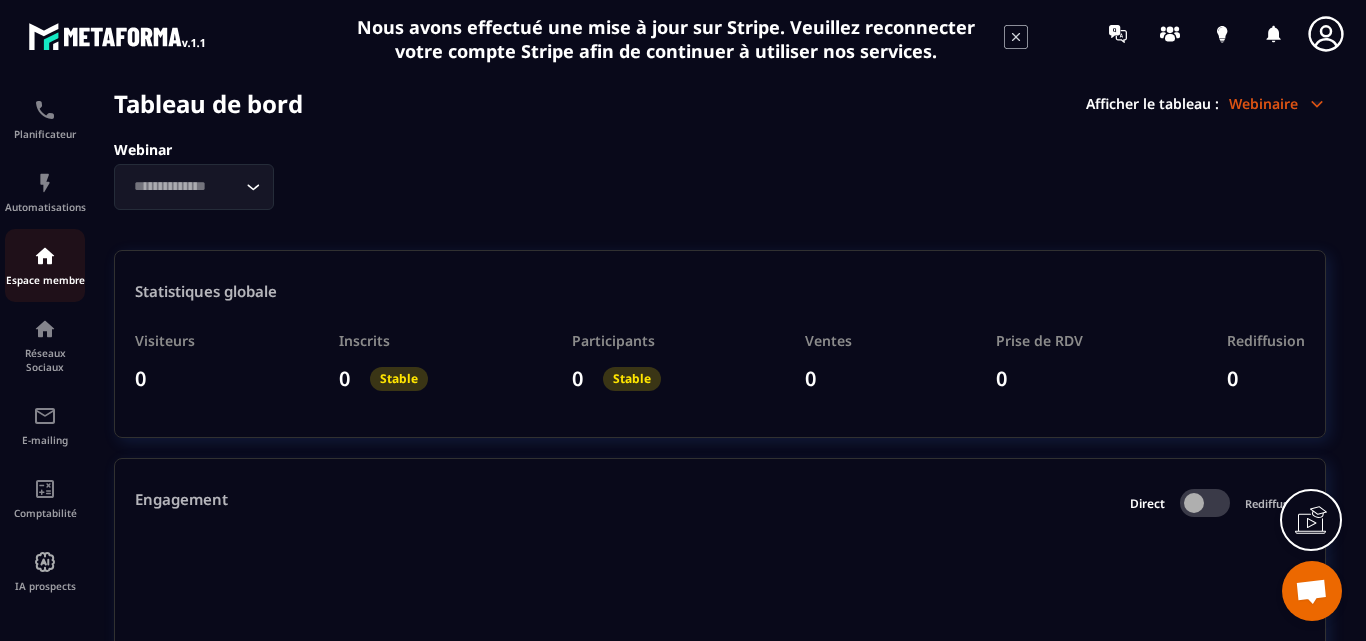 click at bounding box center (45, 256) 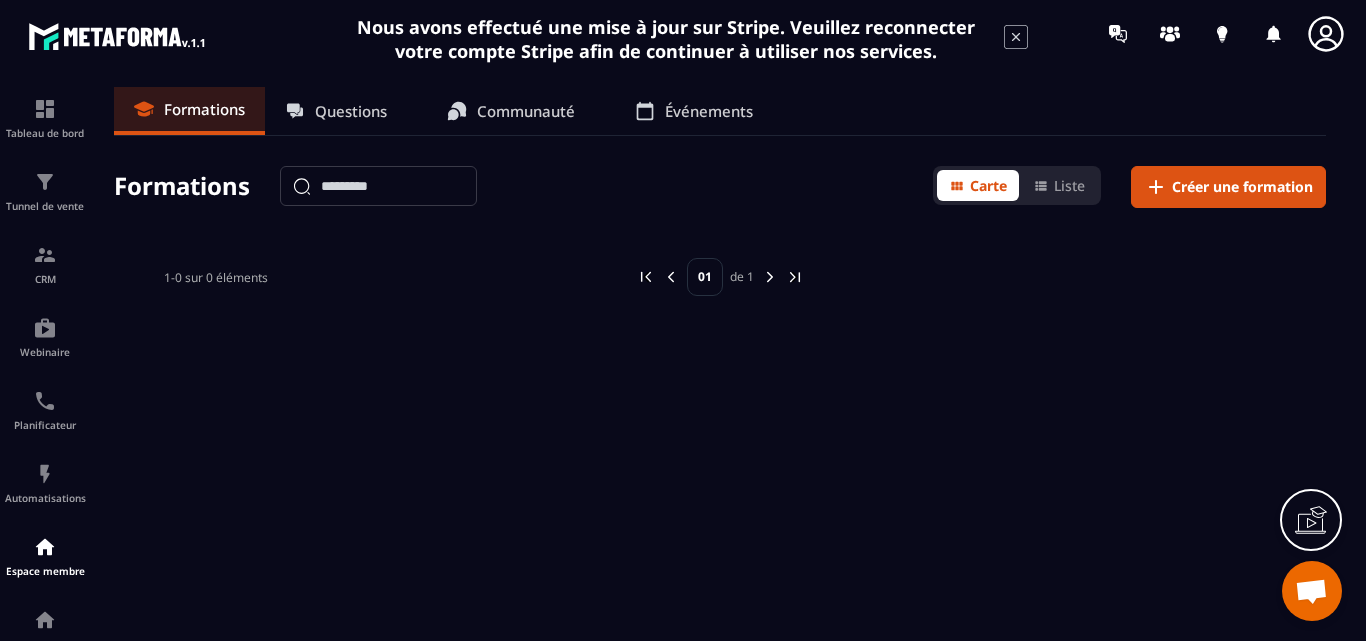 click on "Questions" at bounding box center (351, 111) 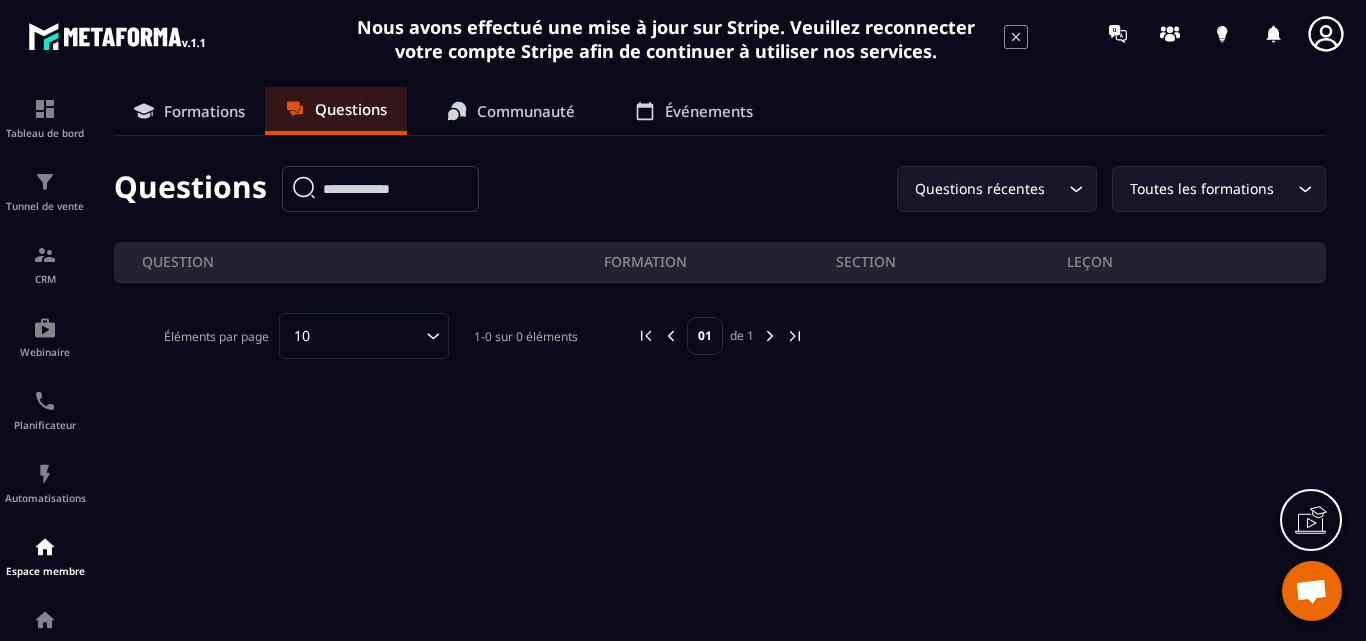 click on "Communauté" at bounding box center [526, 111] 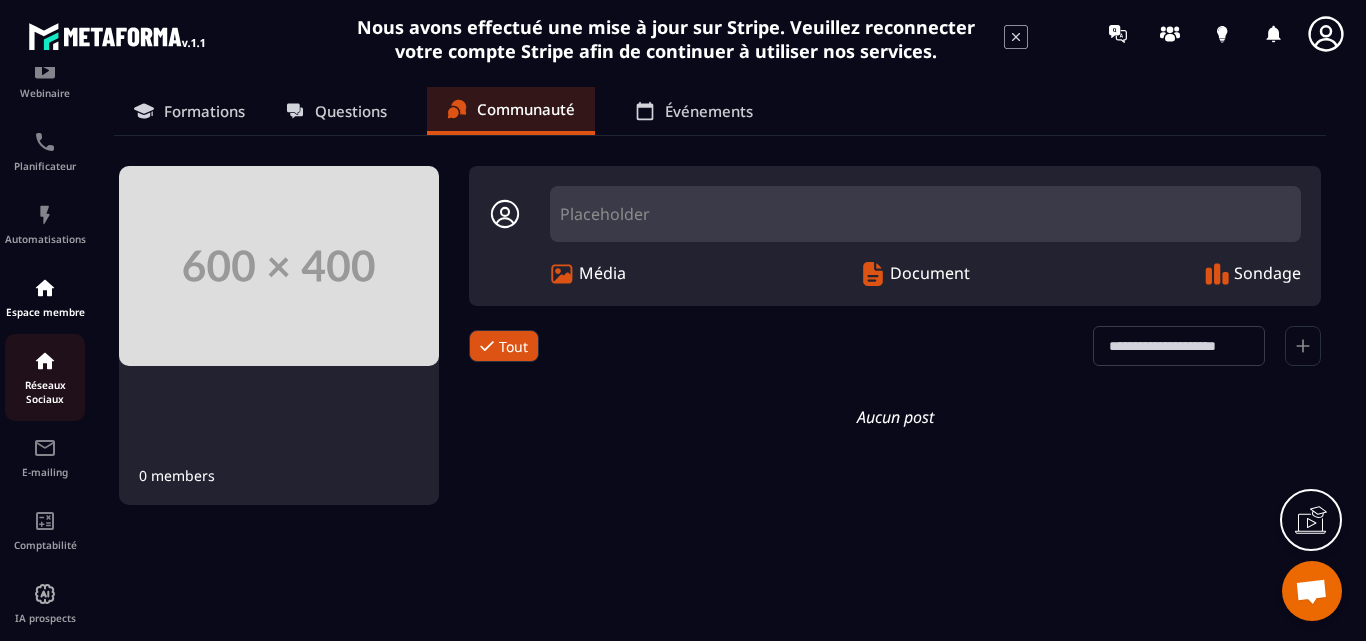 scroll, scrollTop: 291, scrollLeft: 0, axis: vertical 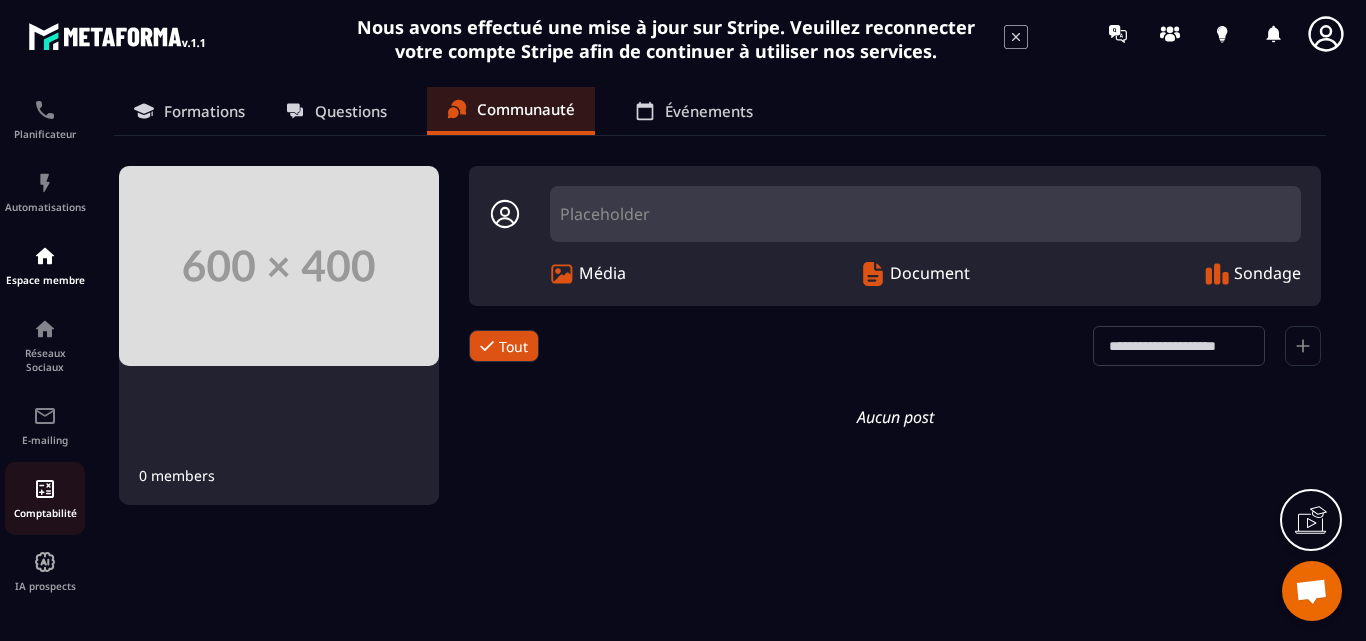 click at bounding box center [45, 489] 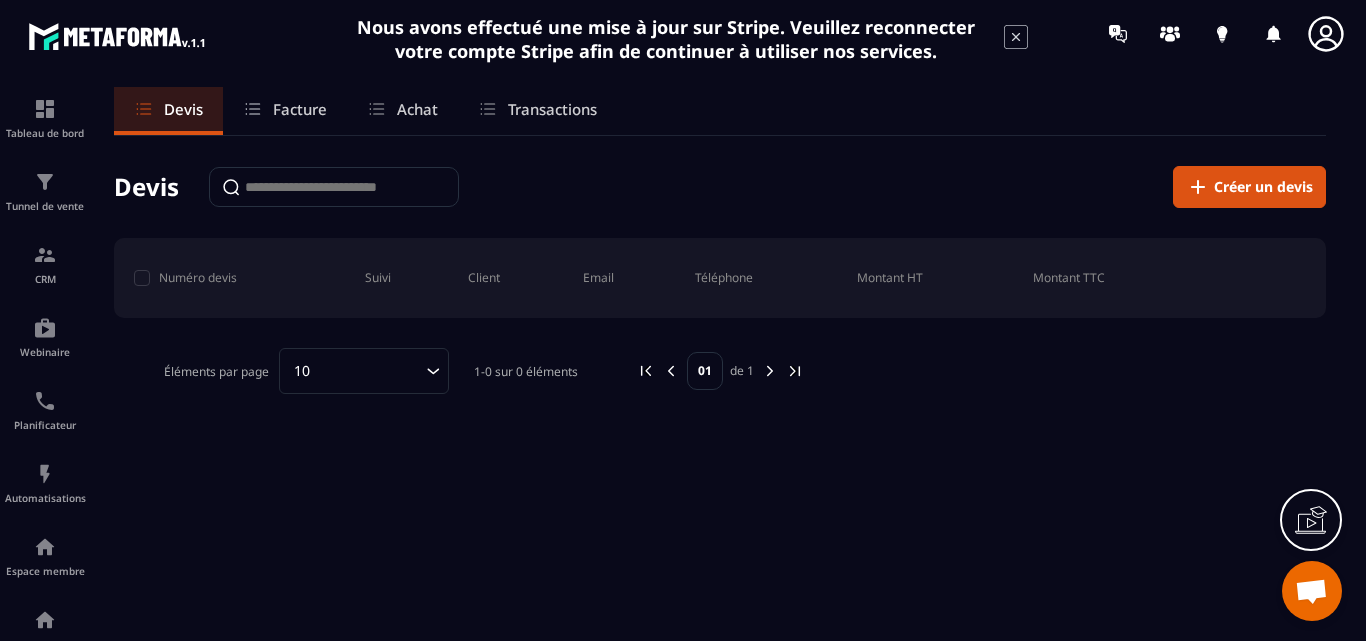 click on "Facture" at bounding box center (285, 111) 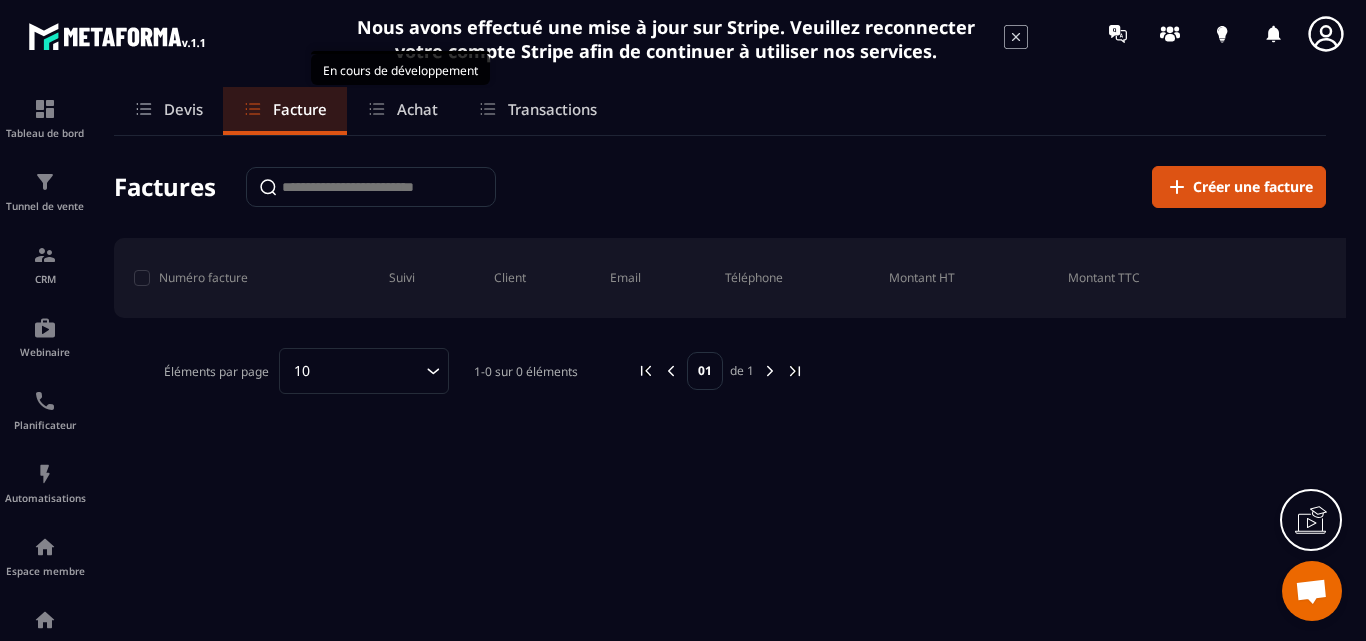 click on "Achat" at bounding box center (402, 111) 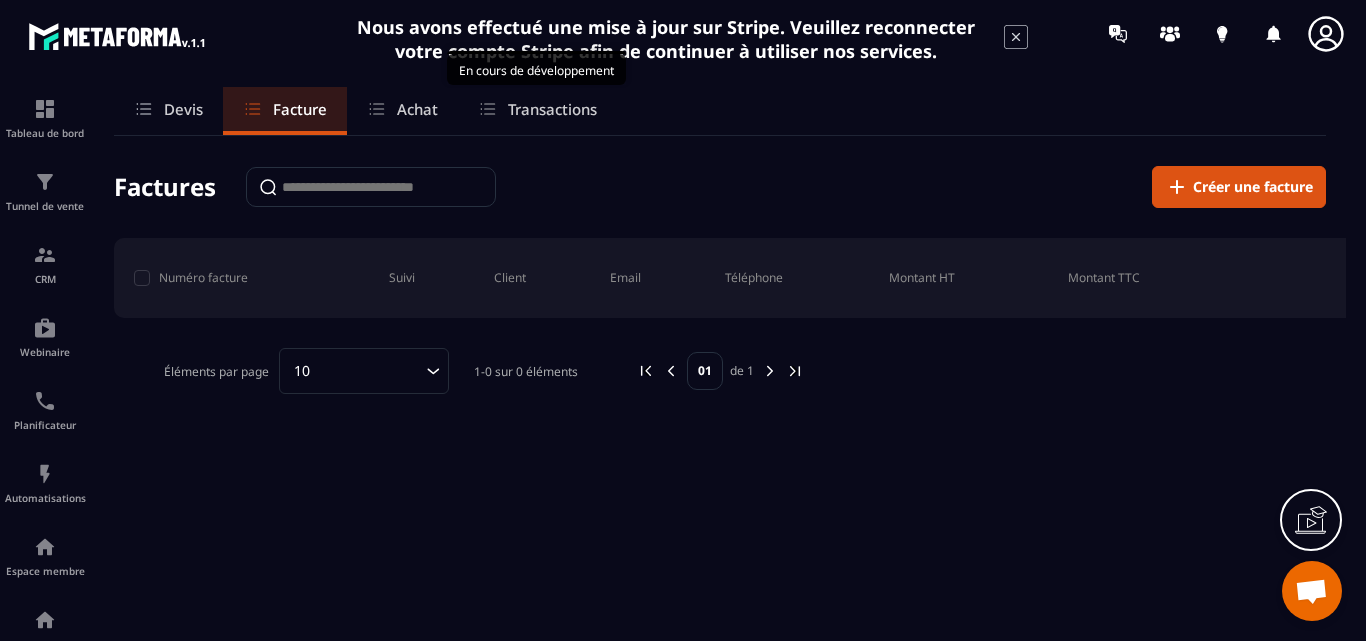click on "Transactions" at bounding box center [552, 109] 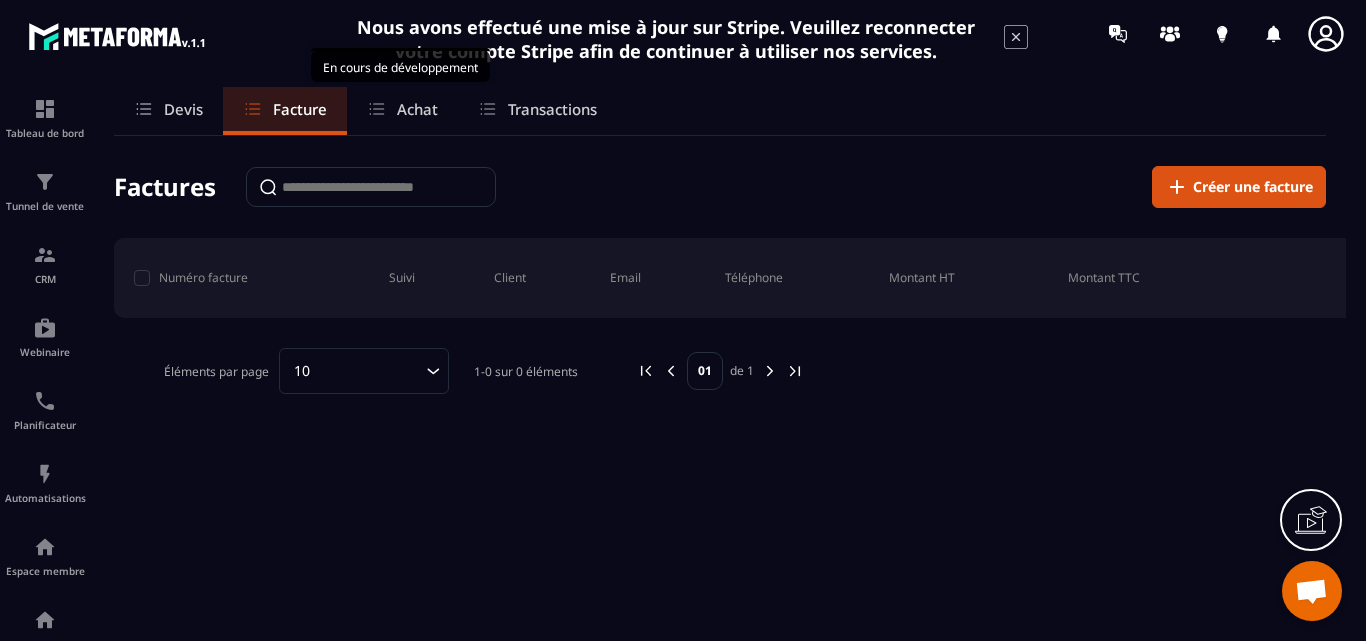 click on "Achat" at bounding box center [402, 111] 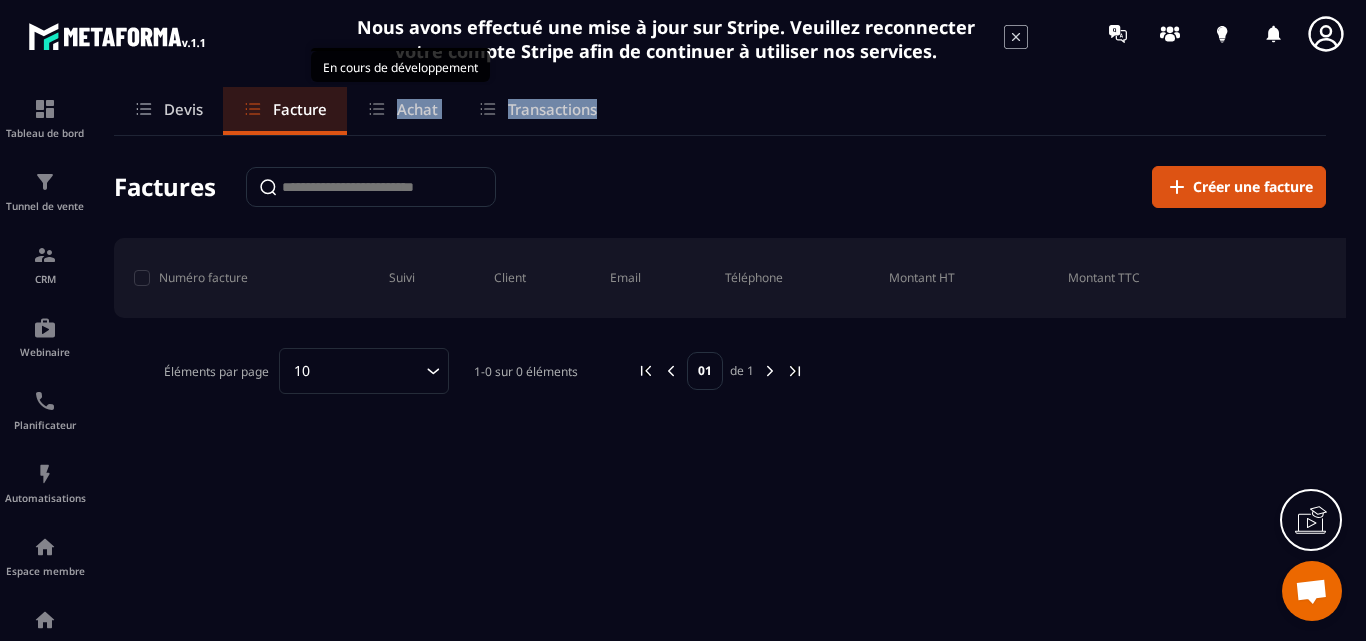 drag, startPoint x: 619, startPoint y: 112, endPoint x: 385, endPoint y: 102, distance: 234.21358 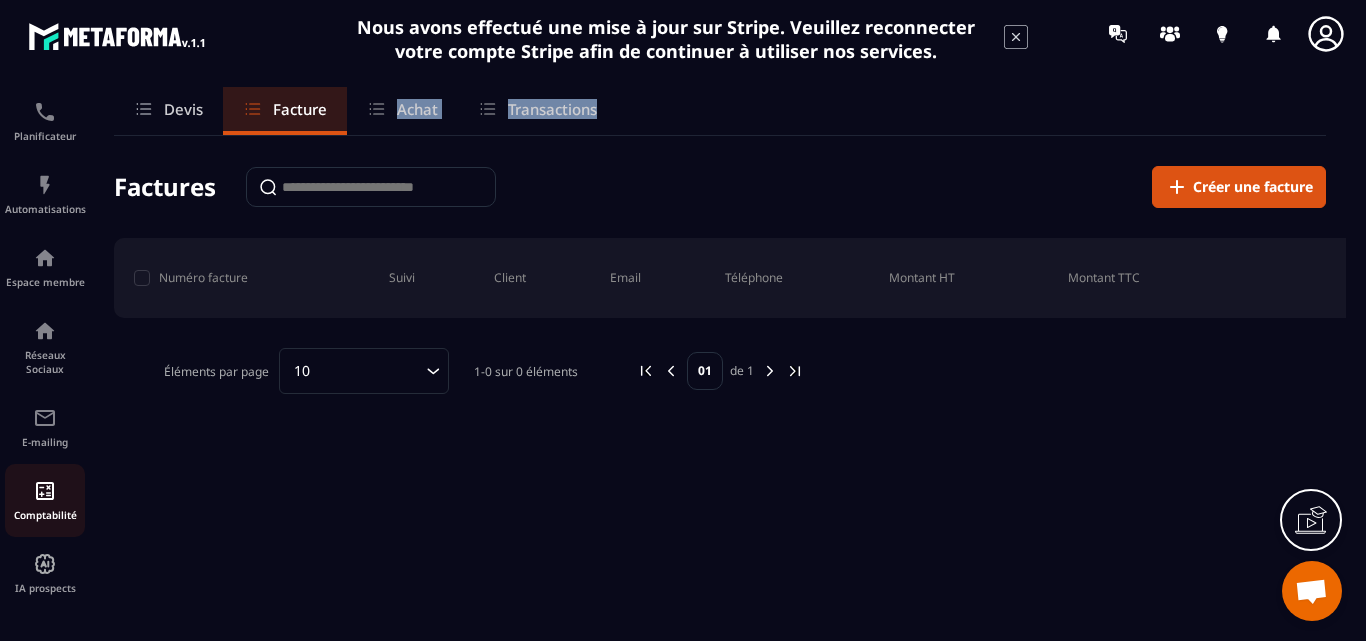 scroll, scrollTop: 291, scrollLeft: 0, axis: vertical 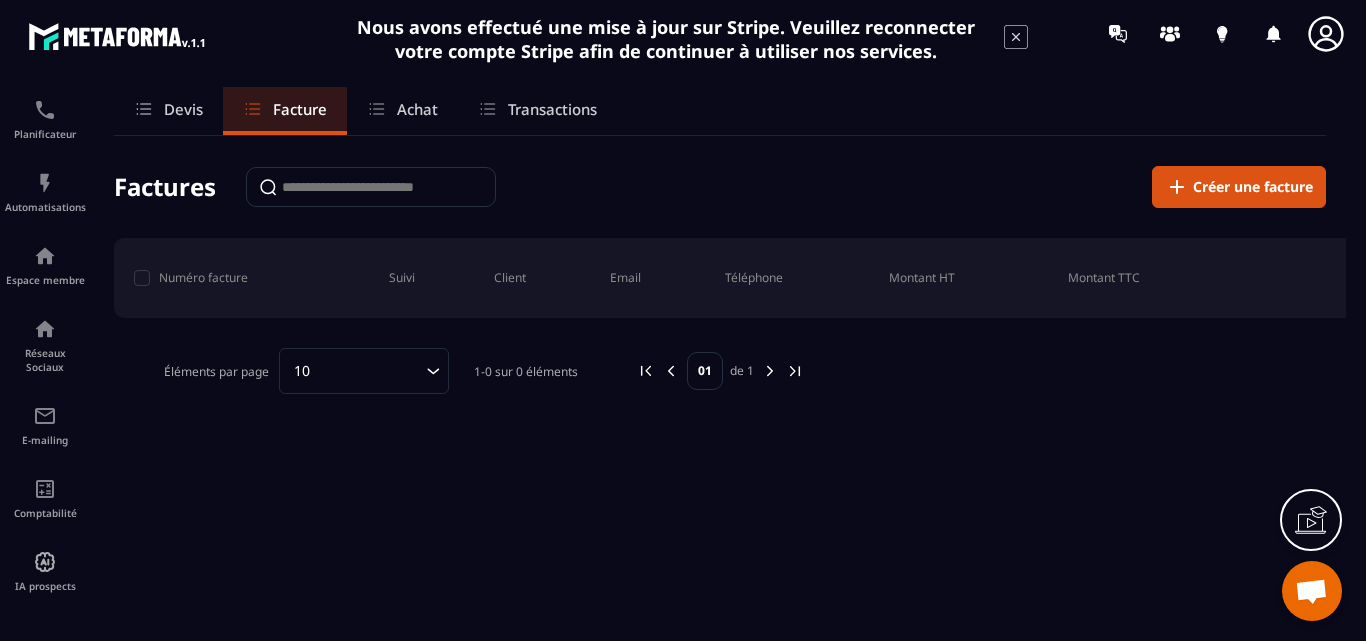 click on "Devis Facture Achat Transactions Factures Créer une facture Numéro facture Suivi Client  Email  Téléphone Montant HT Montant TTC Éléments par page 10 Loading... 1-0 sur 0 éléments 01 de 1" 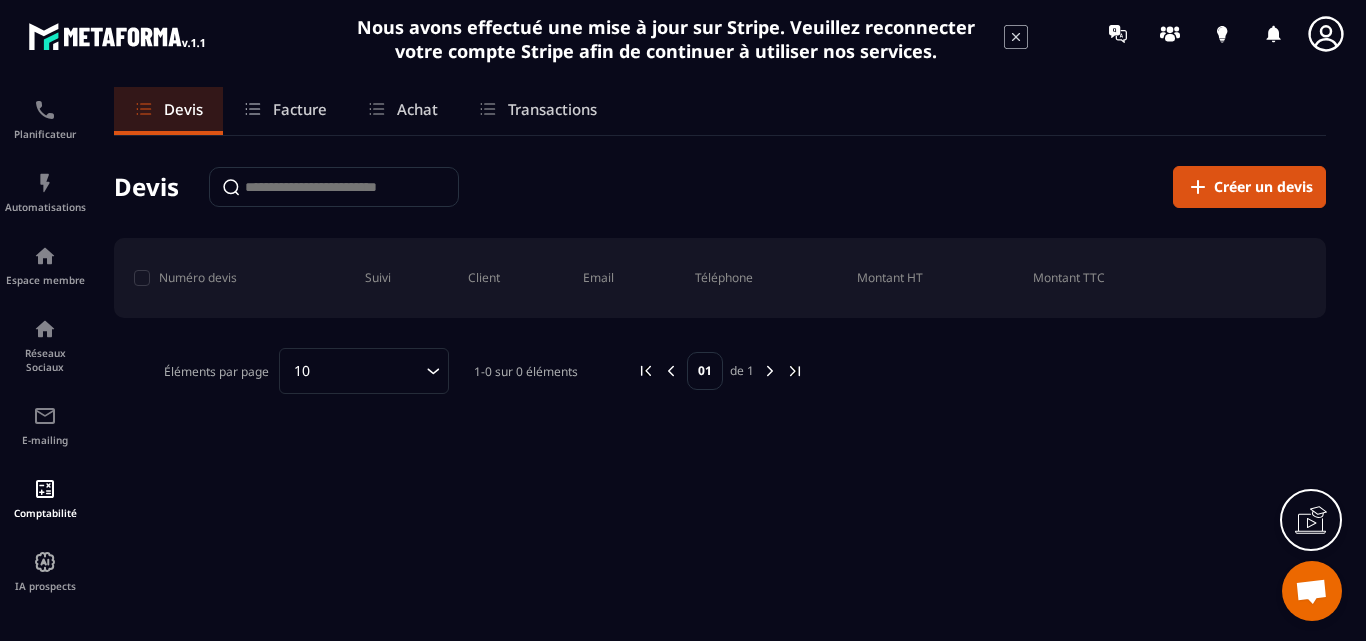 click 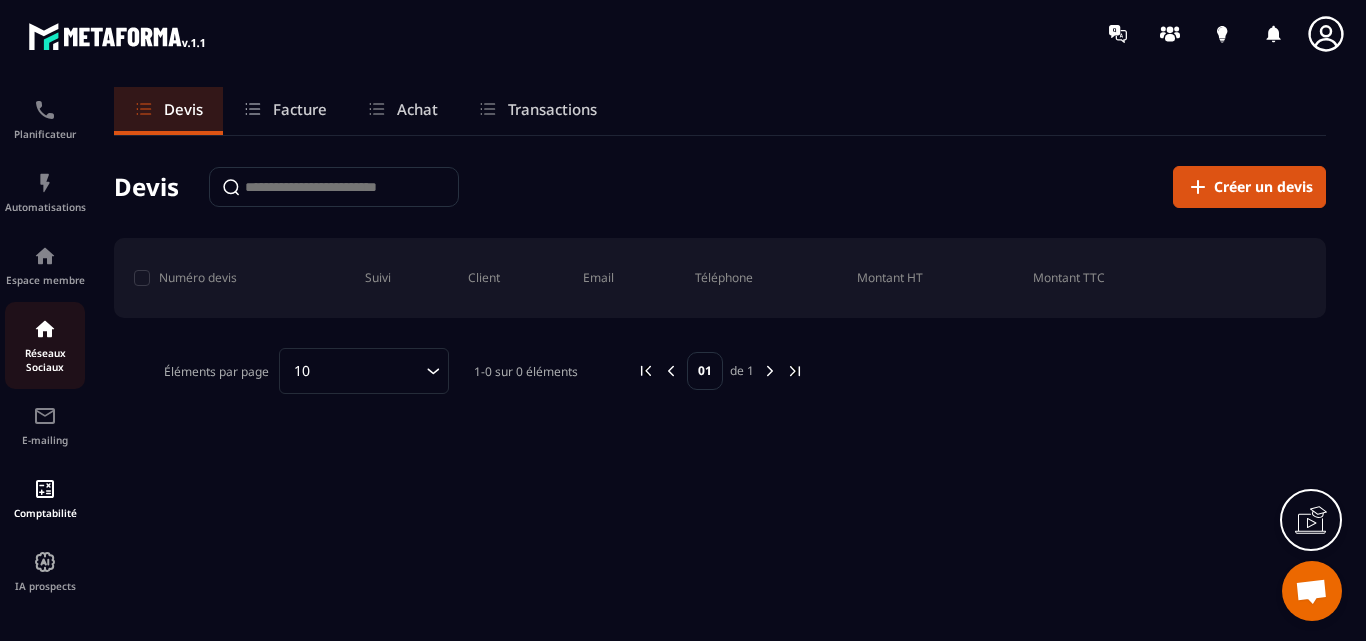 click at bounding box center (45, 329) 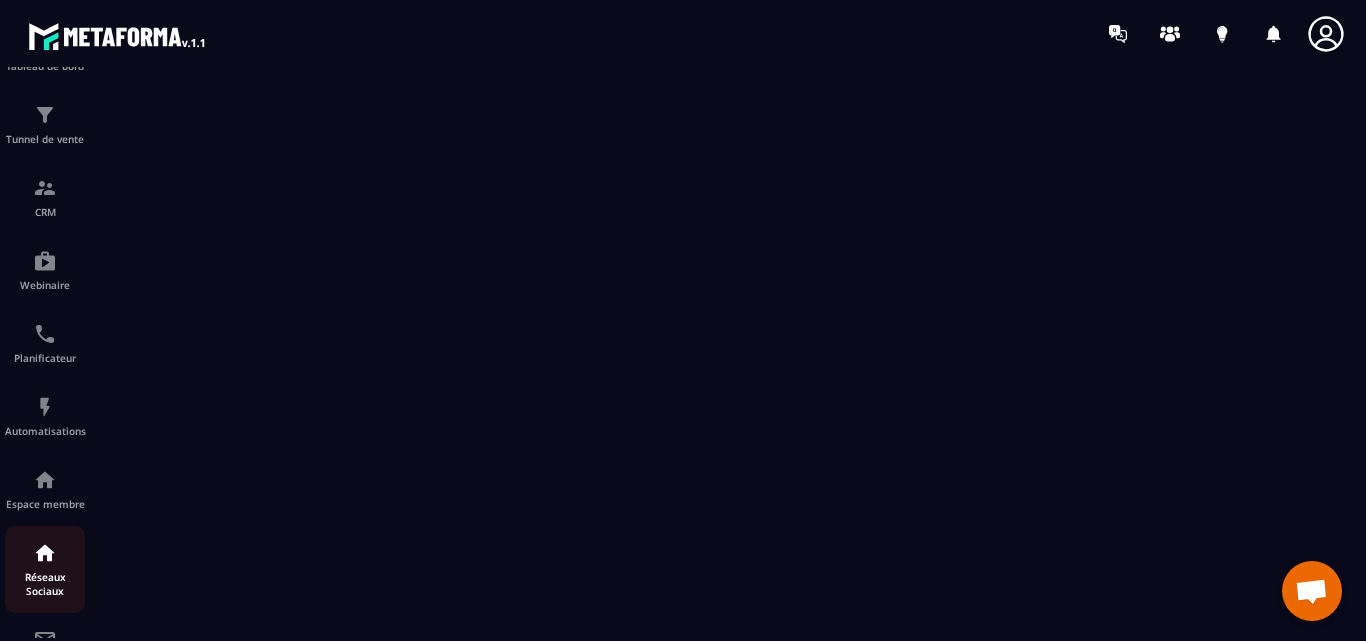 scroll, scrollTop: 100, scrollLeft: 0, axis: vertical 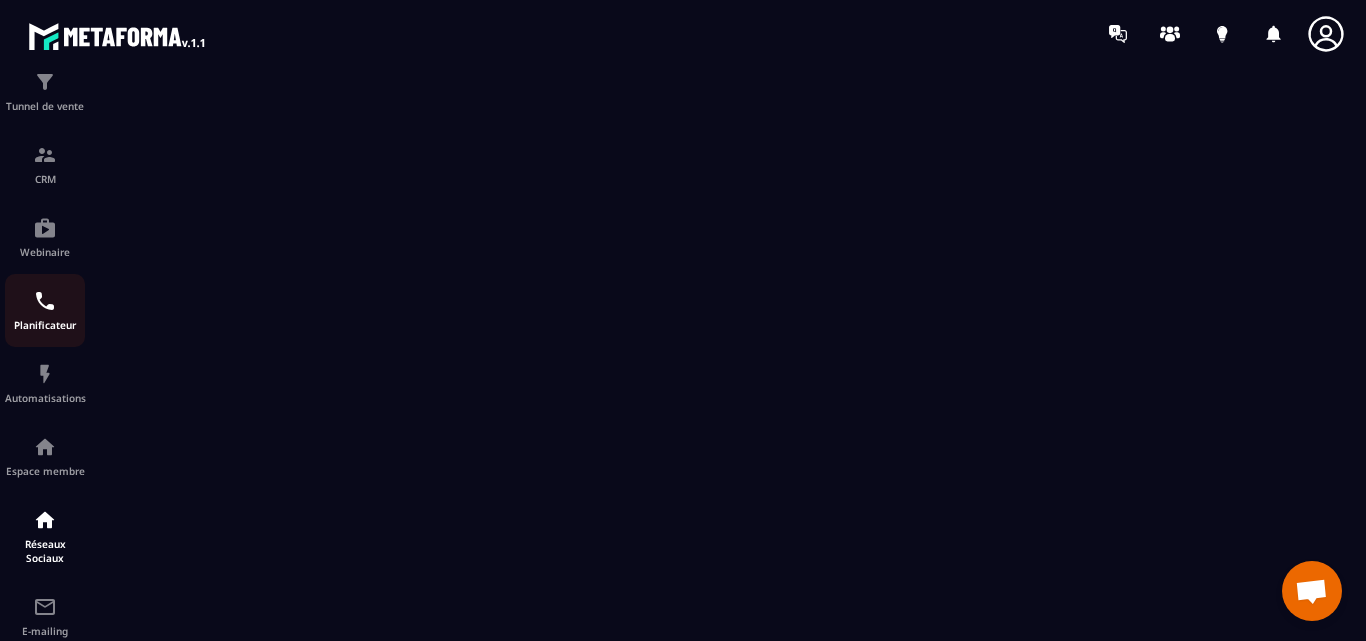 click on "Planificateur" at bounding box center [45, 310] 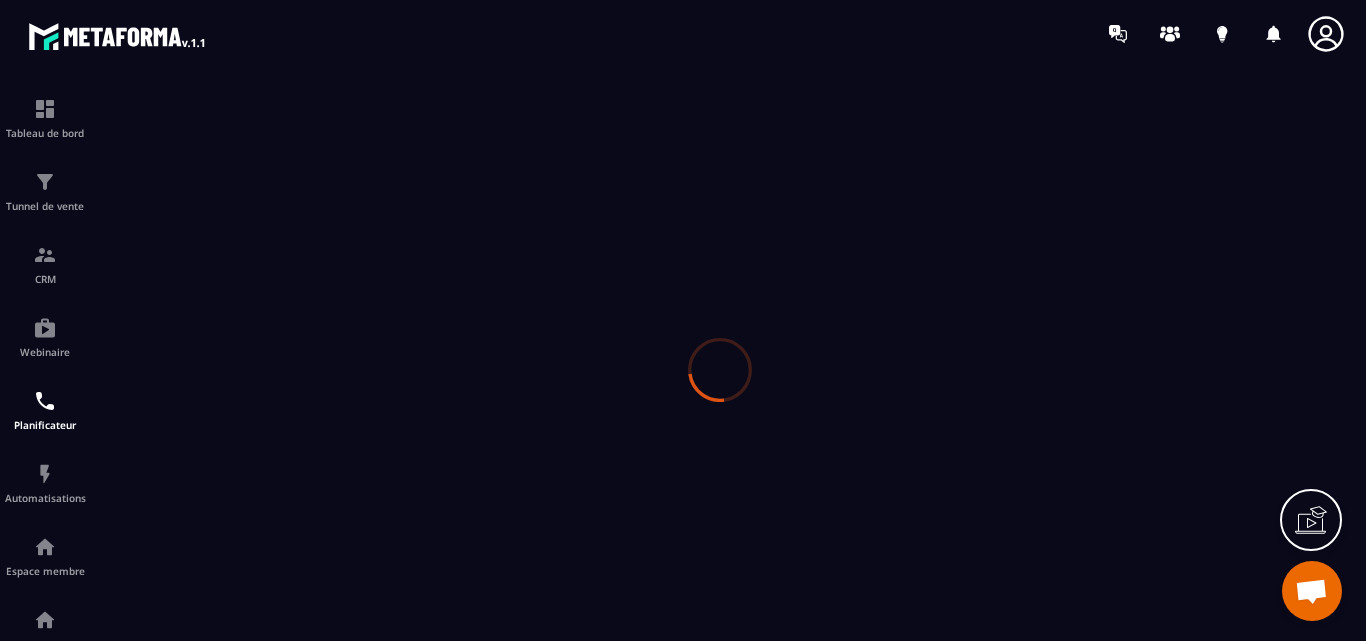 scroll, scrollTop: 0, scrollLeft: 0, axis: both 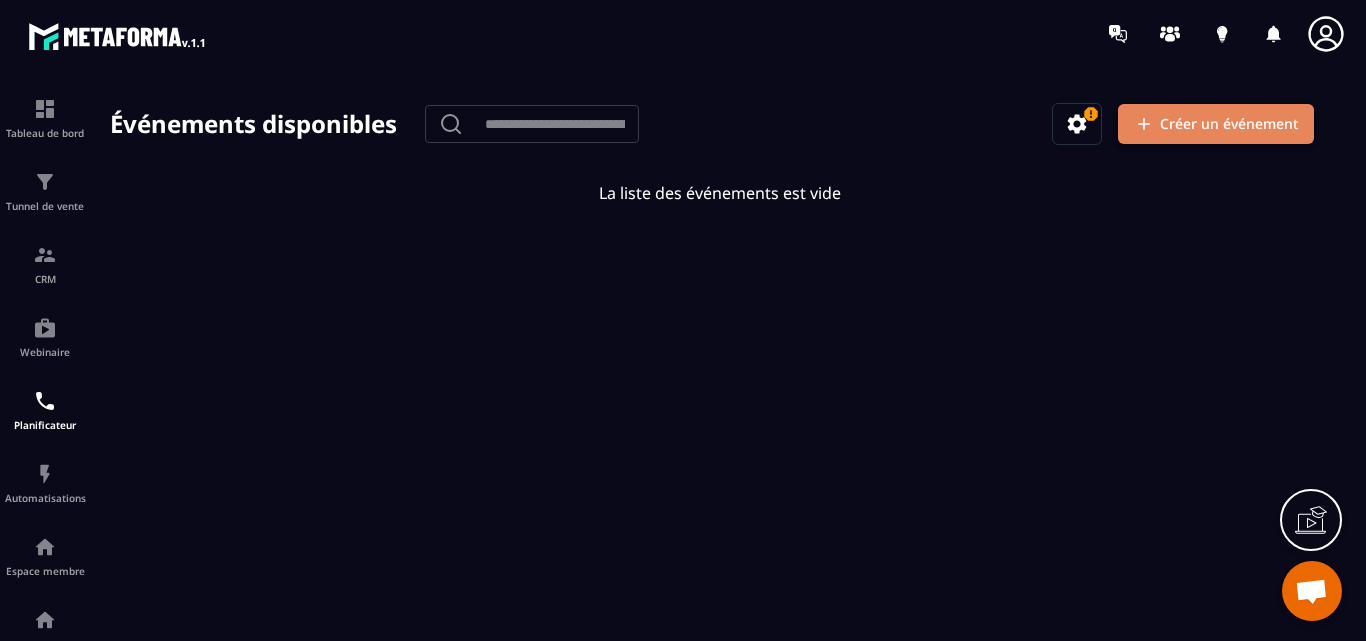click on "Créer un événement" at bounding box center [1216, 124] 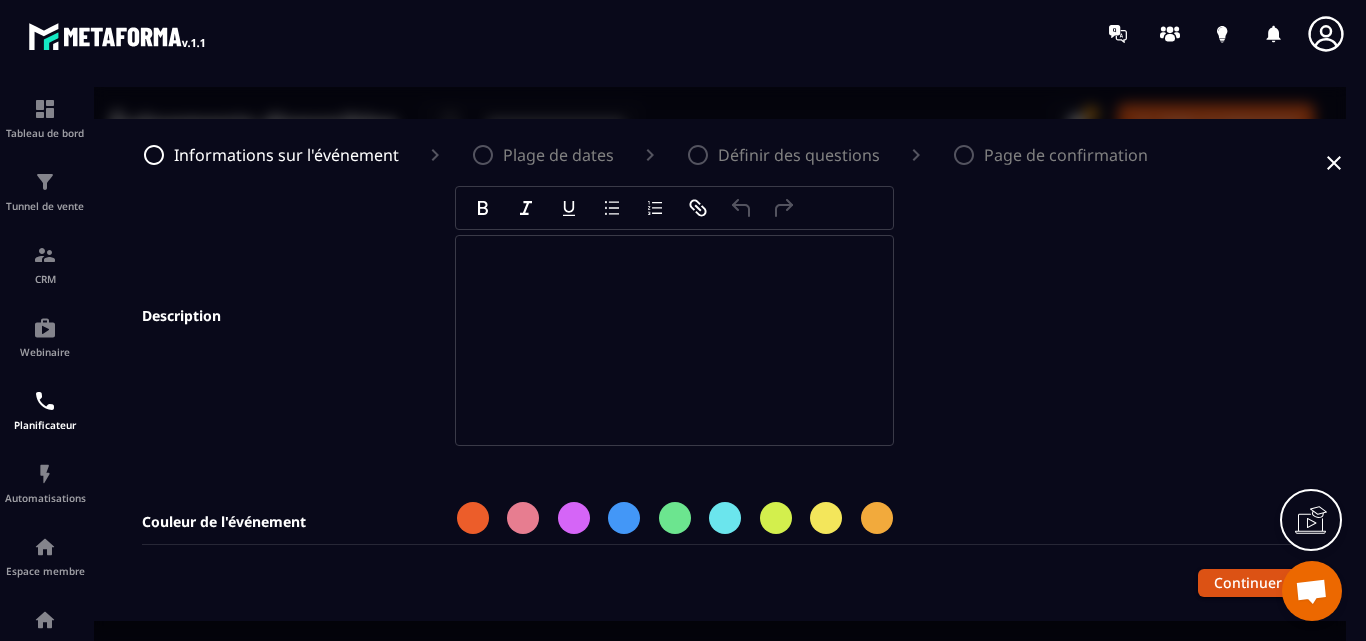 scroll, scrollTop: 200, scrollLeft: 0, axis: vertical 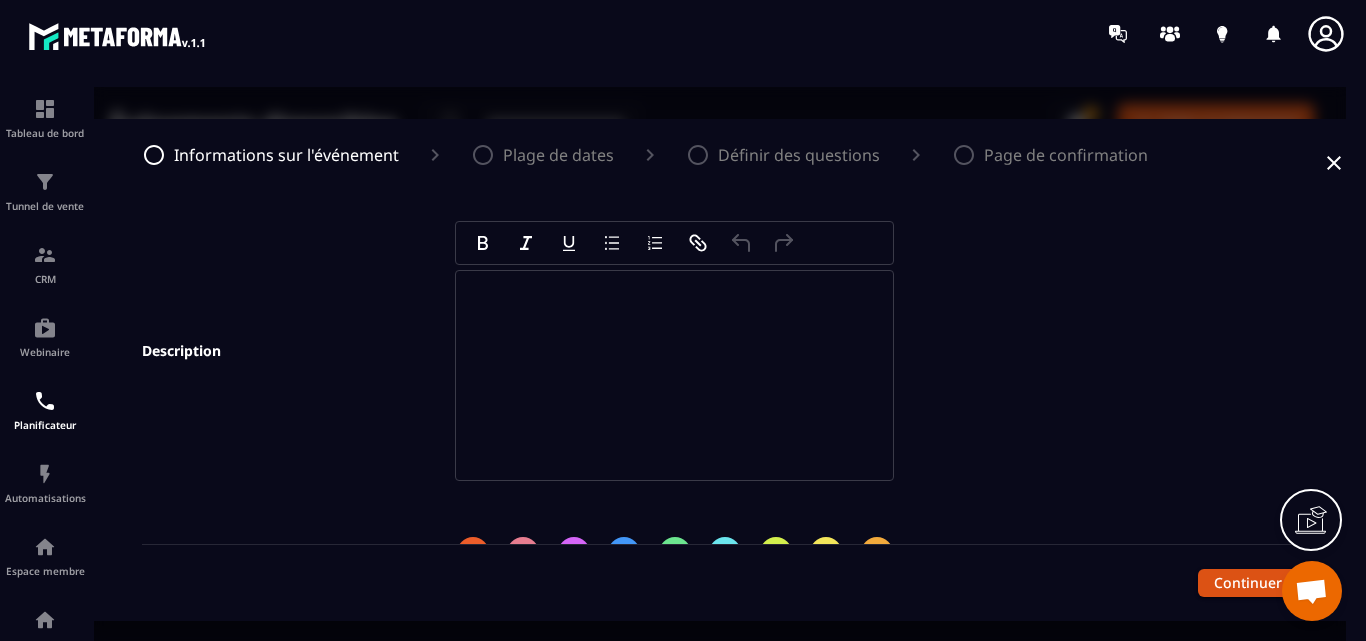 click at bounding box center [675, 299] 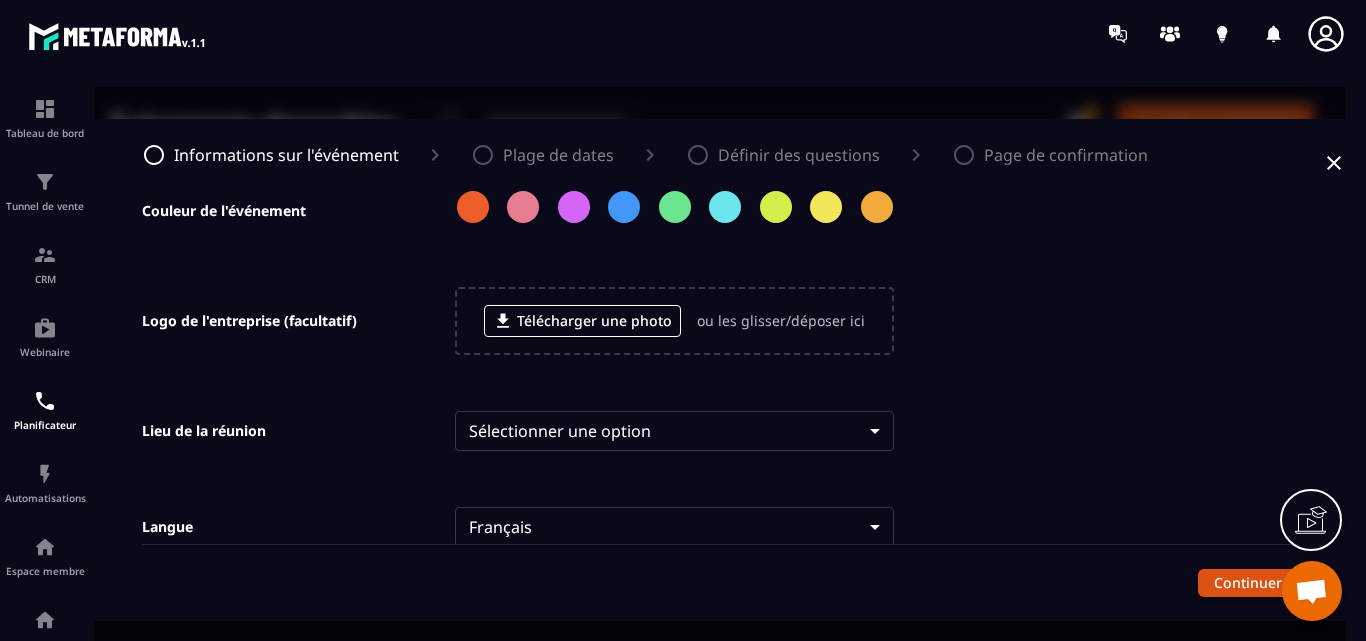 scroll, scrollTop: 529, scrollLeft: 0, axis: vertical 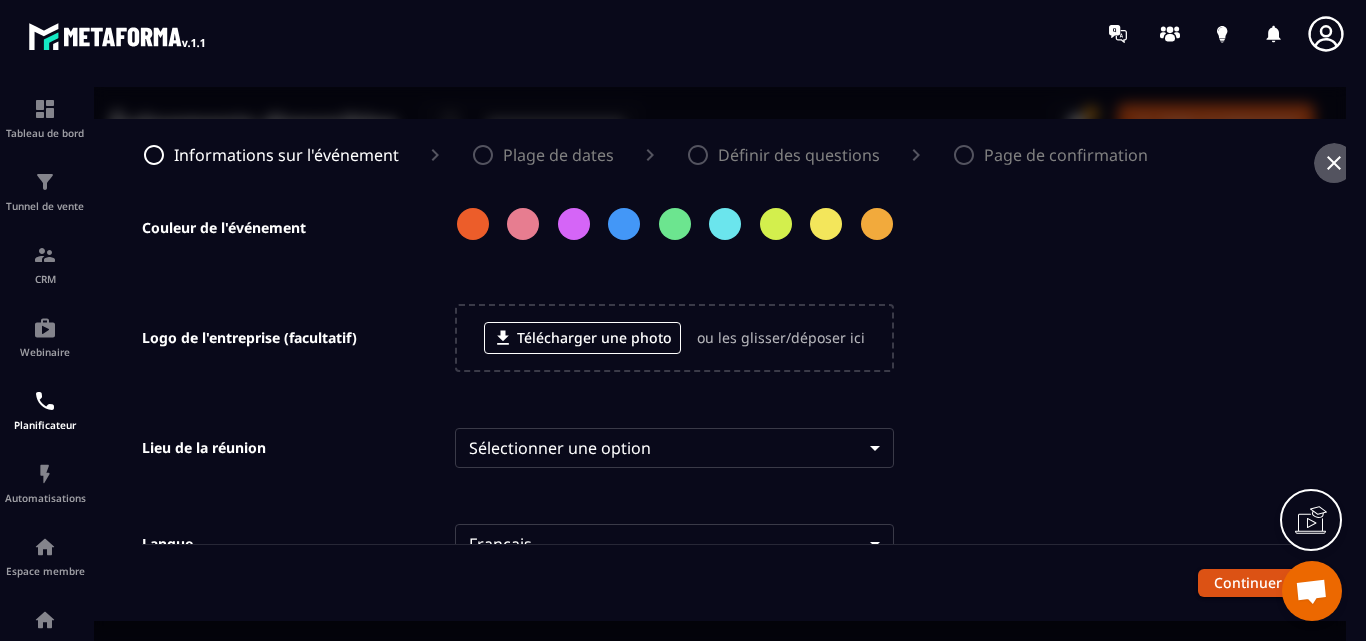 click 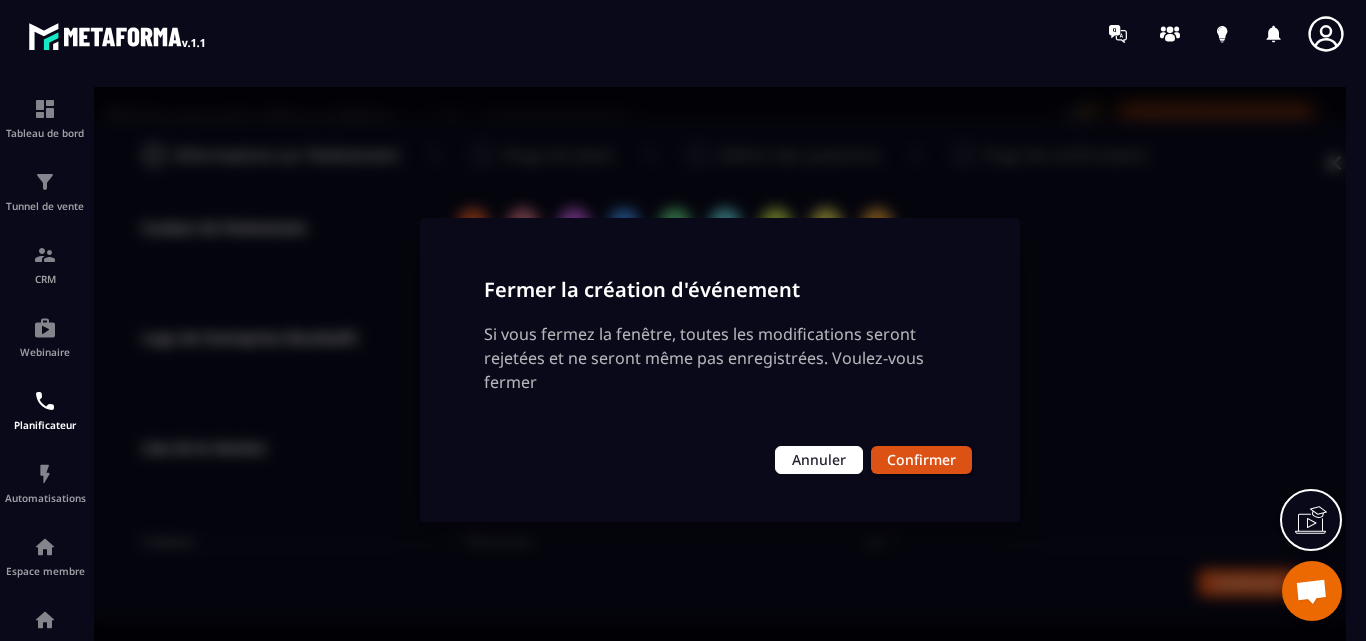 click on "Annuler" at bounding box center [819, 460] 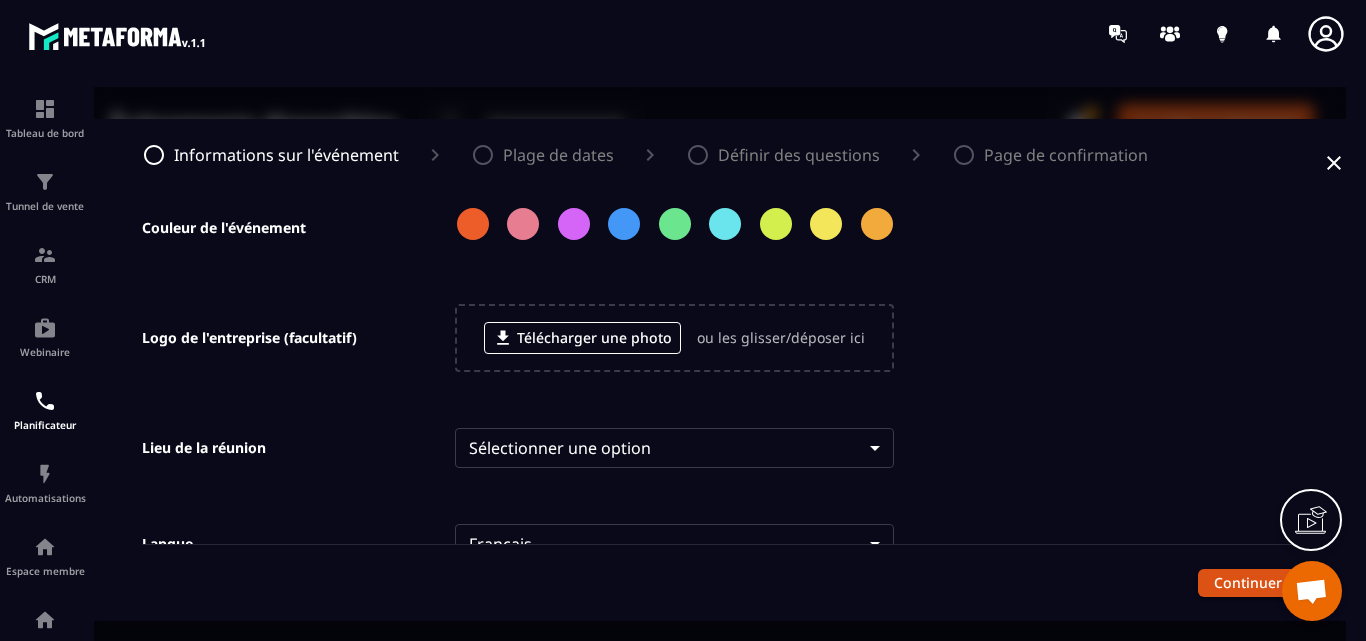click 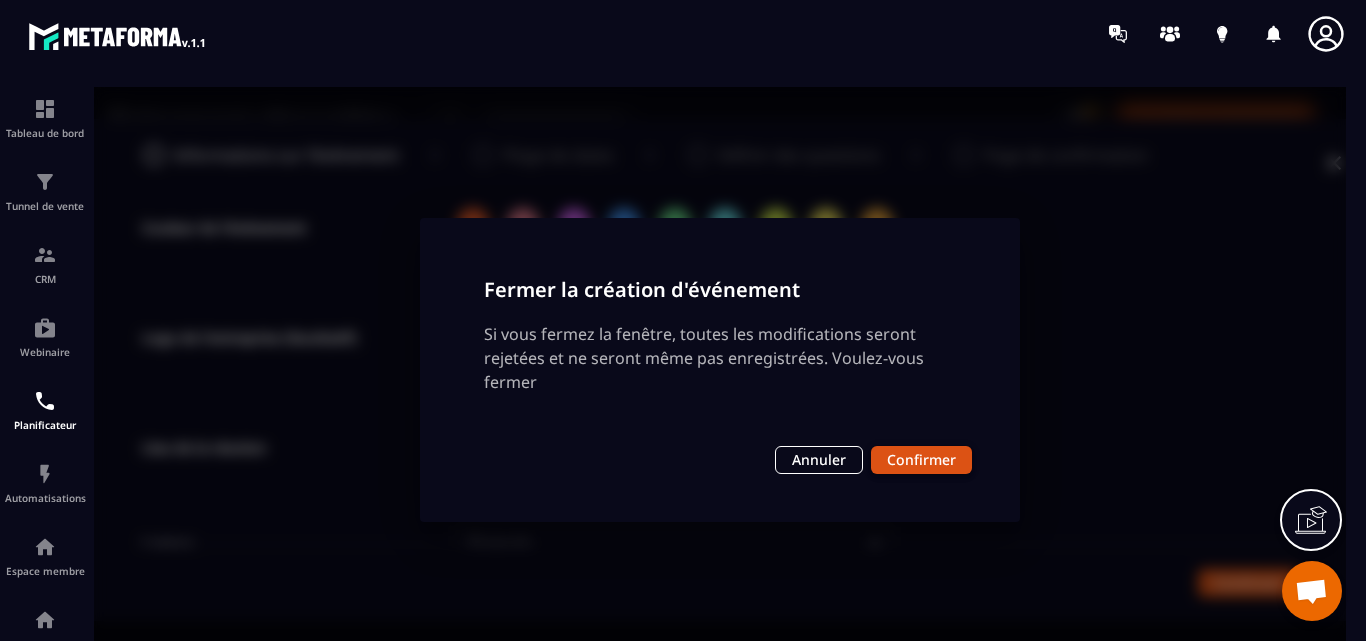 click on "Confirmer" at bounding box center [921, 460] 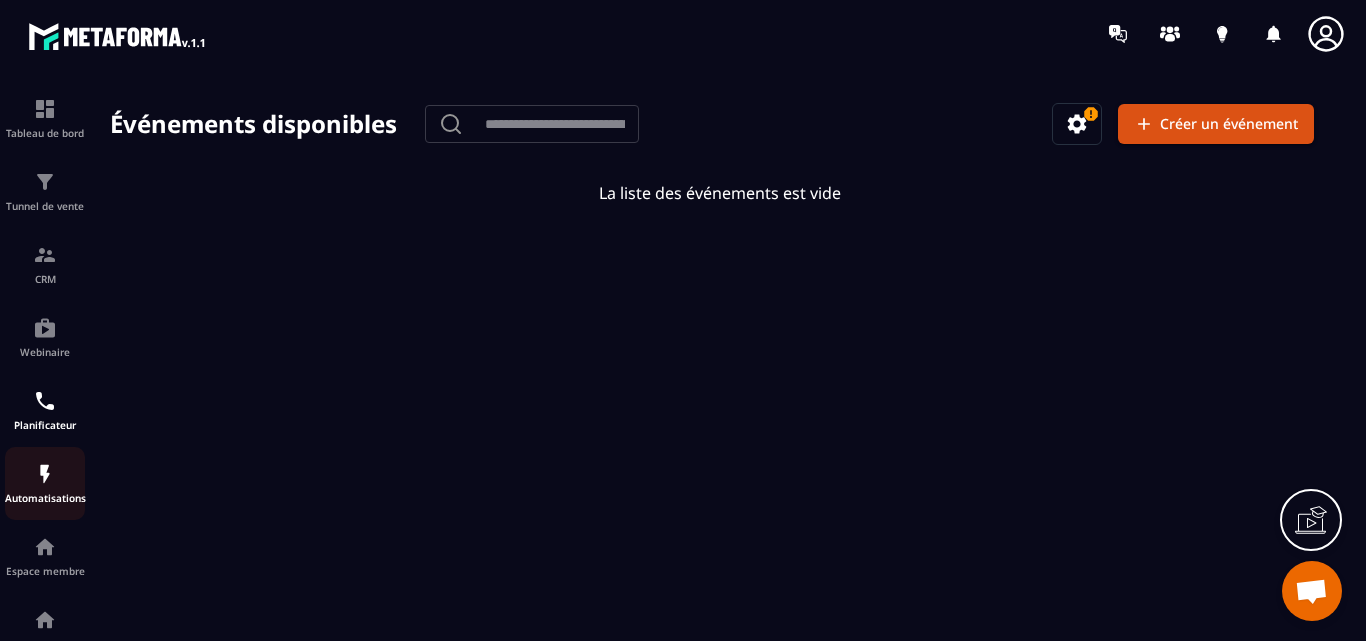 click at bounding box center [45, 474] 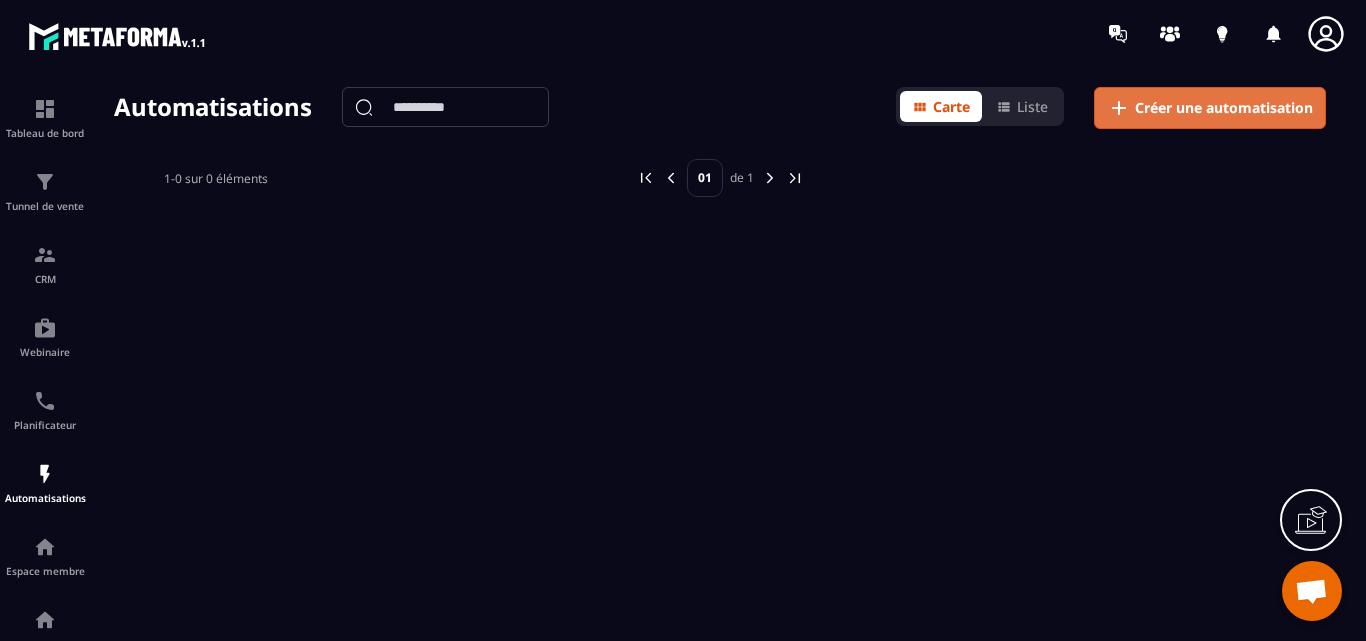 click on "Créer une automatisation" at bounding box center [1224, 108] 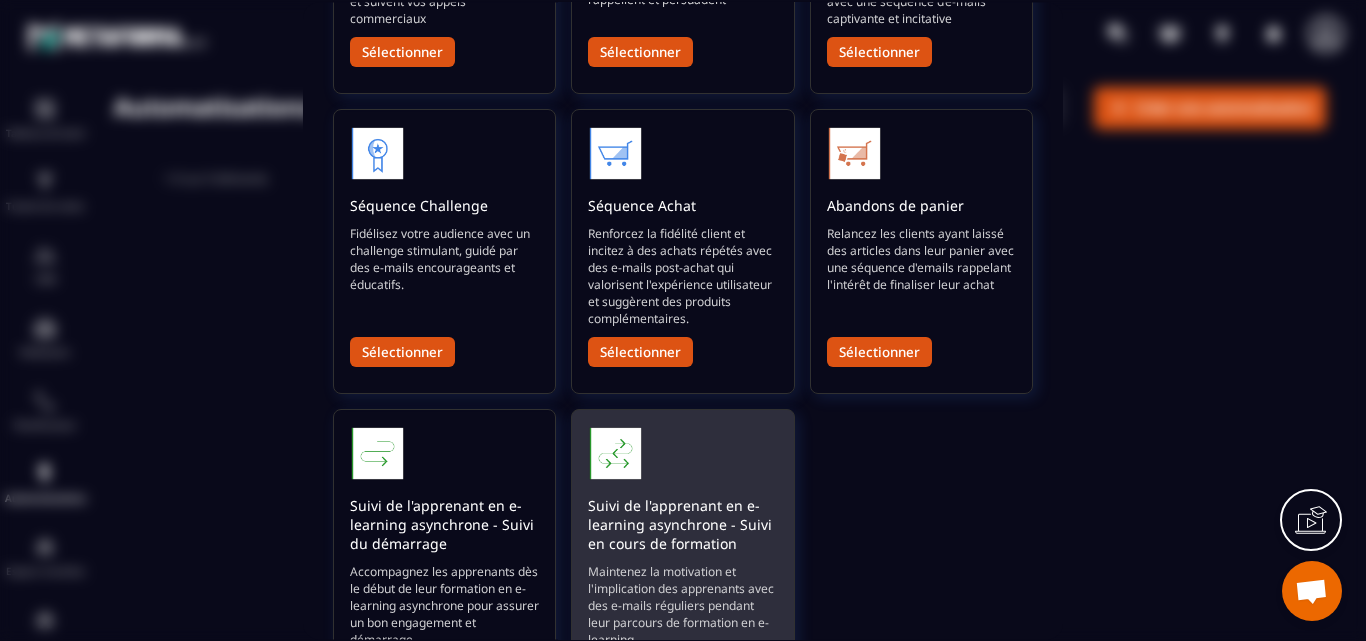 scroll, scrollTop: 705, scrollLeft: 0, axis: vertical 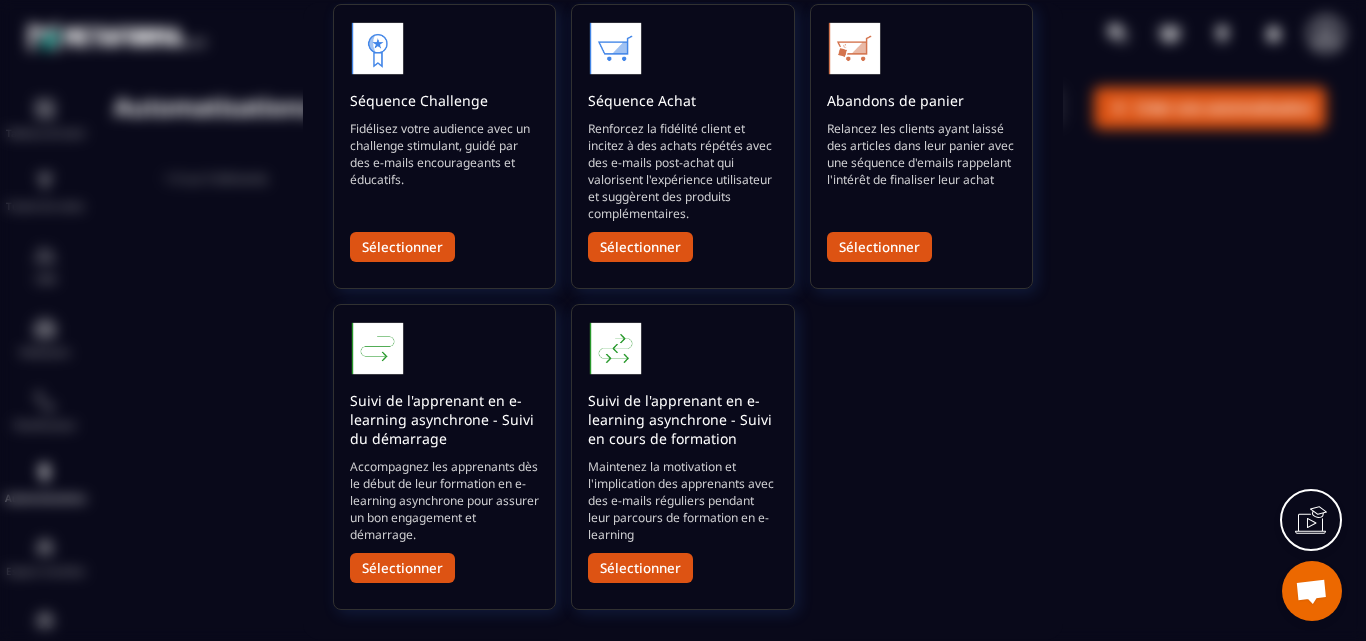 drag, startPoint x: 1142, startPoint y: 334, endPoint x: 1125, endPoint y: 329, distance: 17.720045 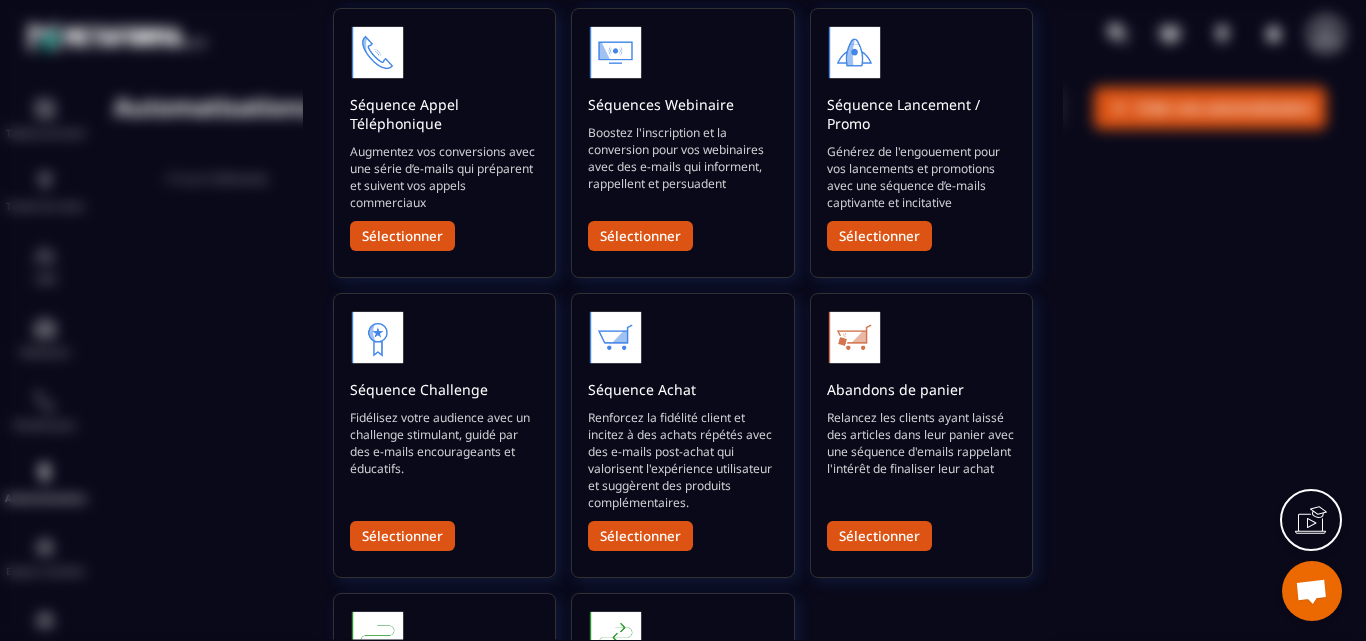 scroll, scrollTop: 105, scrollLeft: 0, axis: vertical 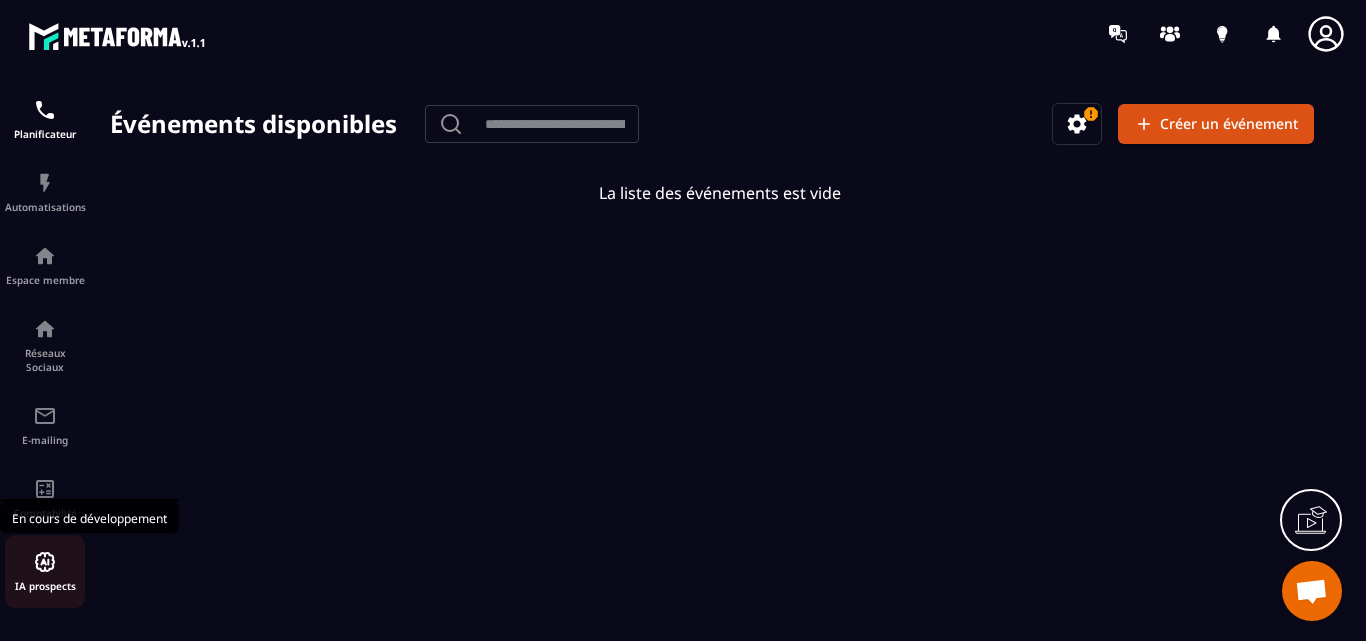 click on "IA prospects" at bounding box center (45, 571) 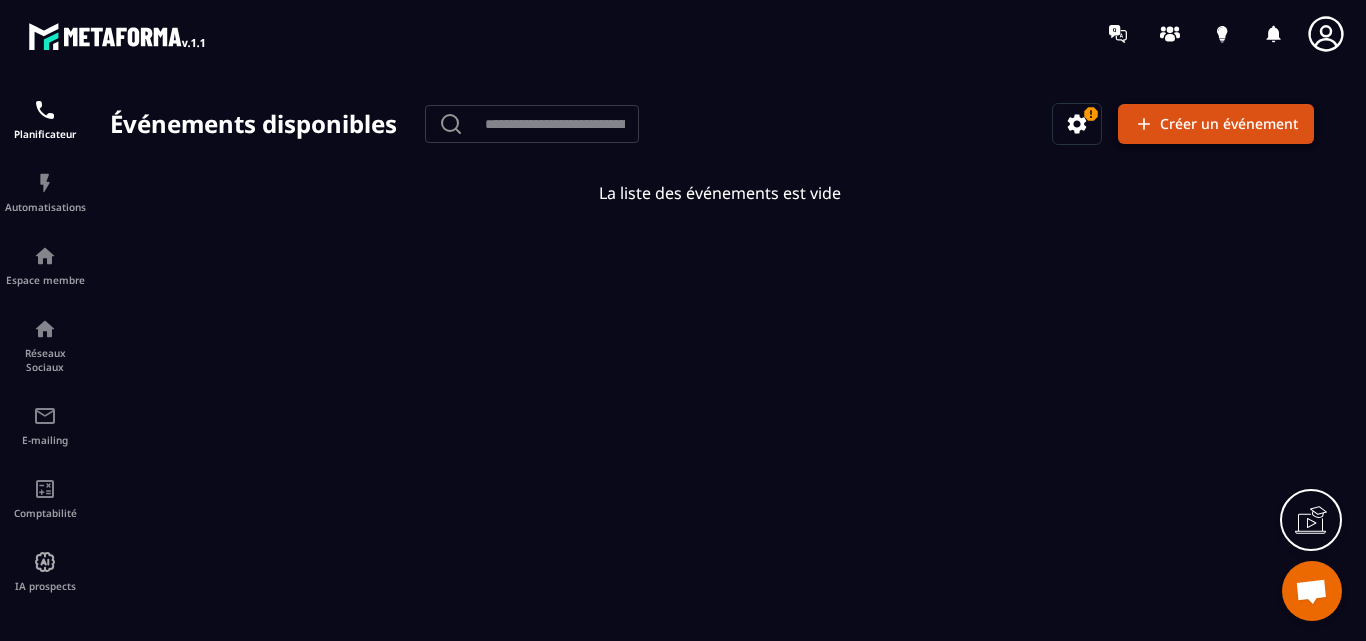 click on "Événements disponibles ​ ​ Créer un événement" at bounding box center (712, 116) 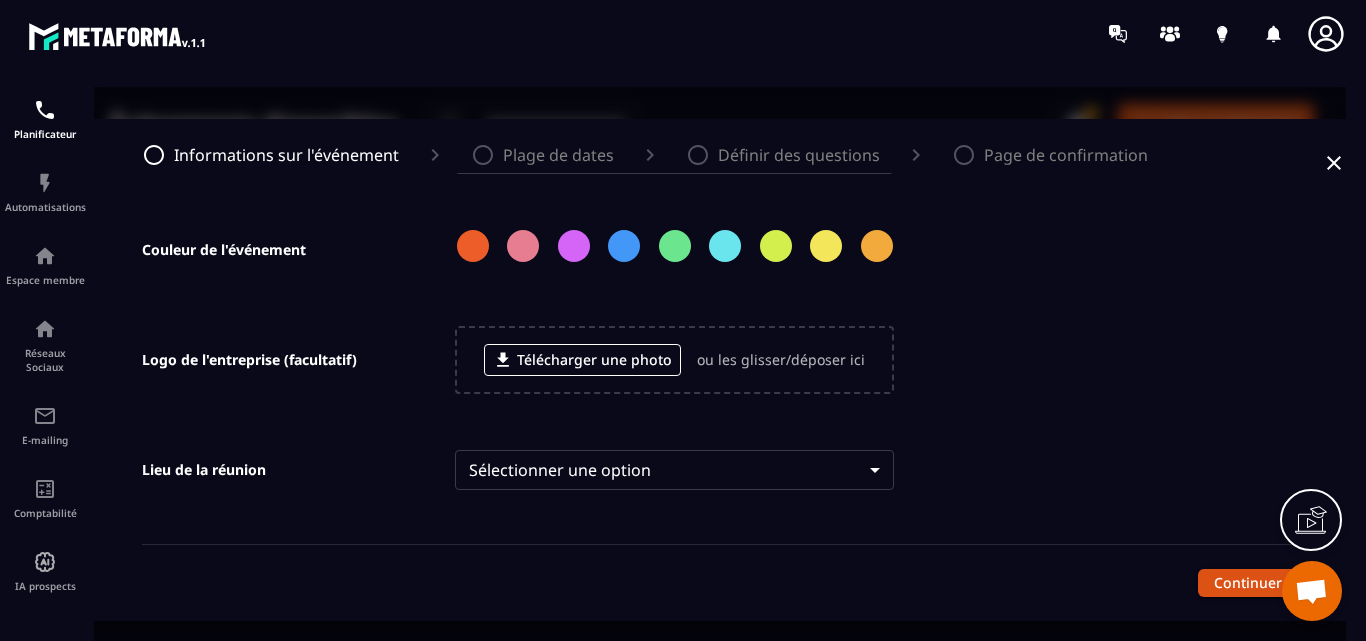 scroll, scrollTop: 500, scrollLeft: 0, axis: vertical 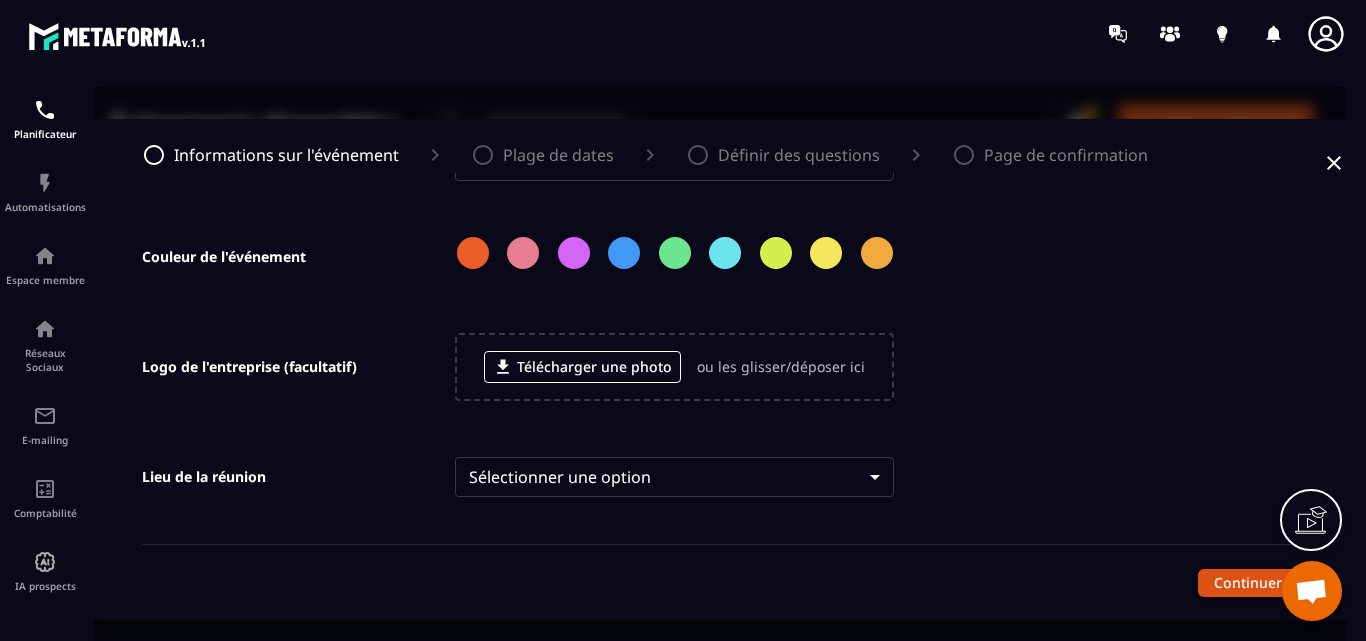 click on "**********" at bounding box center [720, 370] 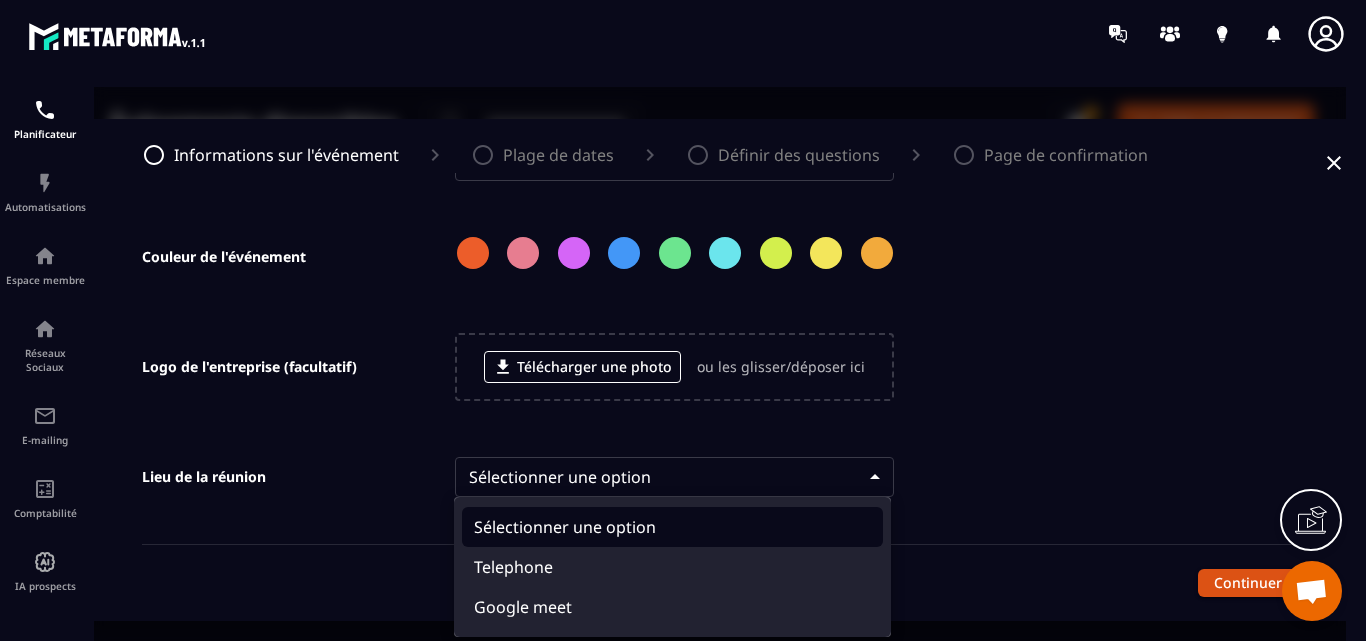 drag, startPoint x: 1024, startPoint y: 357, endPoint x: 971, endPoint y: 367, distance: 53.935146 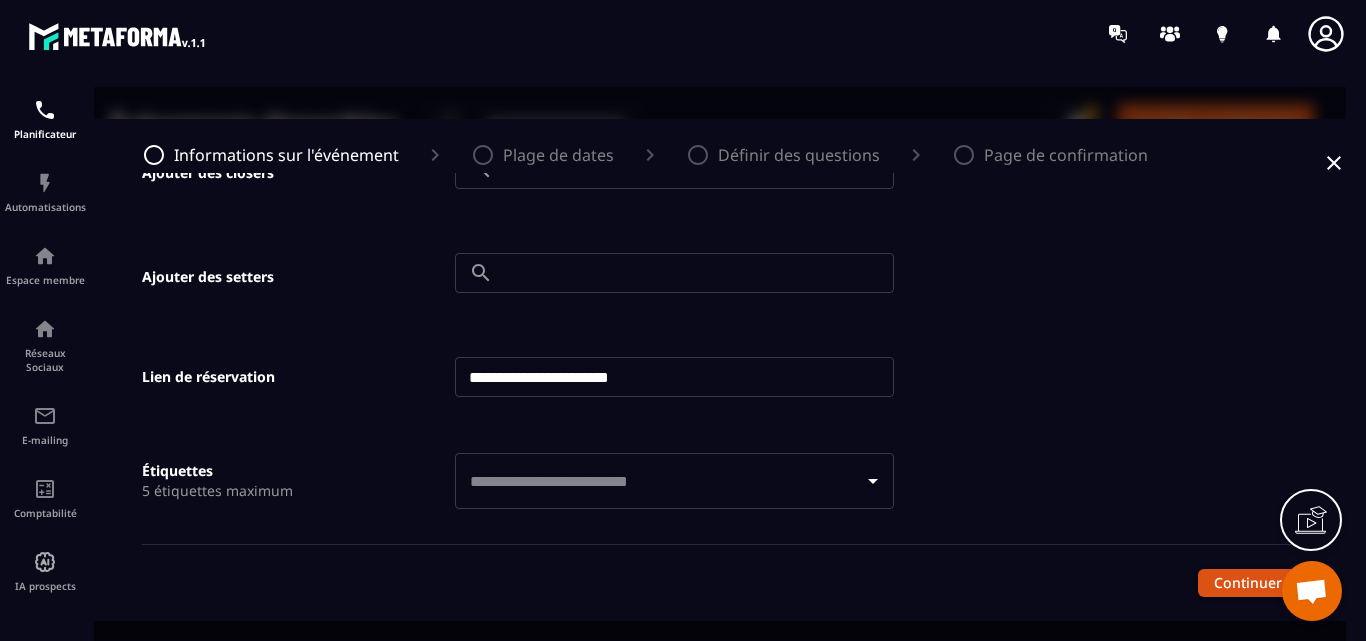 scroll, scrollTop: 900, scrollLeft: 0, axis: vertical 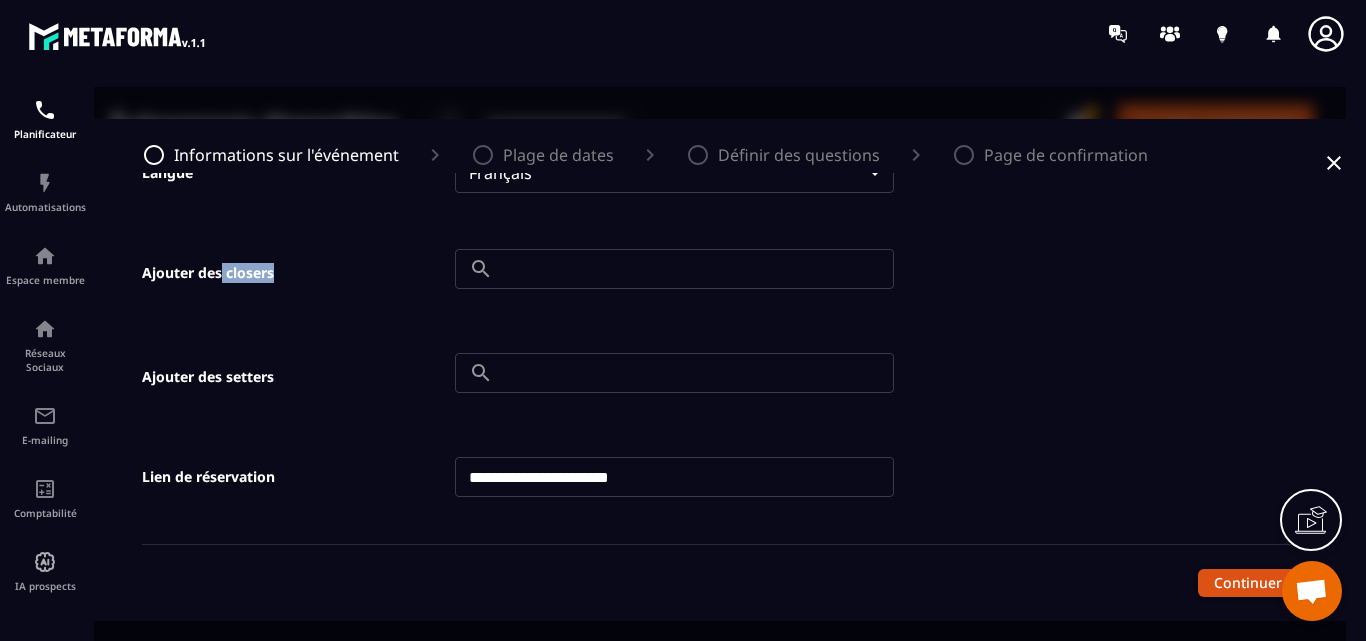 drag, startPoint x: 223, startPoint y: 272, endPoint x: 277, endPoint y: 272, distance: 54 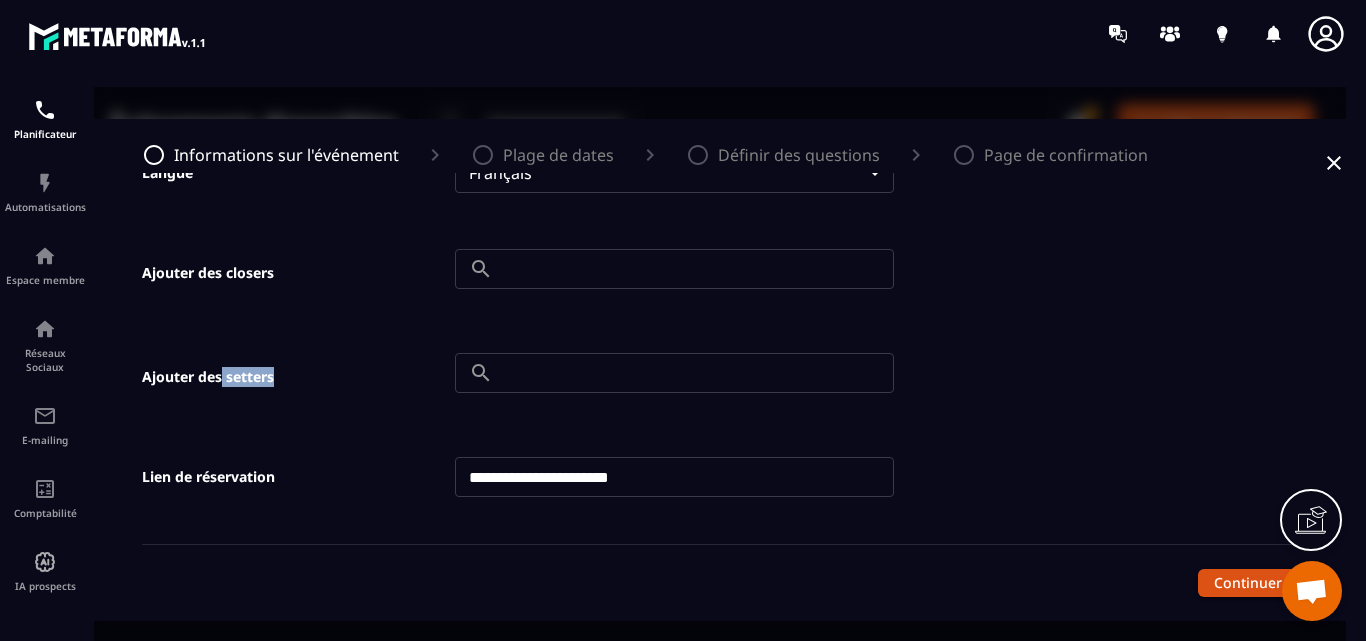 drag, startPoint x: 229, startPoint y: 374, endPoint x: 272, endPoint y: 374, distance: 43 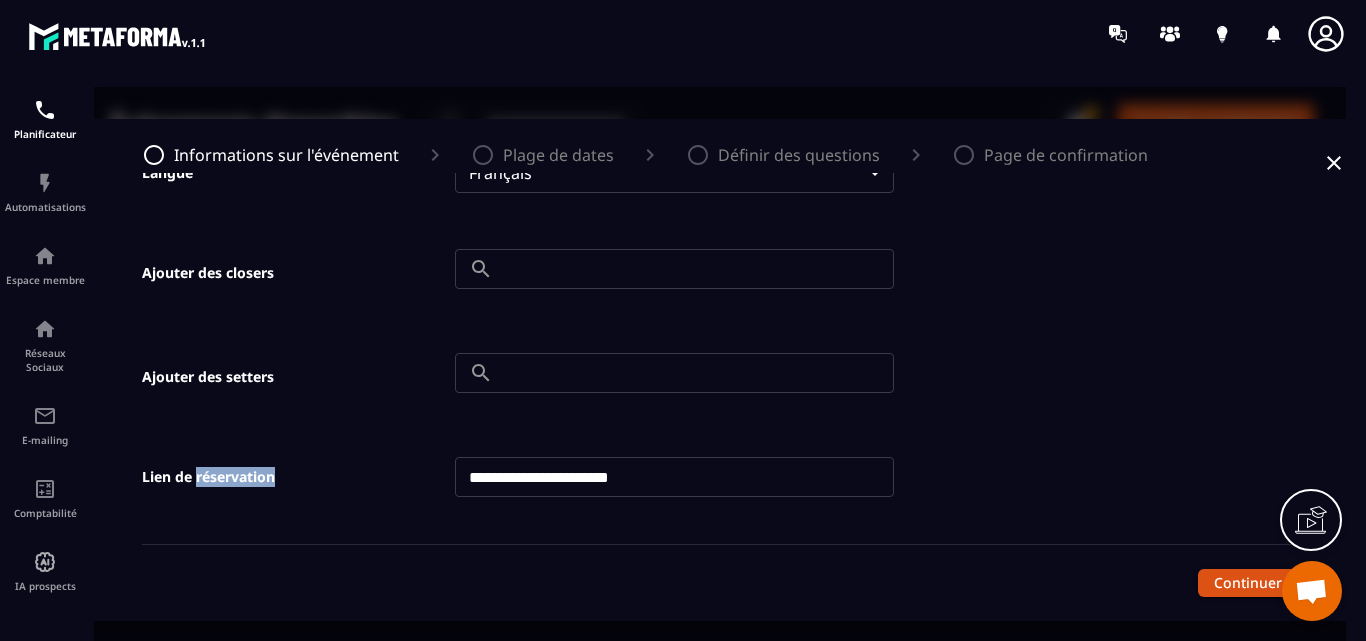 drag, startPoint x: 197, startPoint y: 476, endPoint x: 280, endPoint y: 475, distance: 83.00603 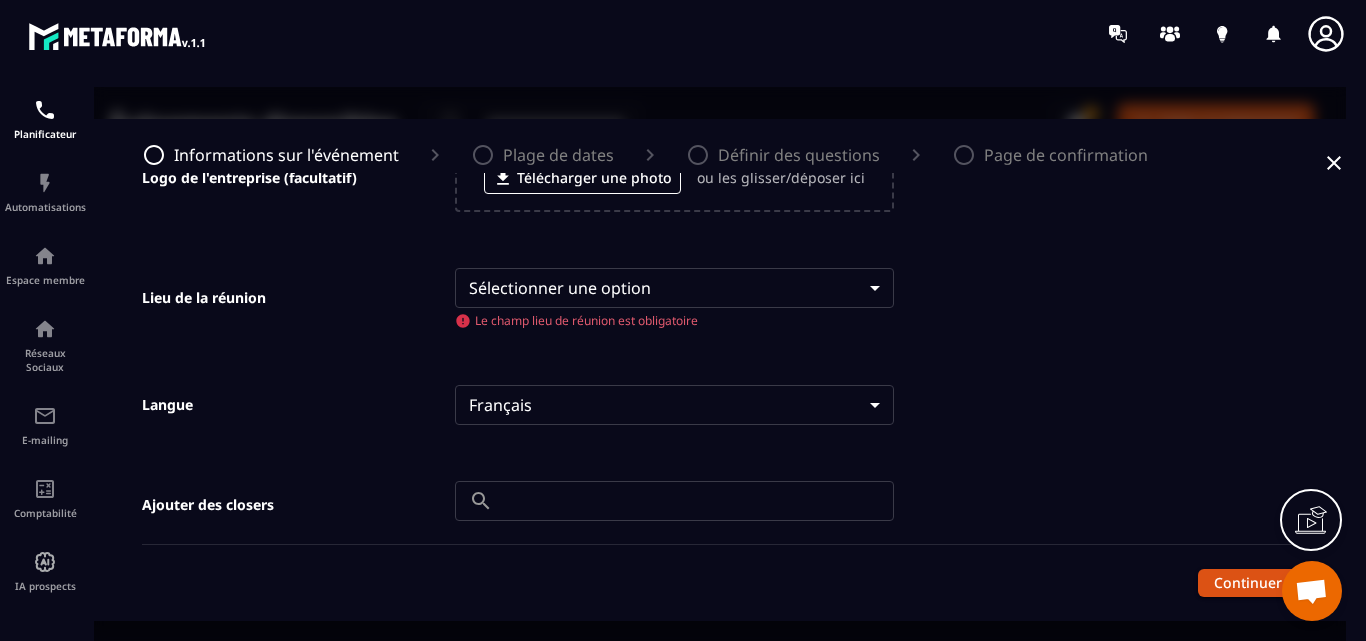 scroll, scrollTop: 650, scrollLeft: 0, axis: vertical 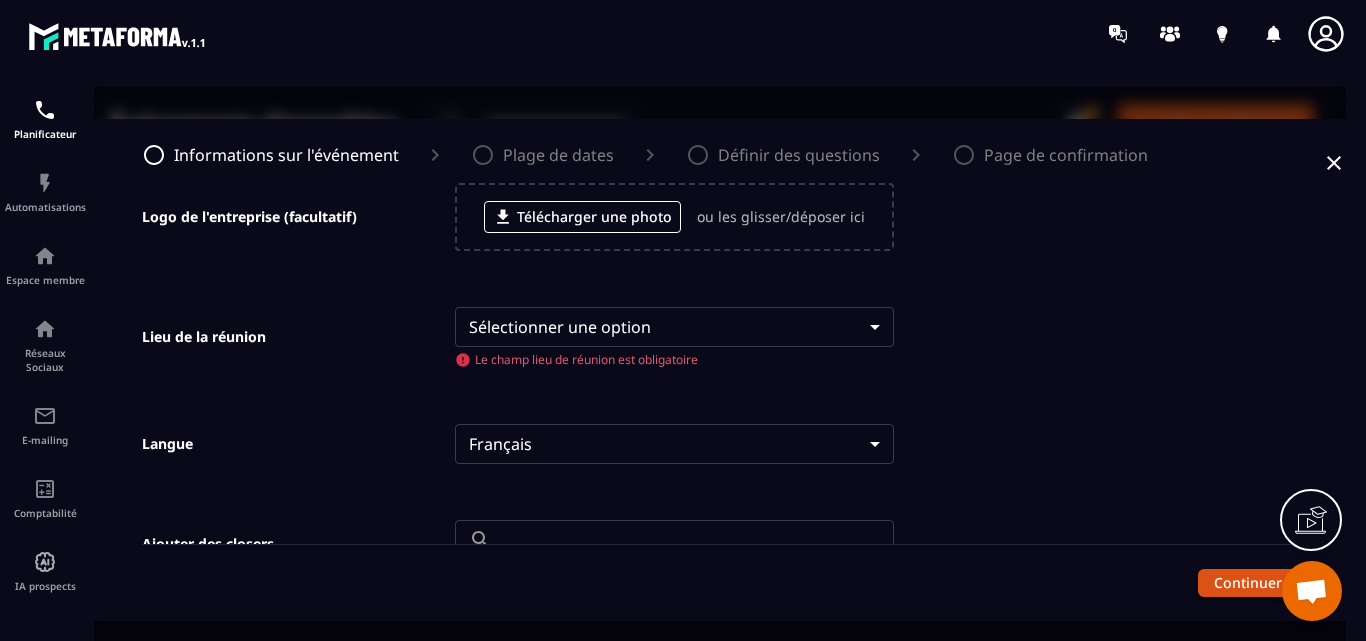 click 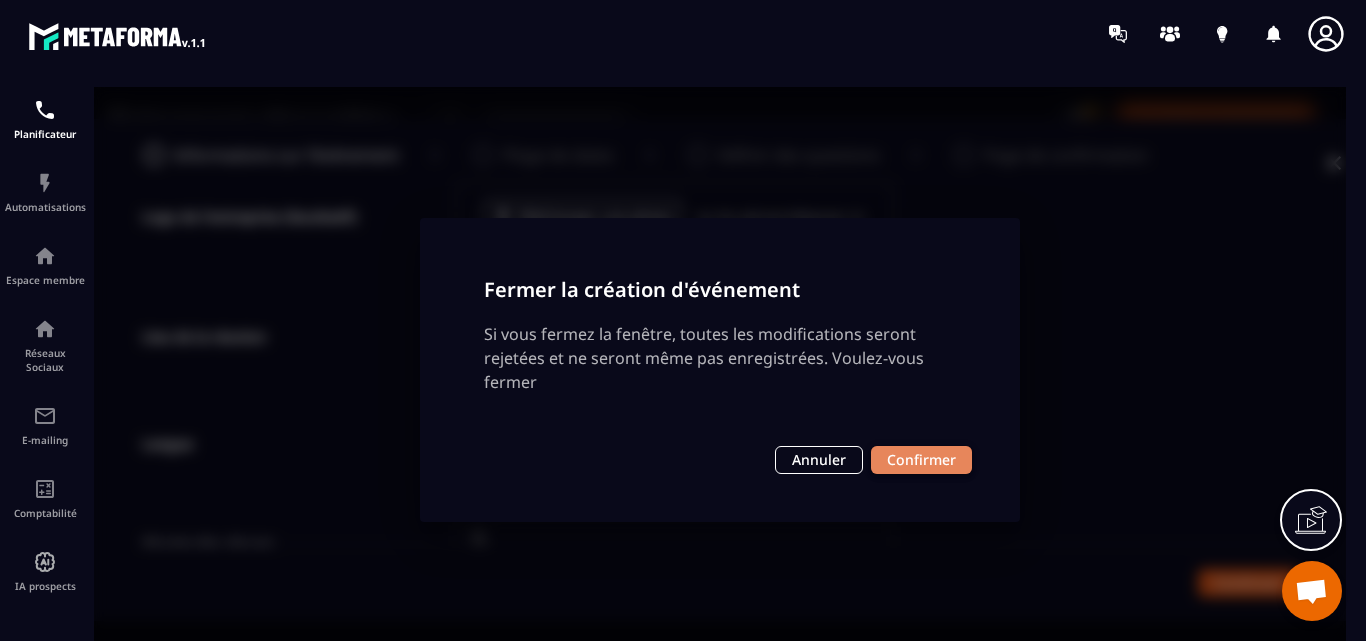 click on "Confirmer" at bounding box center [921, 460] 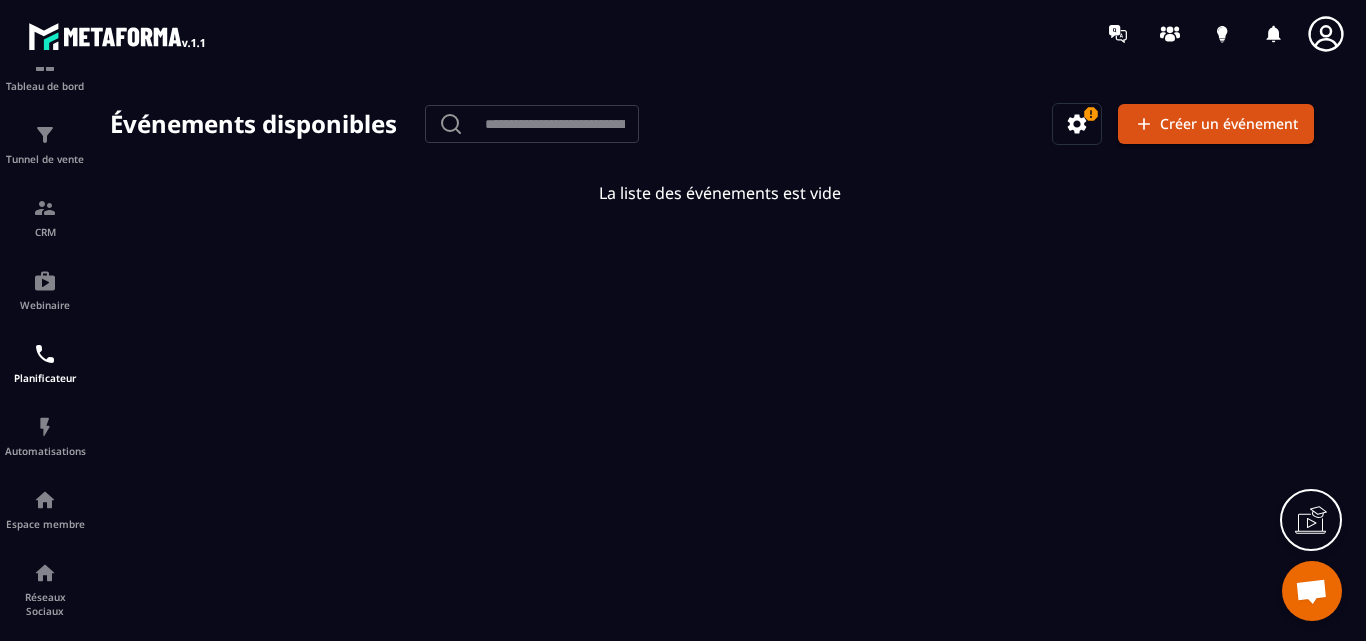 scroll, scrollTop: 0, scrollLeft: 0, axis: both 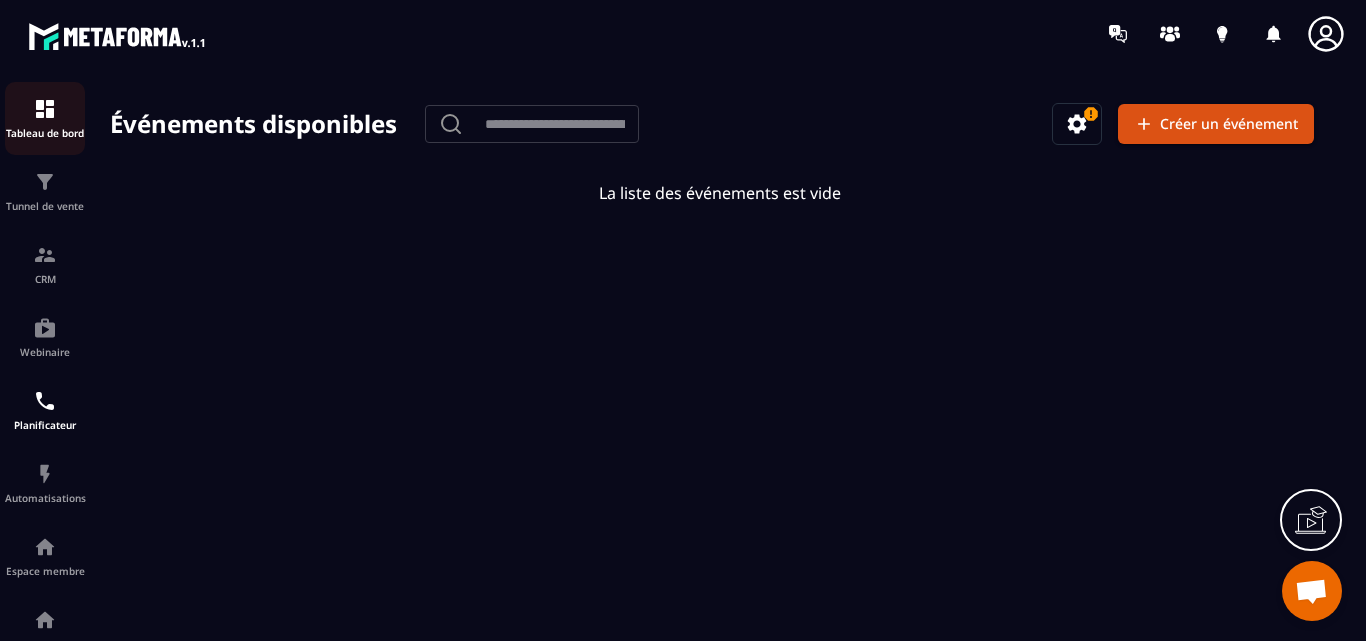 click at bounding box center [45, 109] 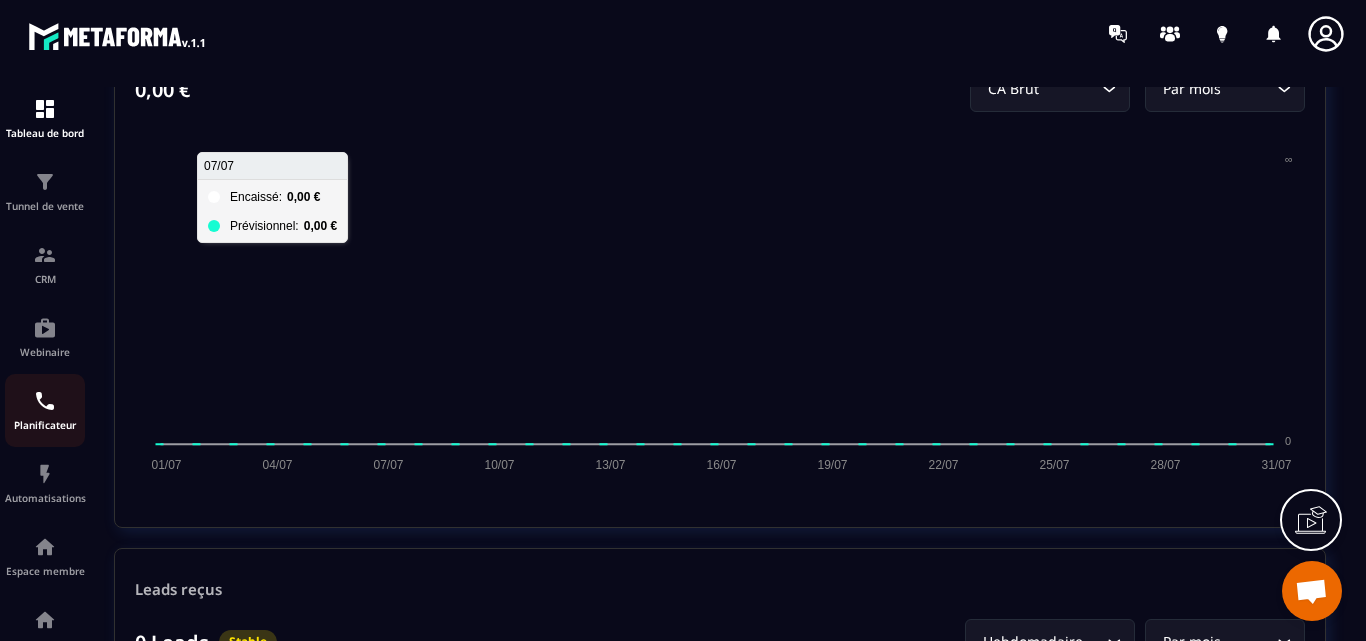 scroll, scrollTop: 1100, scrollLeft: 0, axis: vertical 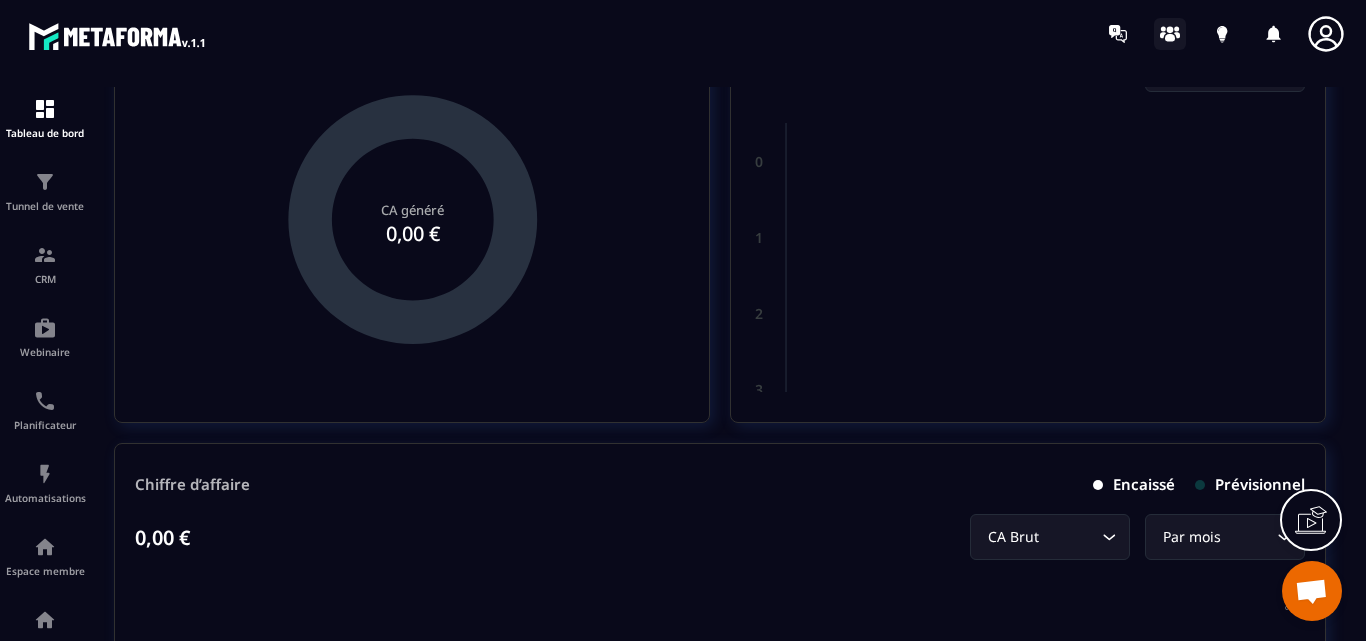 click 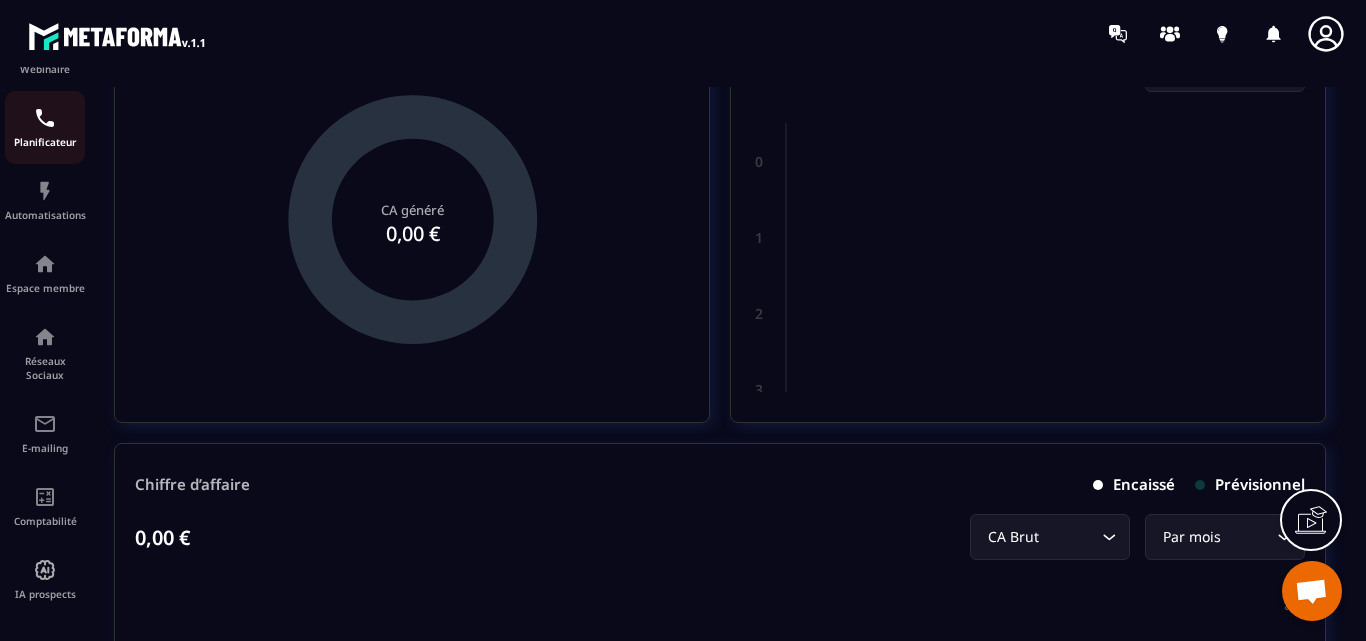 scroll, scrollTop: 291, scrollLeft: 0, axis: vertical 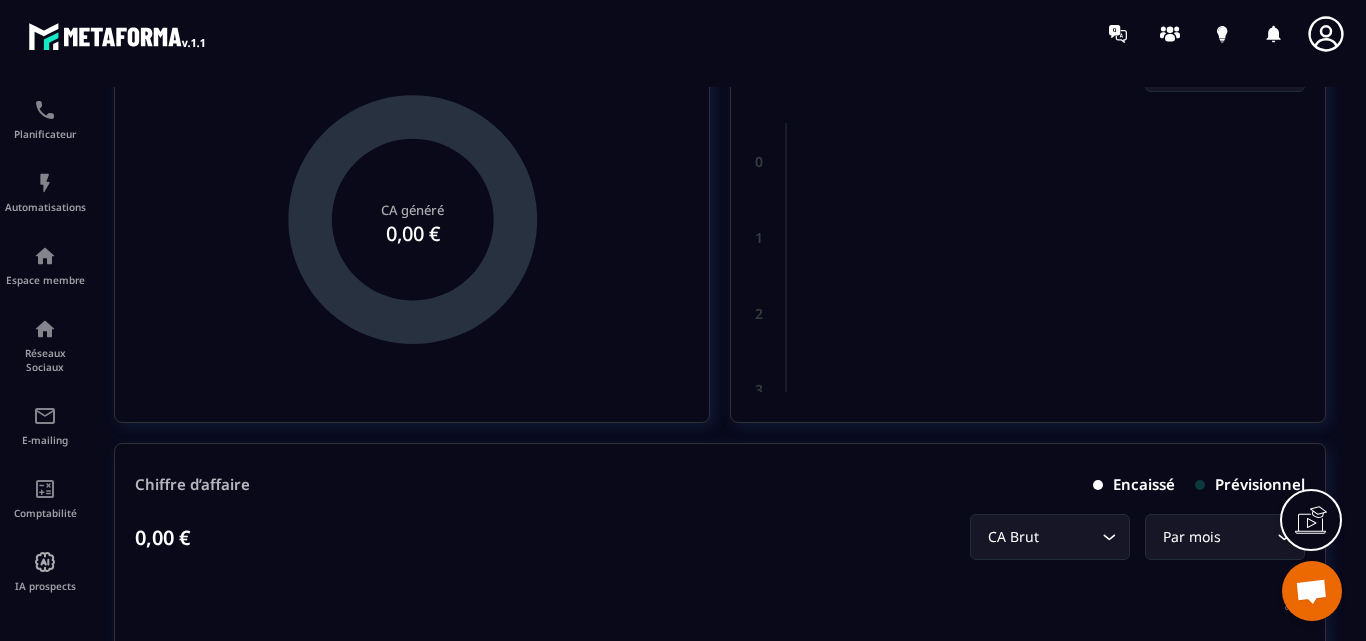 drag, startPoint x: 1322, startPoint y: 520, endPoint x: 1310, endPoint y: 532, distance: 16.970562 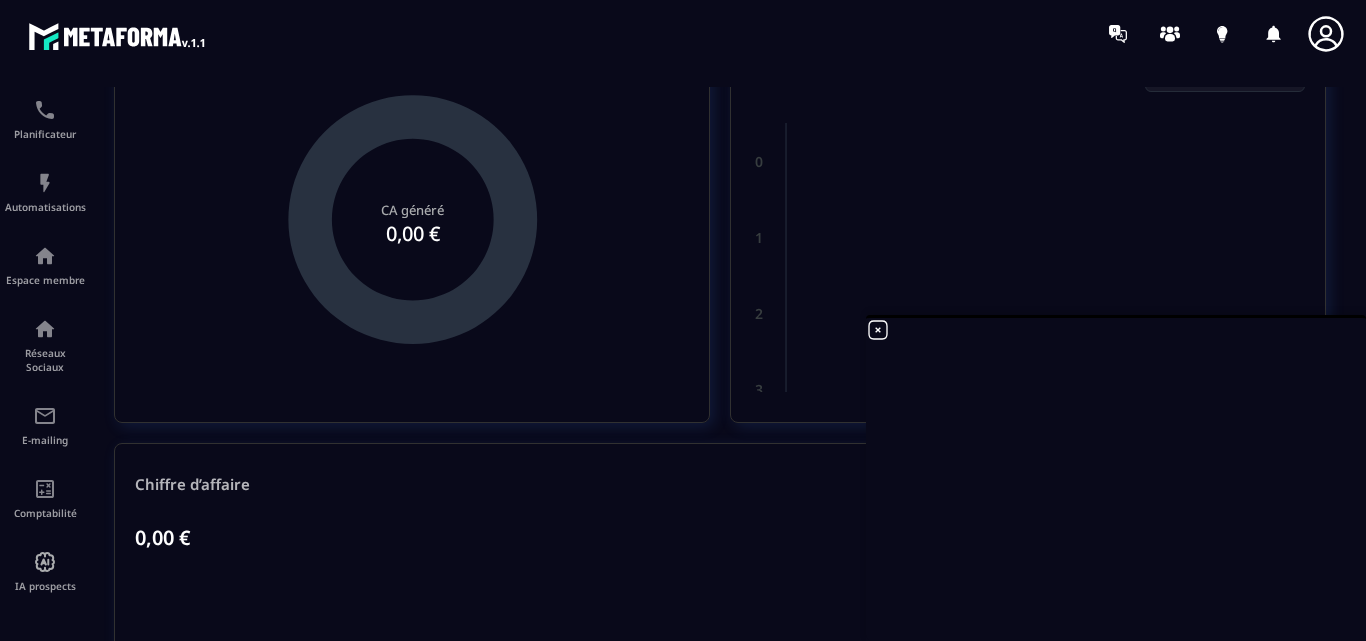 click 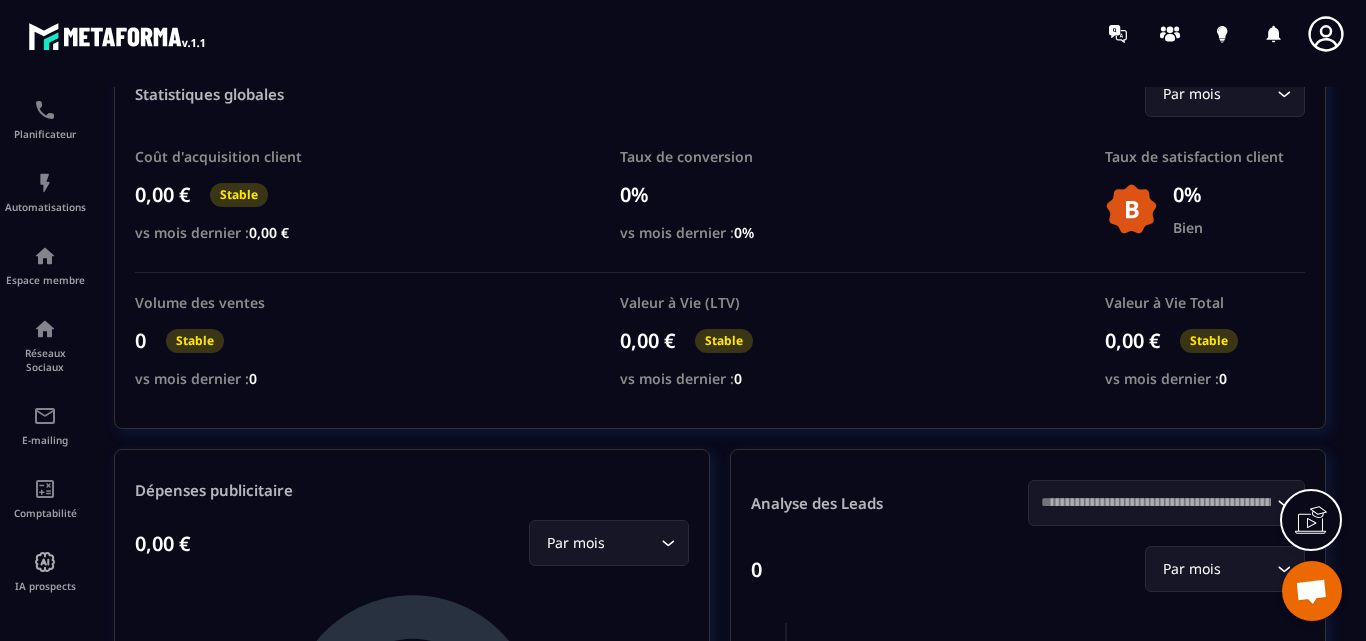 scroll, scrollTop: 0, scrollLeft: 0, axis: both 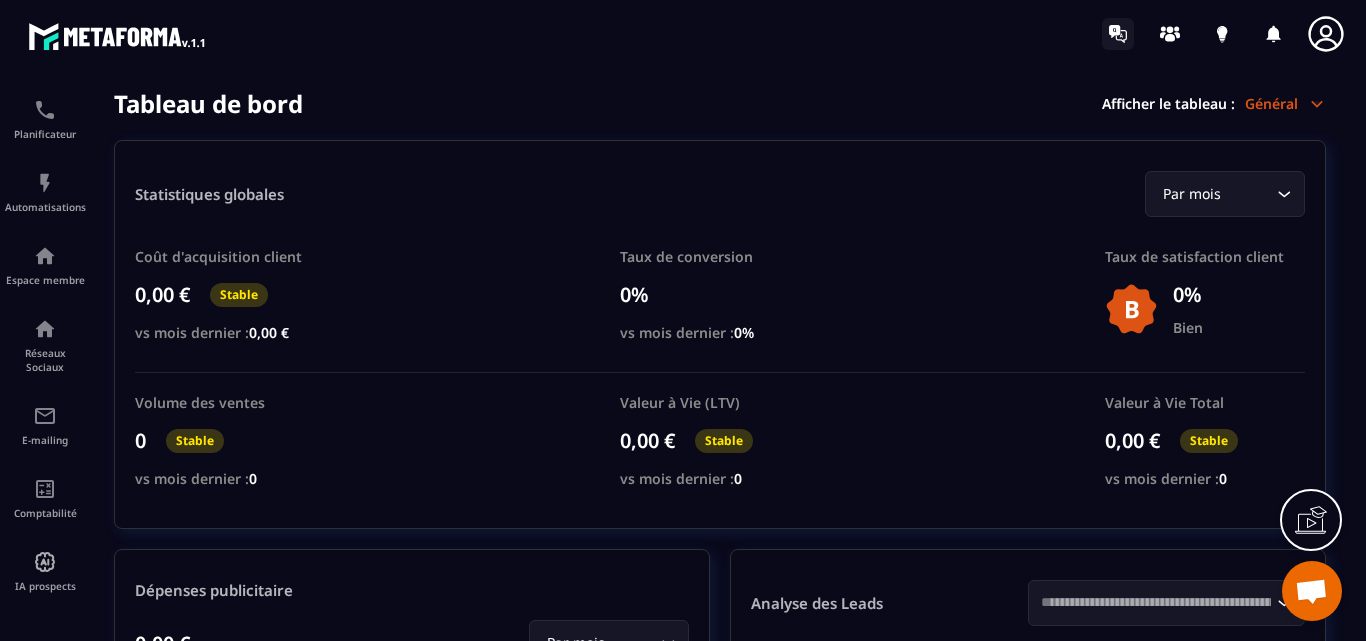 click 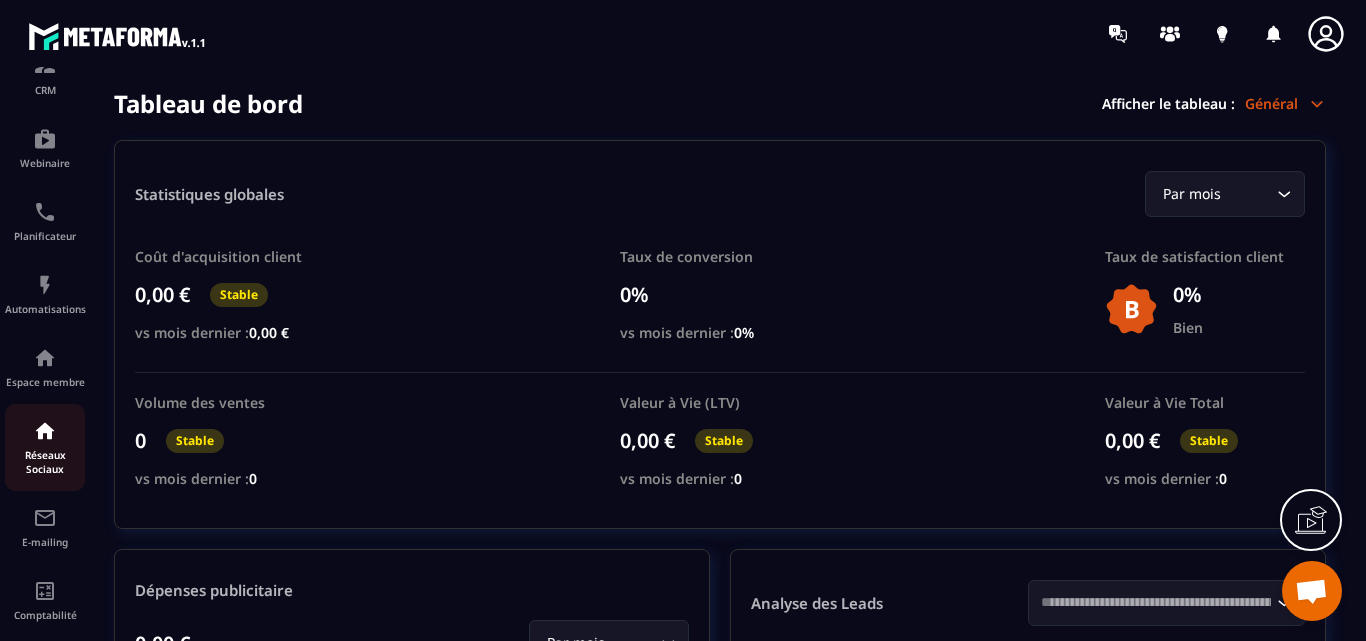 scroll, scrollTop: 0, scrollLeft: 0, axis: both 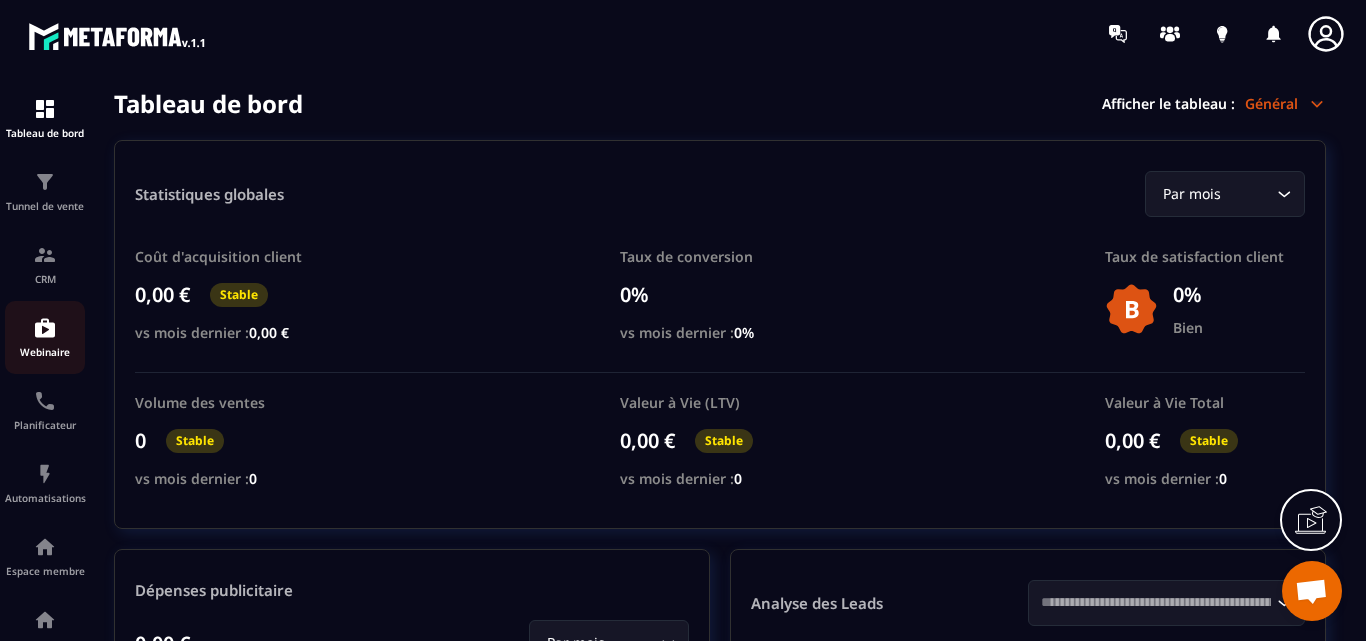 click at bounding box center (45, 328) 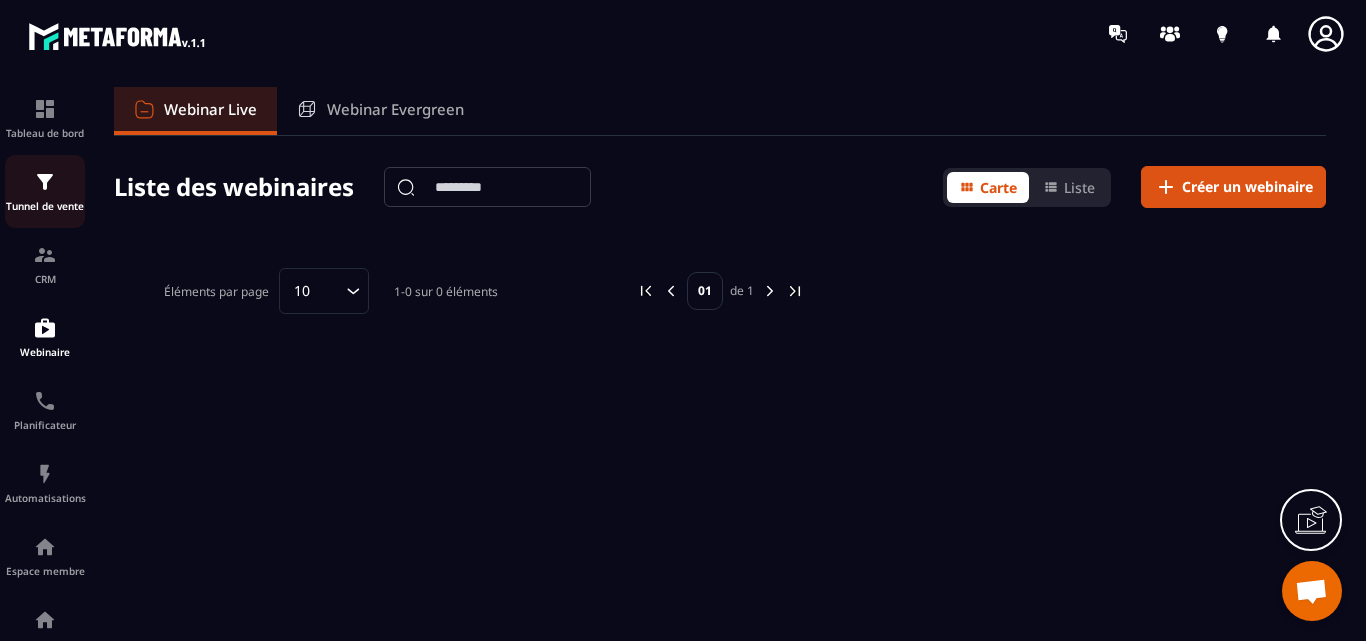 click at bounding box center [45, 182] 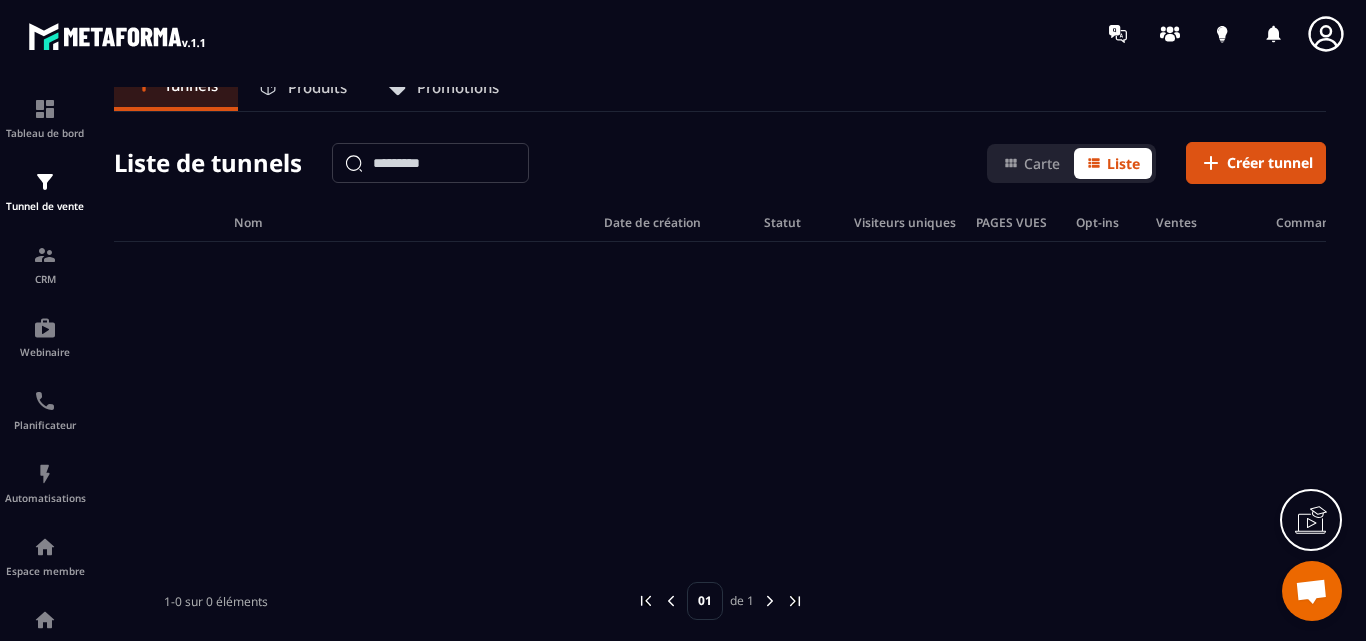 scroll, scrollTop: 0, scrollLeft: 0, axis: both 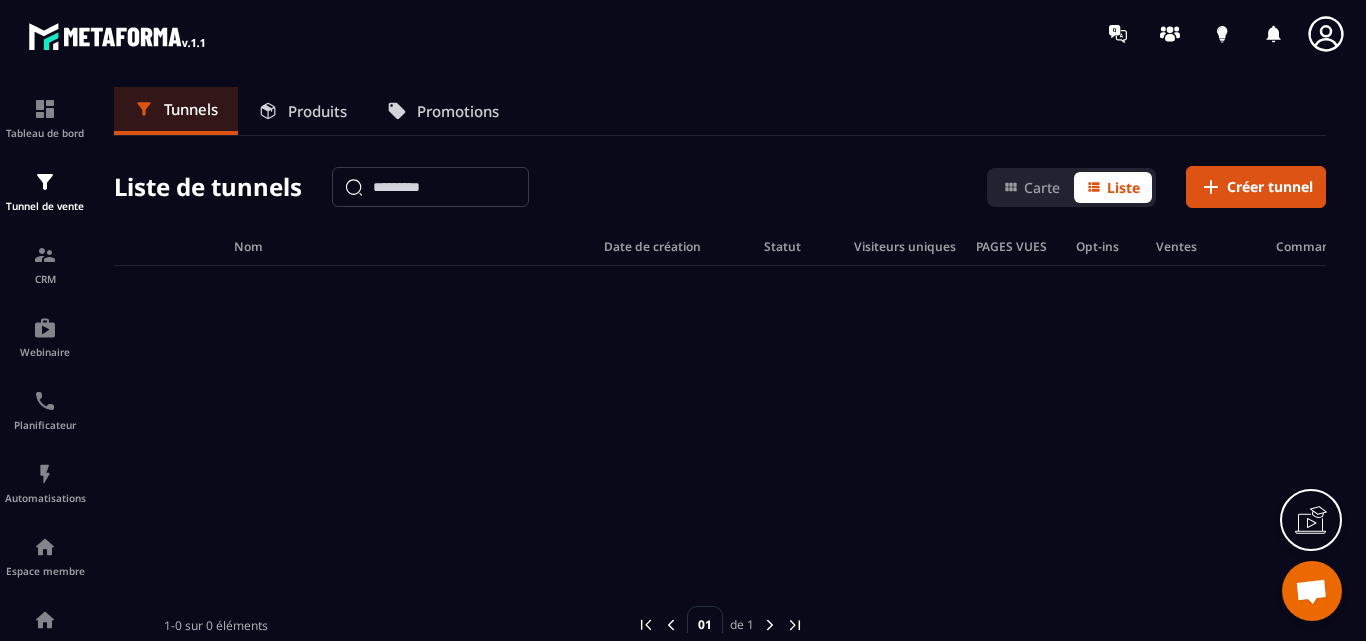click on "Produits" at bounding box center [317, 111] 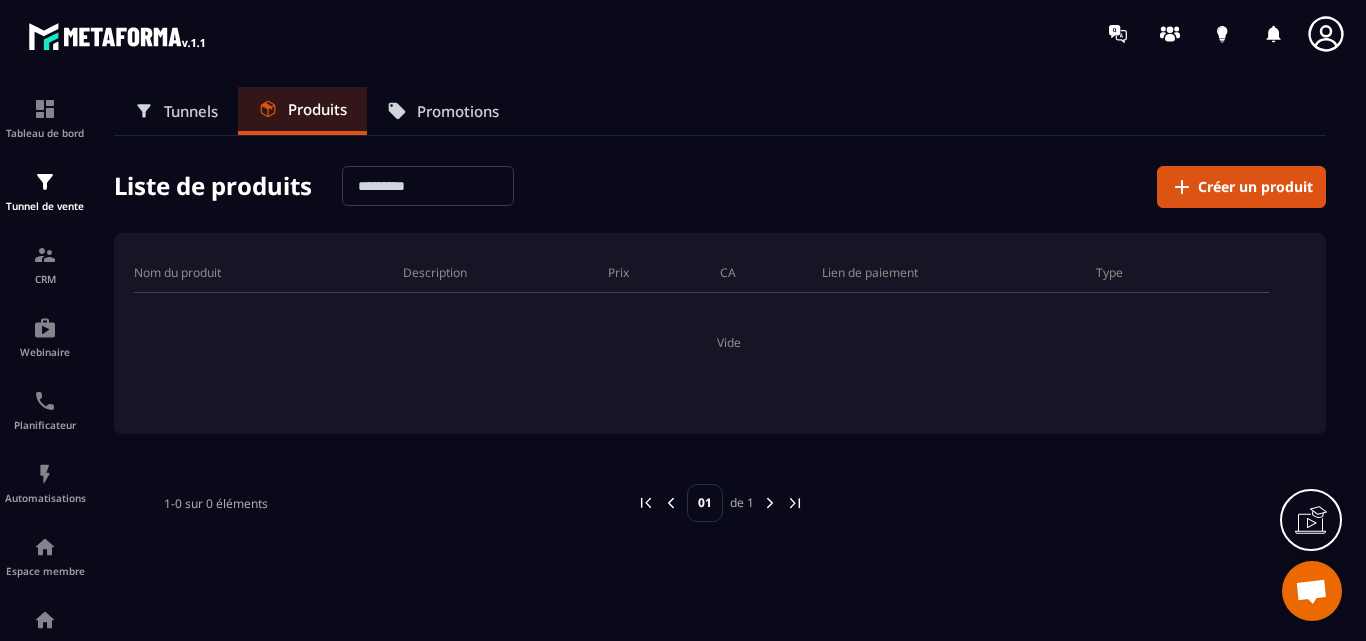 click on "Promotions" at bounding box center [458, 111] 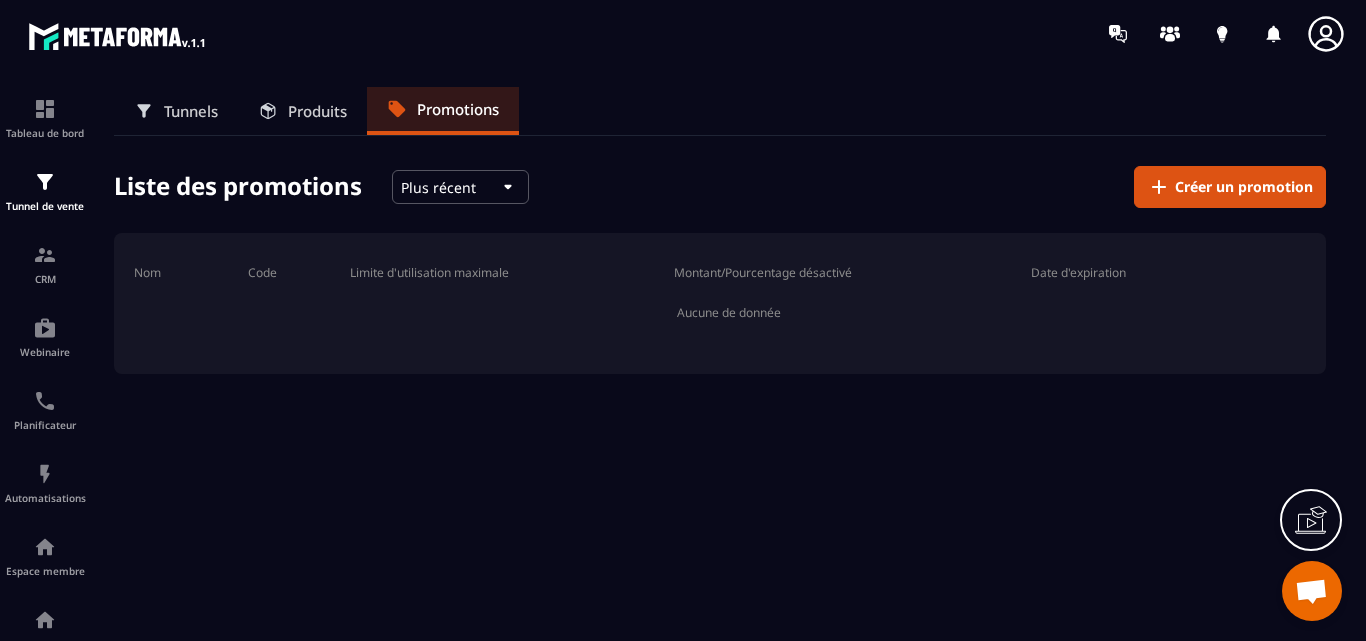 click on "Produits" at bounding box center [317, 111] 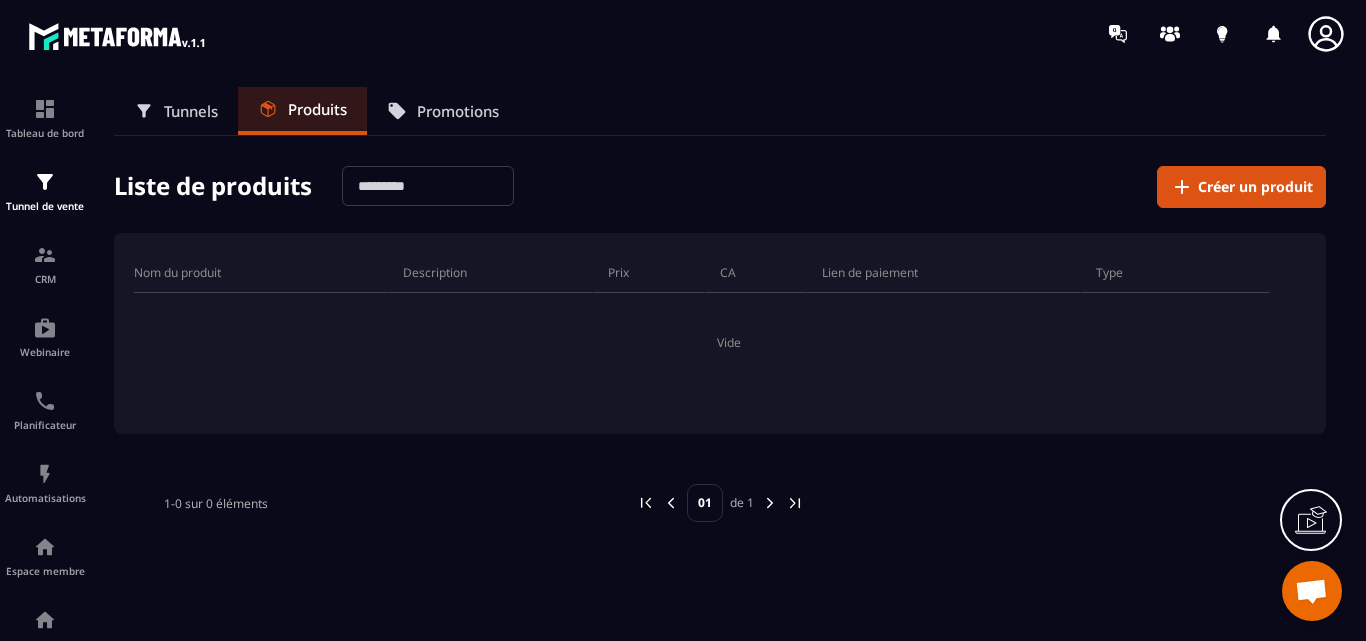 click on "Tunnels" at bounding box center [191, 111] 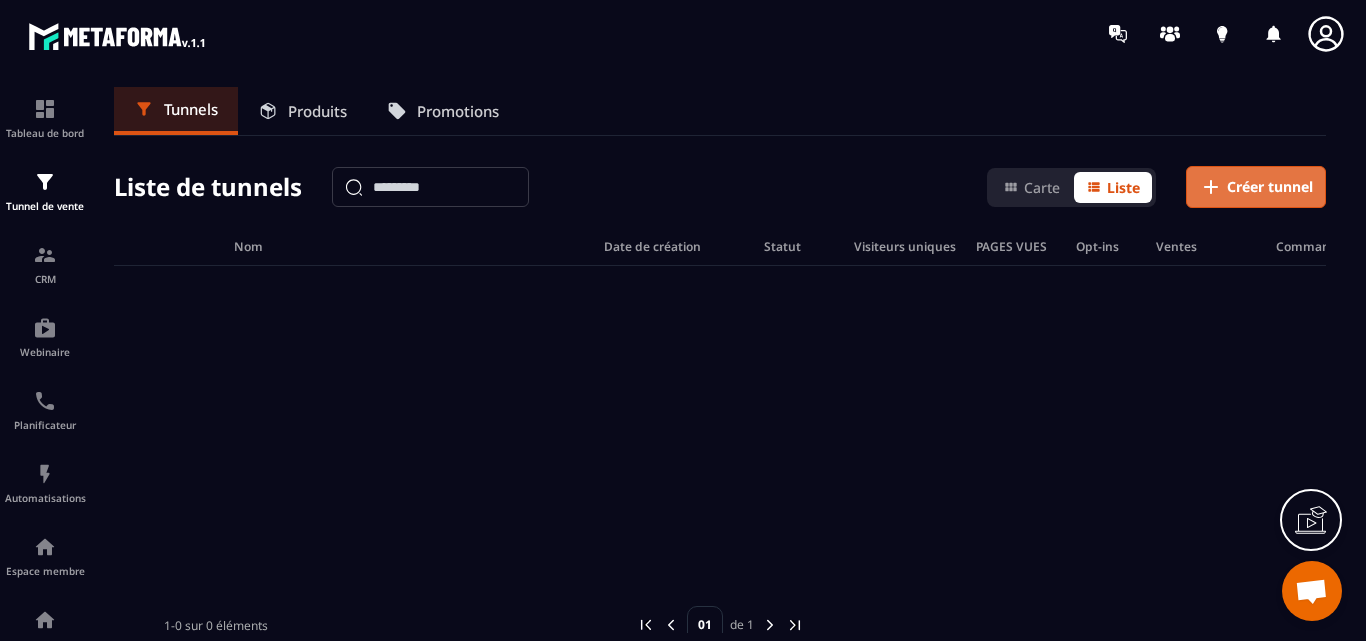 click on "Créer tunnel" at bounding box center (1270, 187) 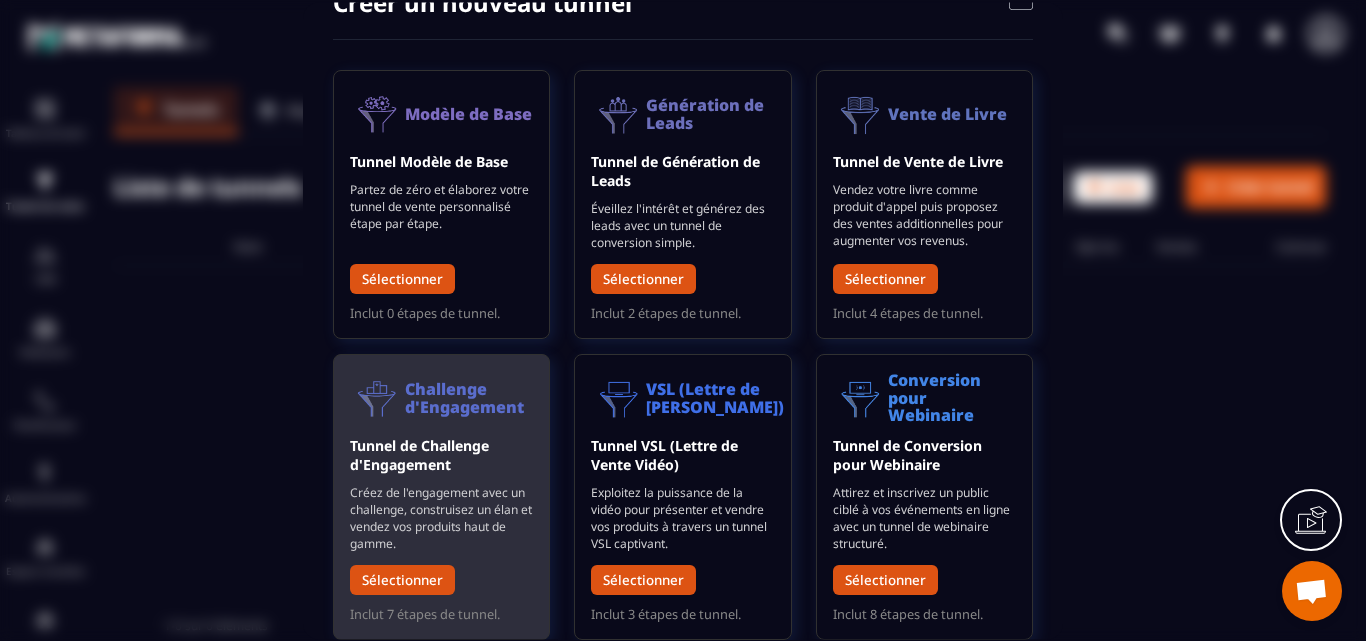 scroll, scrollTop: 0, scrollLeft: 0, axis: both 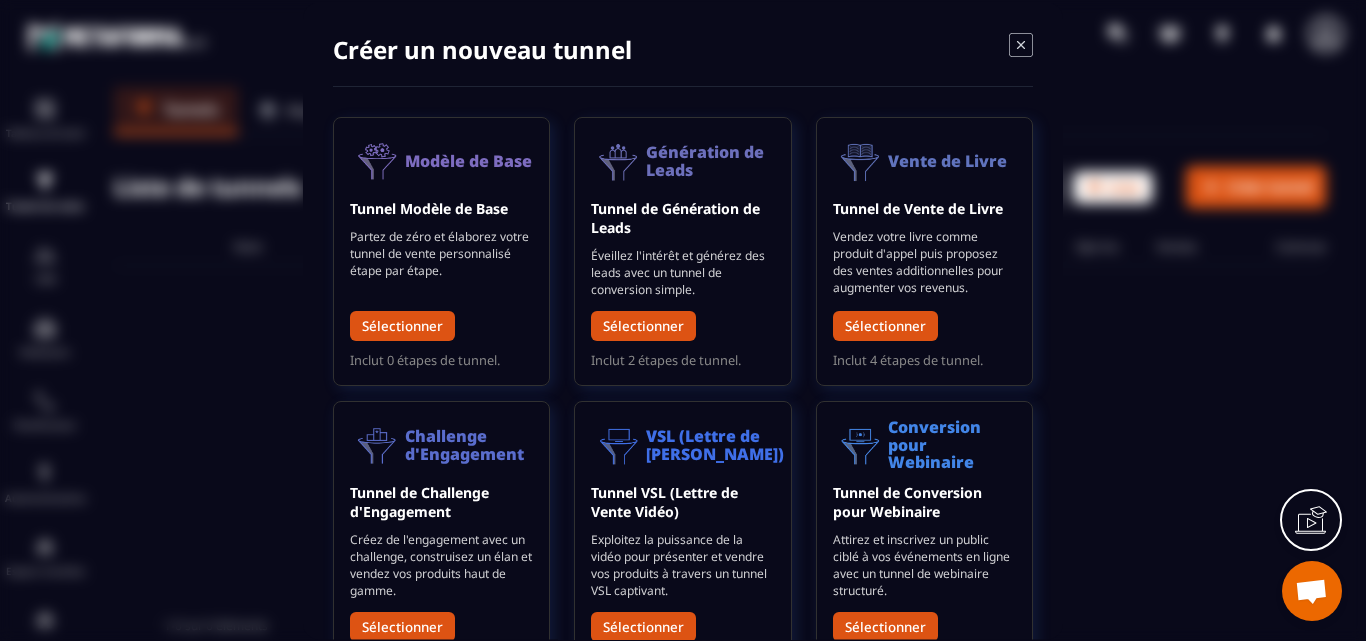 click 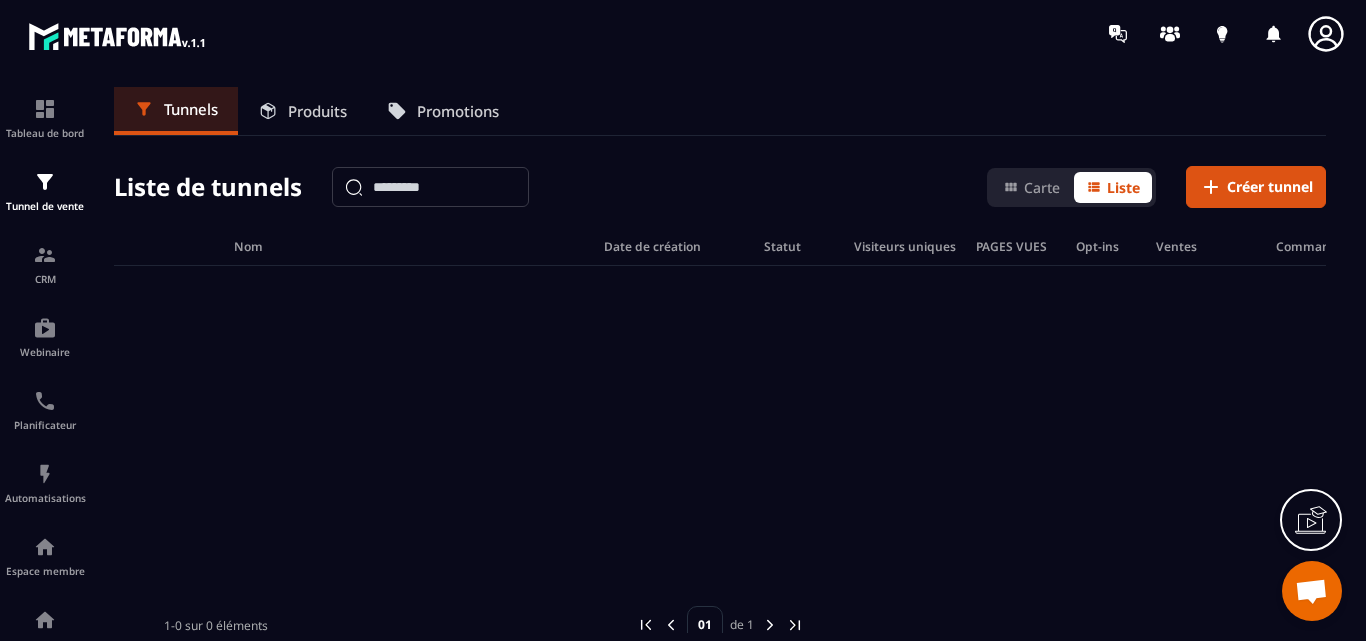 click on "Produits" at bounding box center (317, 111) 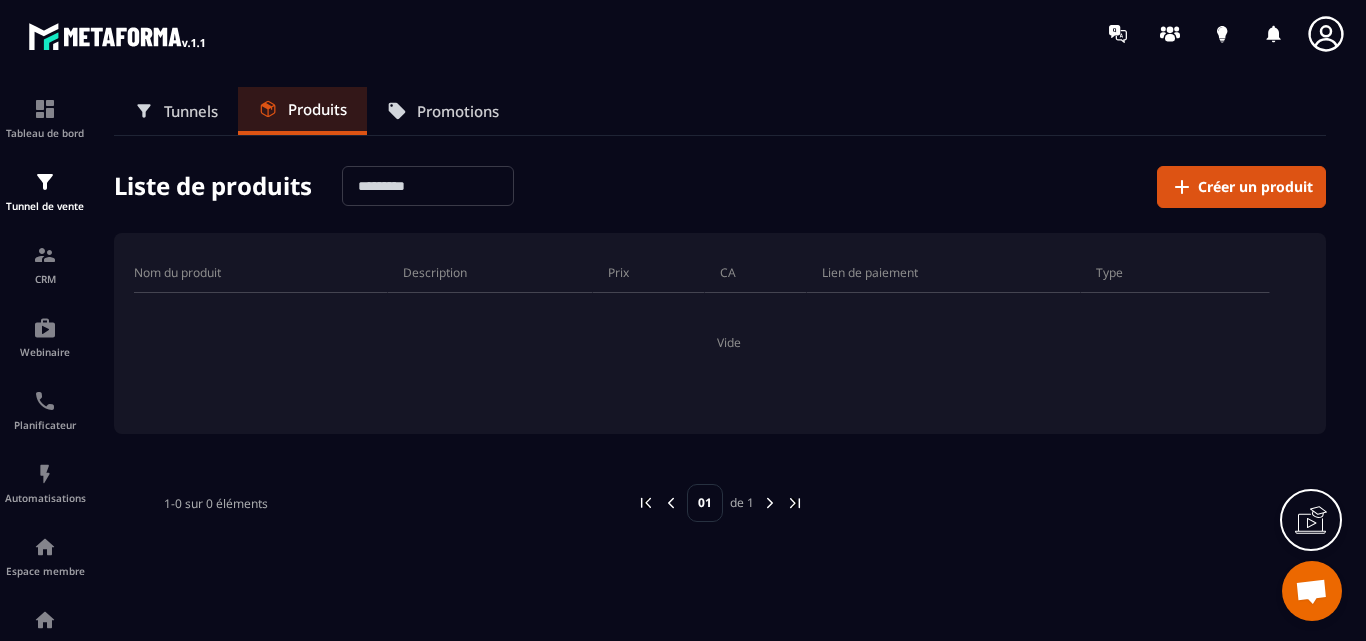 click on "Promotions" at bounding box center [458, 111] 